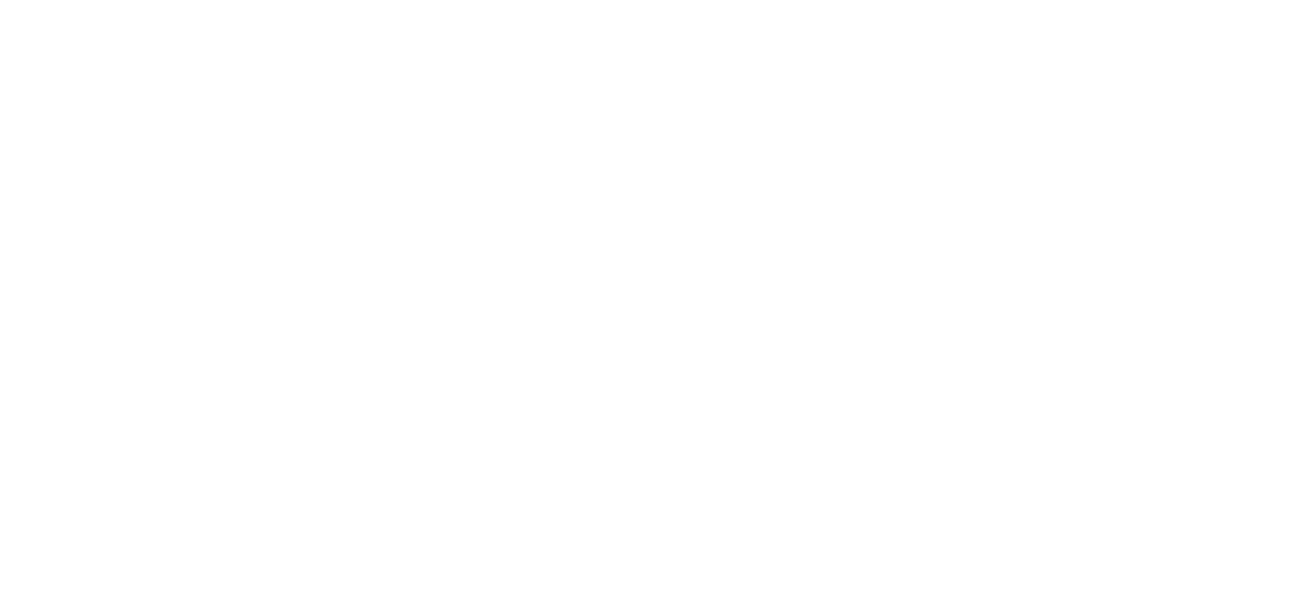 scroll, scrollTop: 0, scrollLeft: 0, axis: both 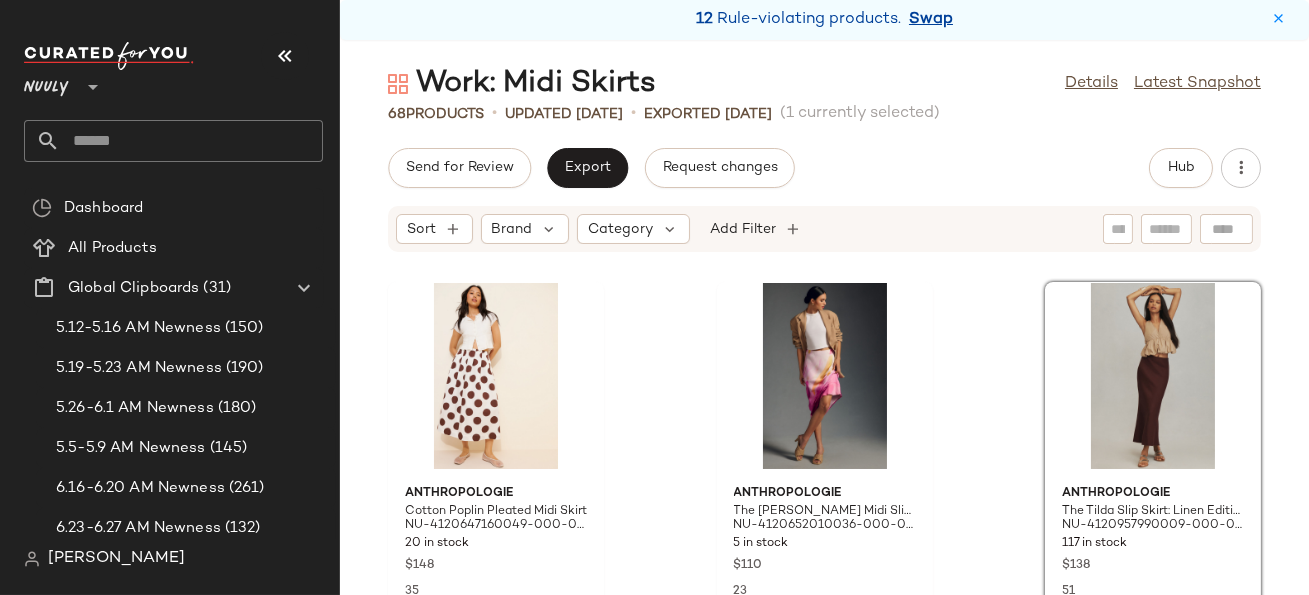click on "Swap" at bounding box center [931, 20] 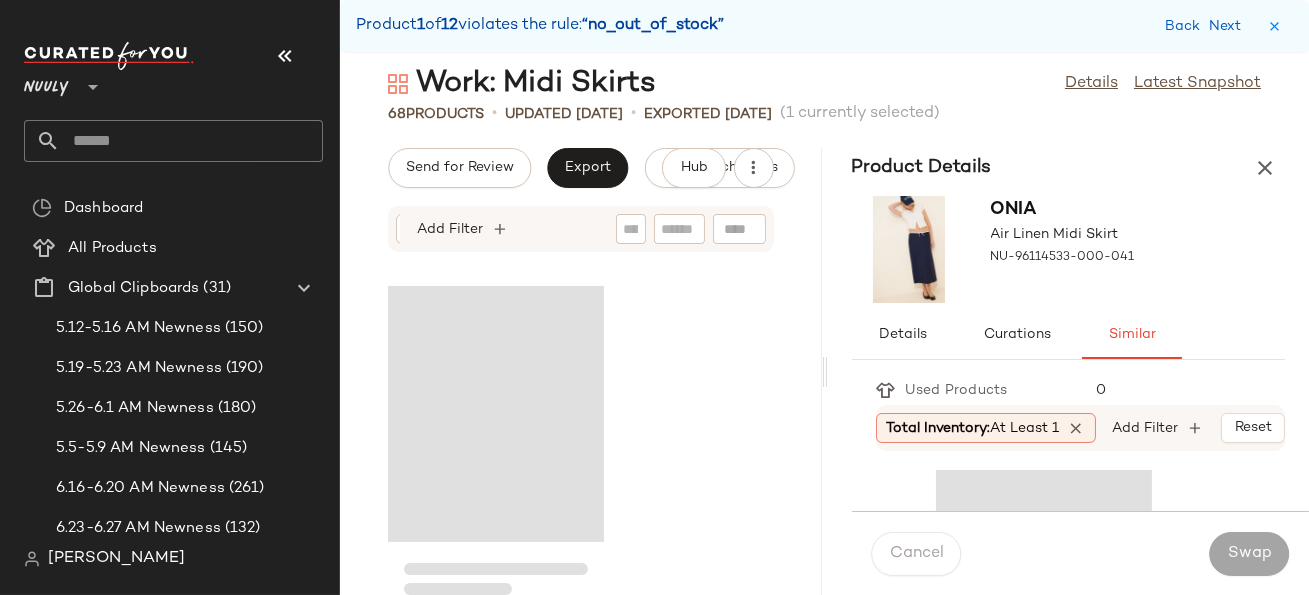 scroll, scrollTop: 1830, scrollLeft: 0, axis: vertical 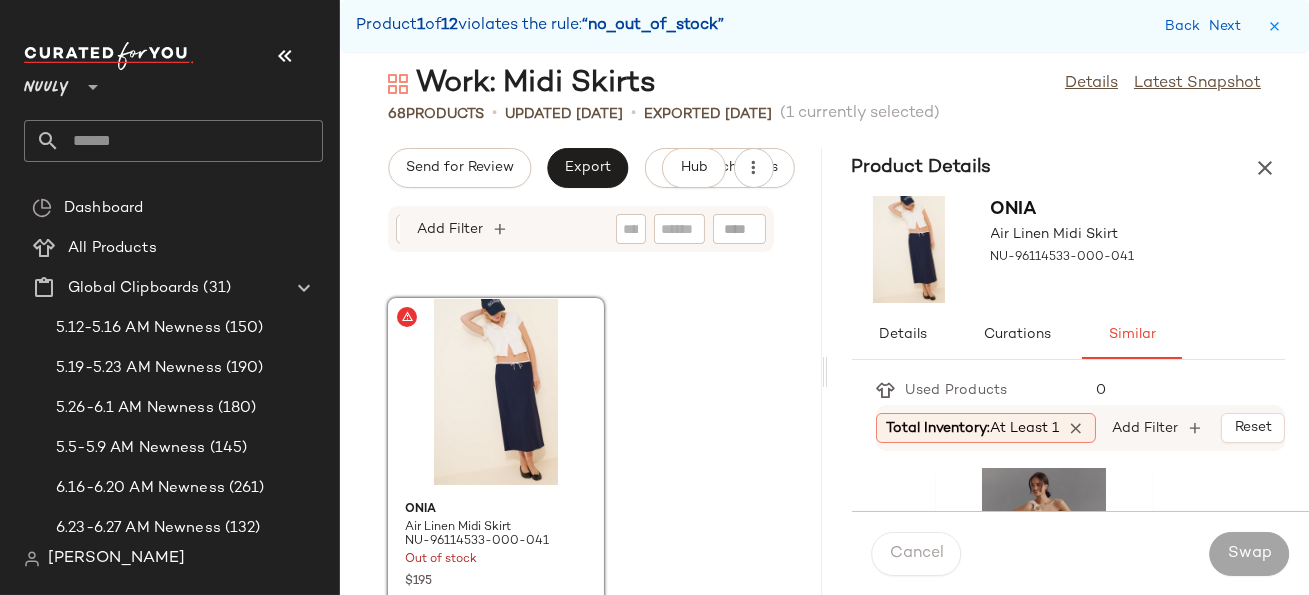 click at bounding box center (285, 56) 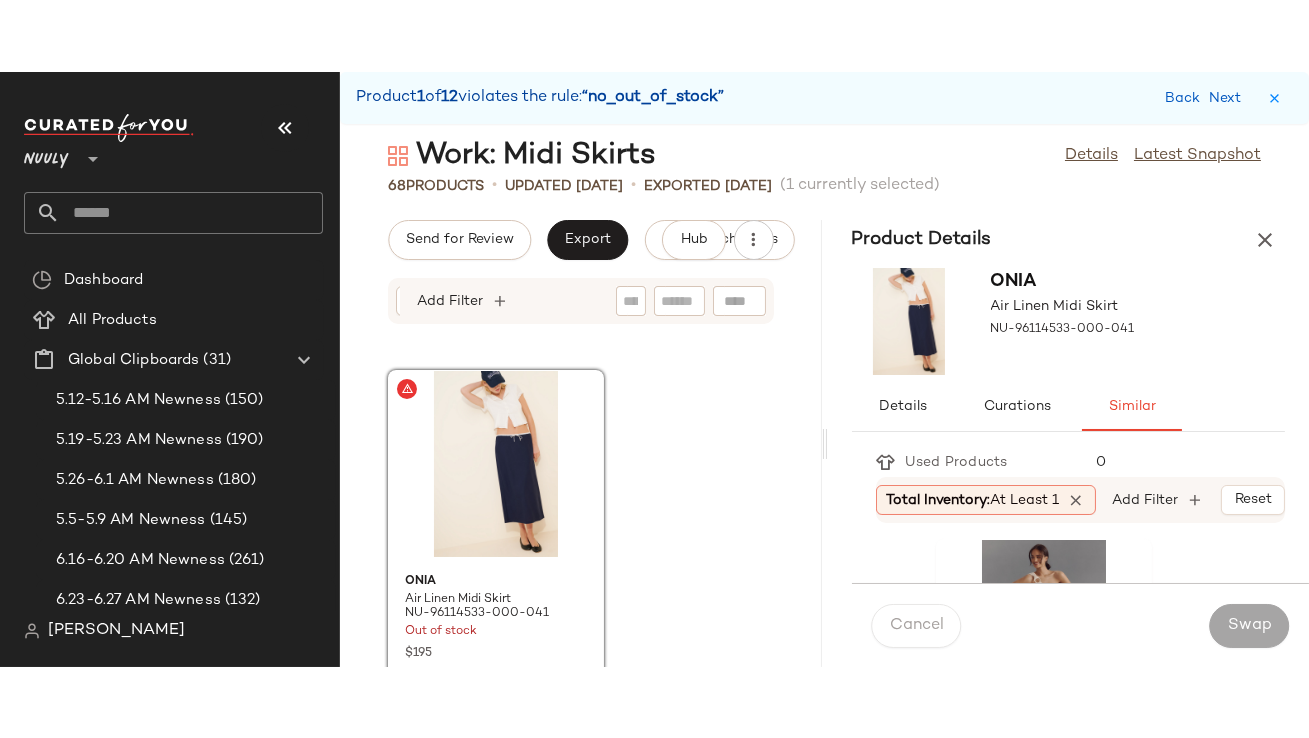 scroll, scrollTop: 731, scrollLeft: 0, axis: vertical 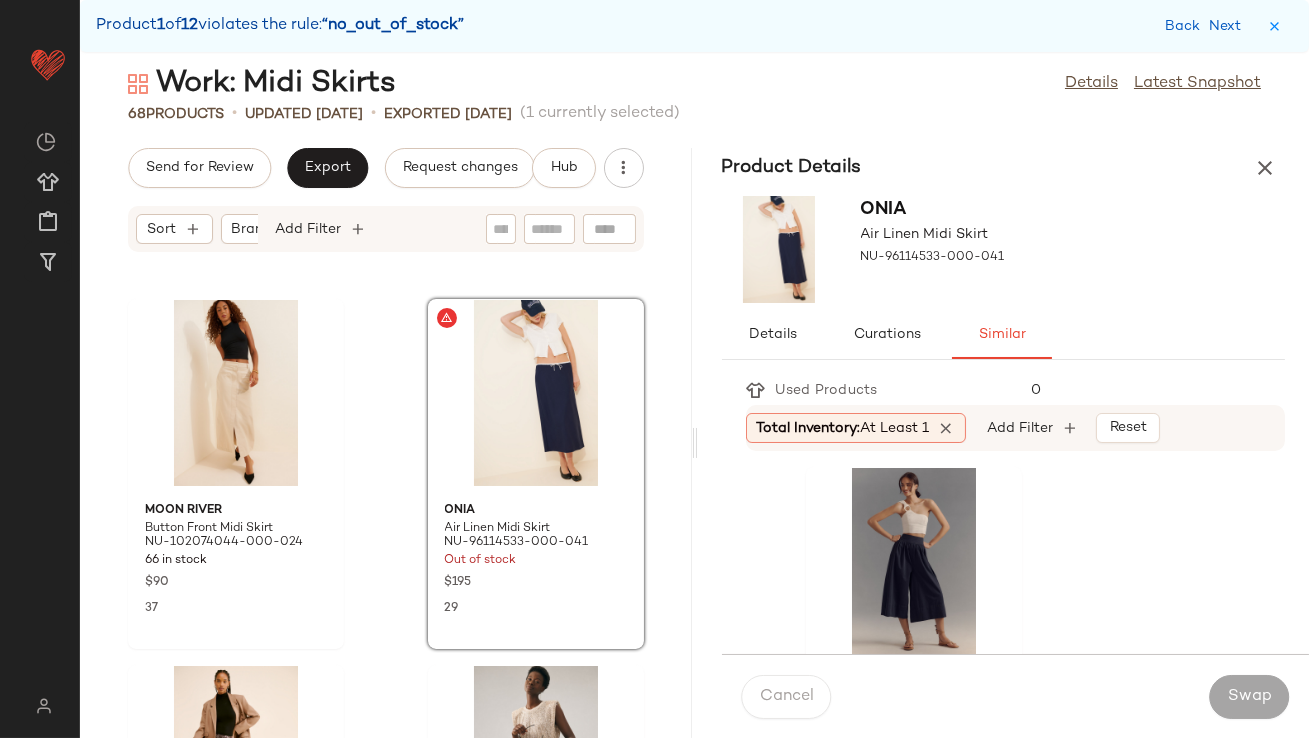 click on "Total Inventory:   At least 1" 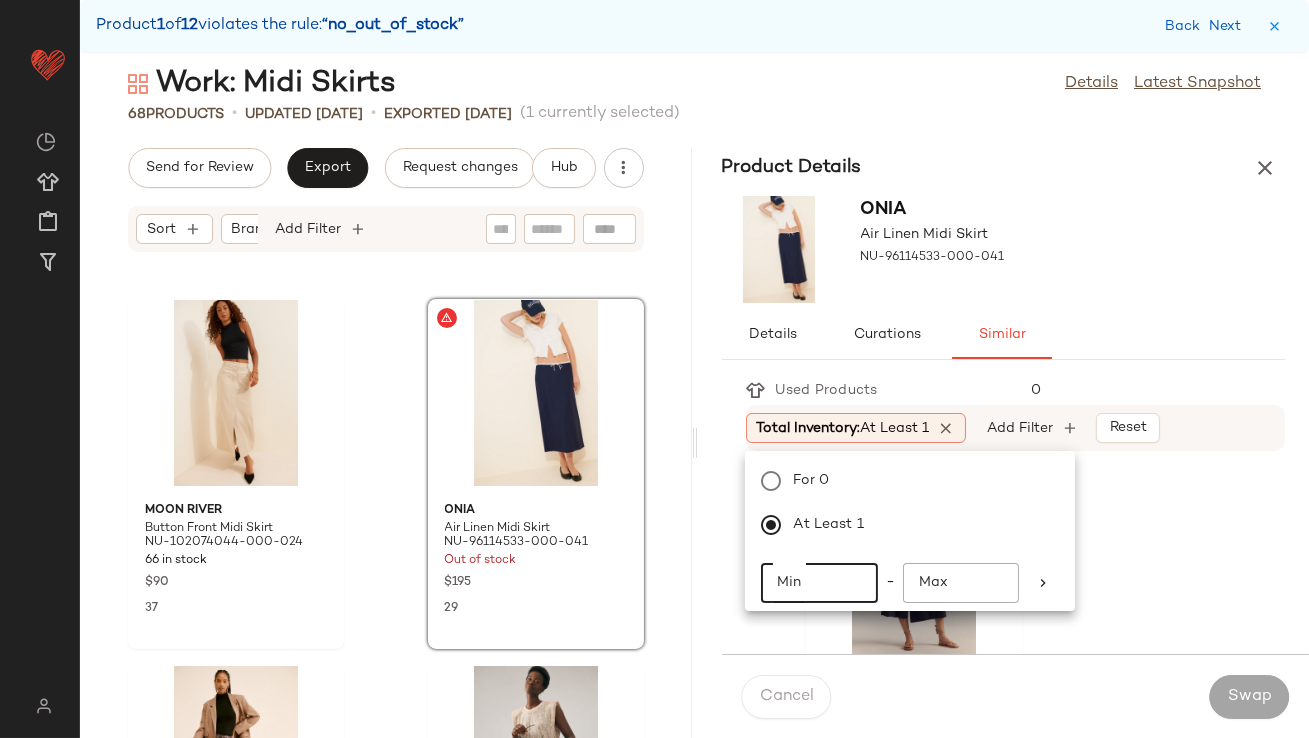 click on "Min" 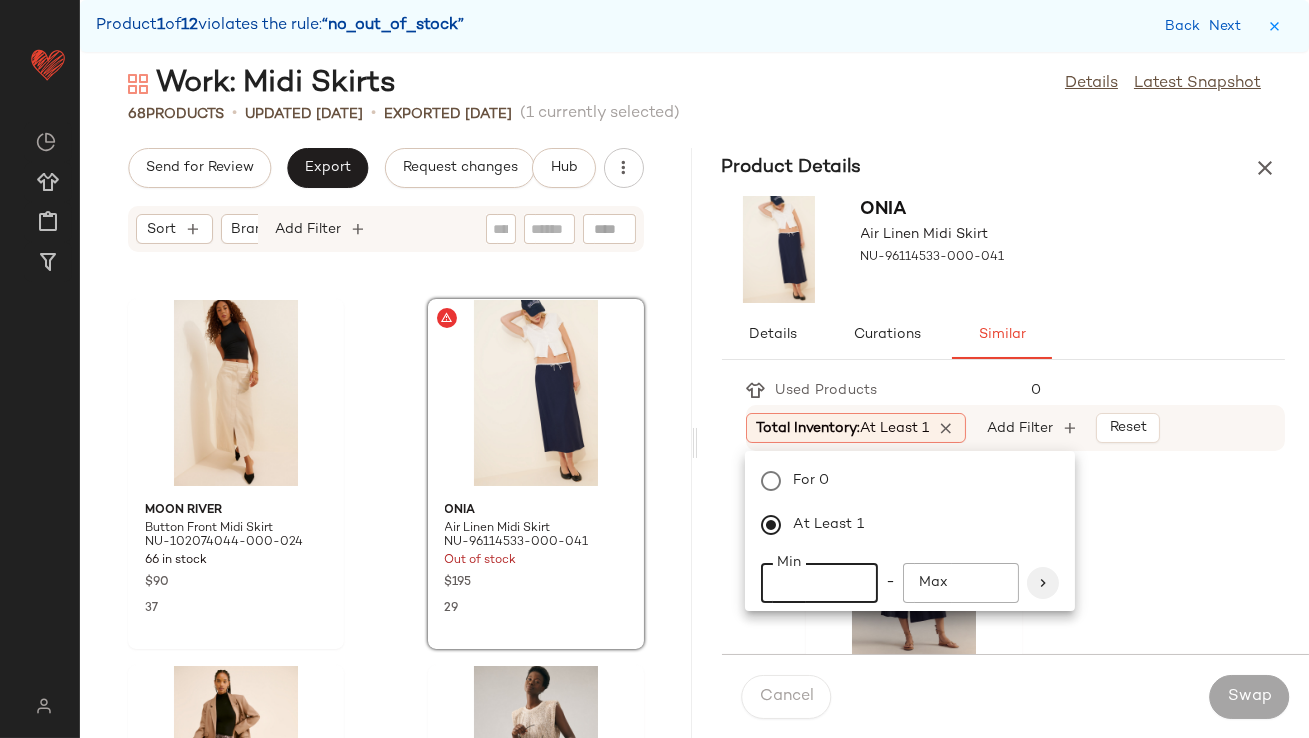 type on "**" 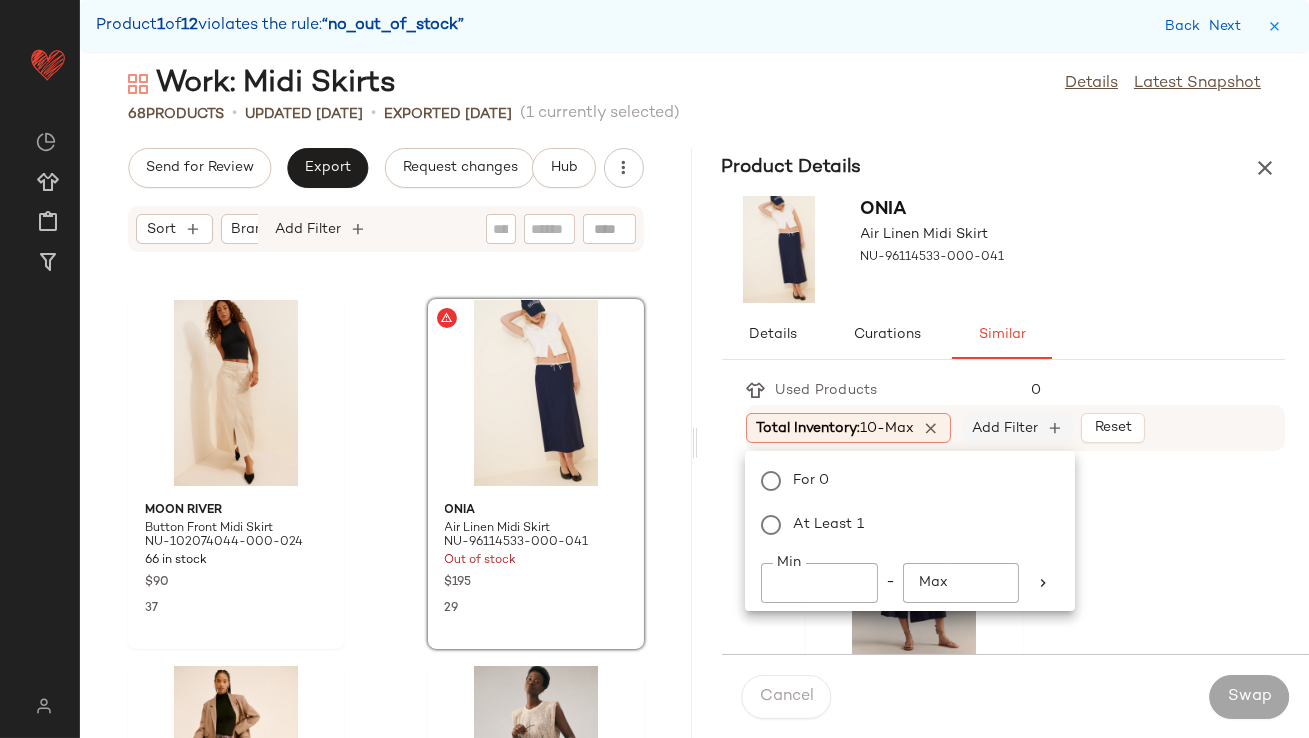 click on "Add Filter" at bounding box center (1005, 428) 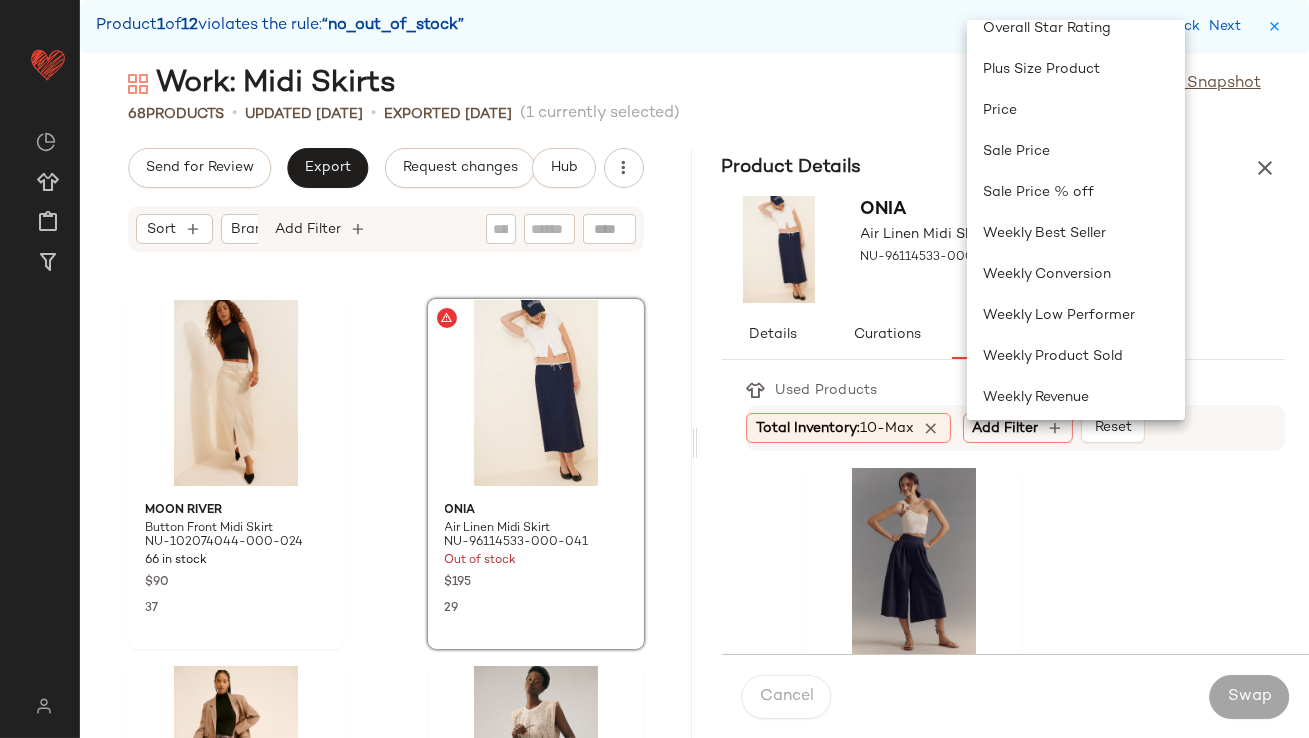 scroll, scrollTop: 763, scrollLeft: 0, axis: vertical 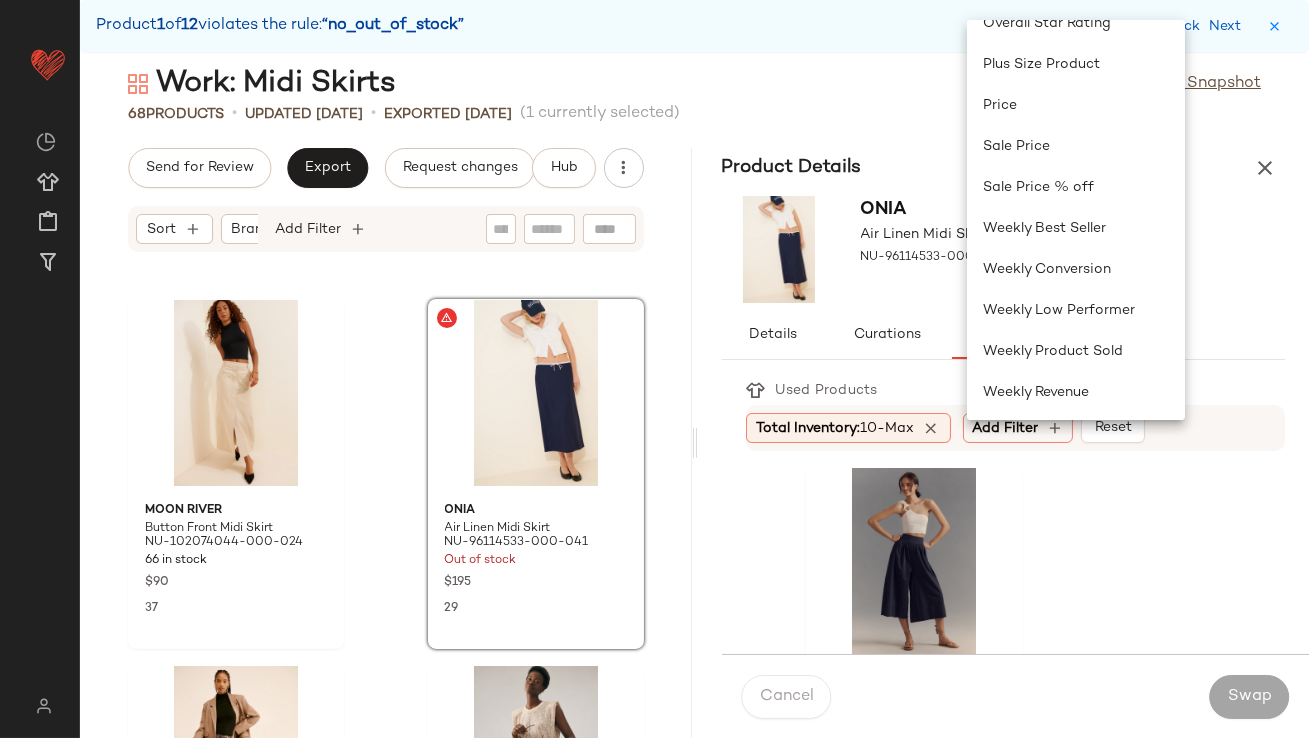click on "Weekly Product Sold" 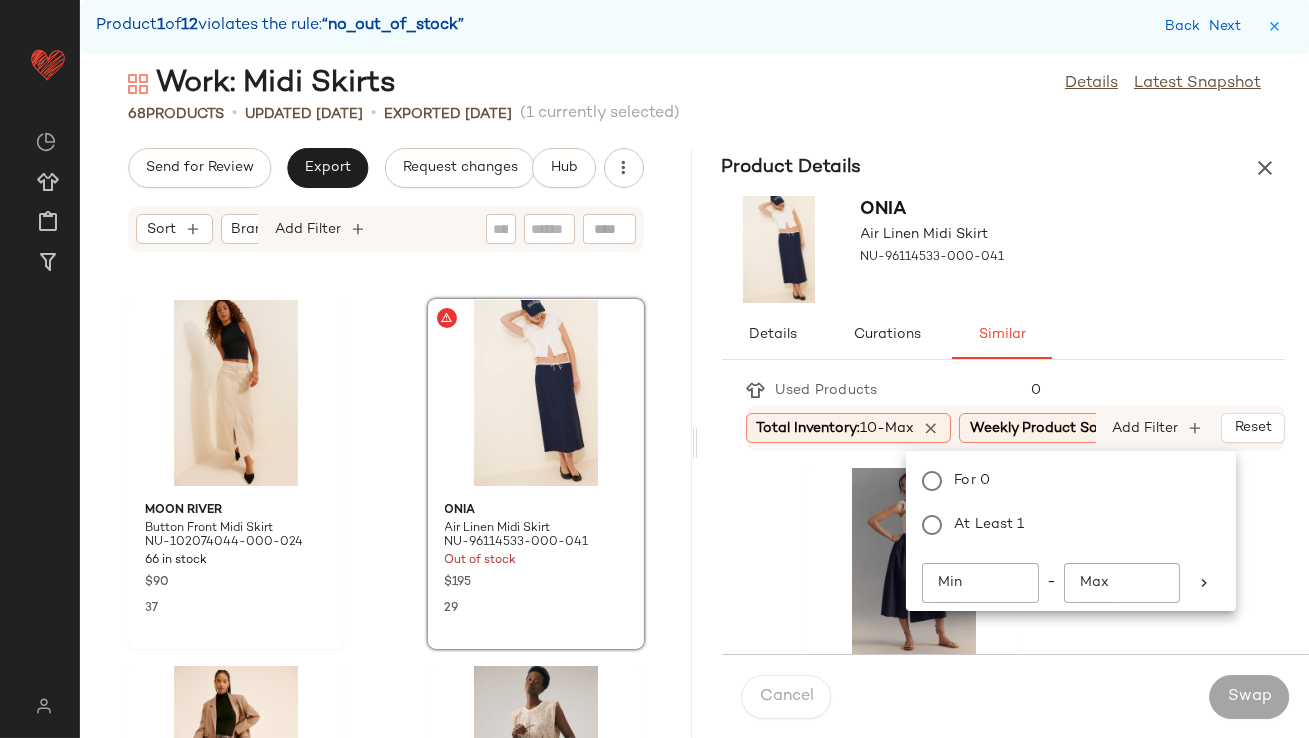scroll, scrollTop: 0, scrollLeft: 56, axis: horizontal 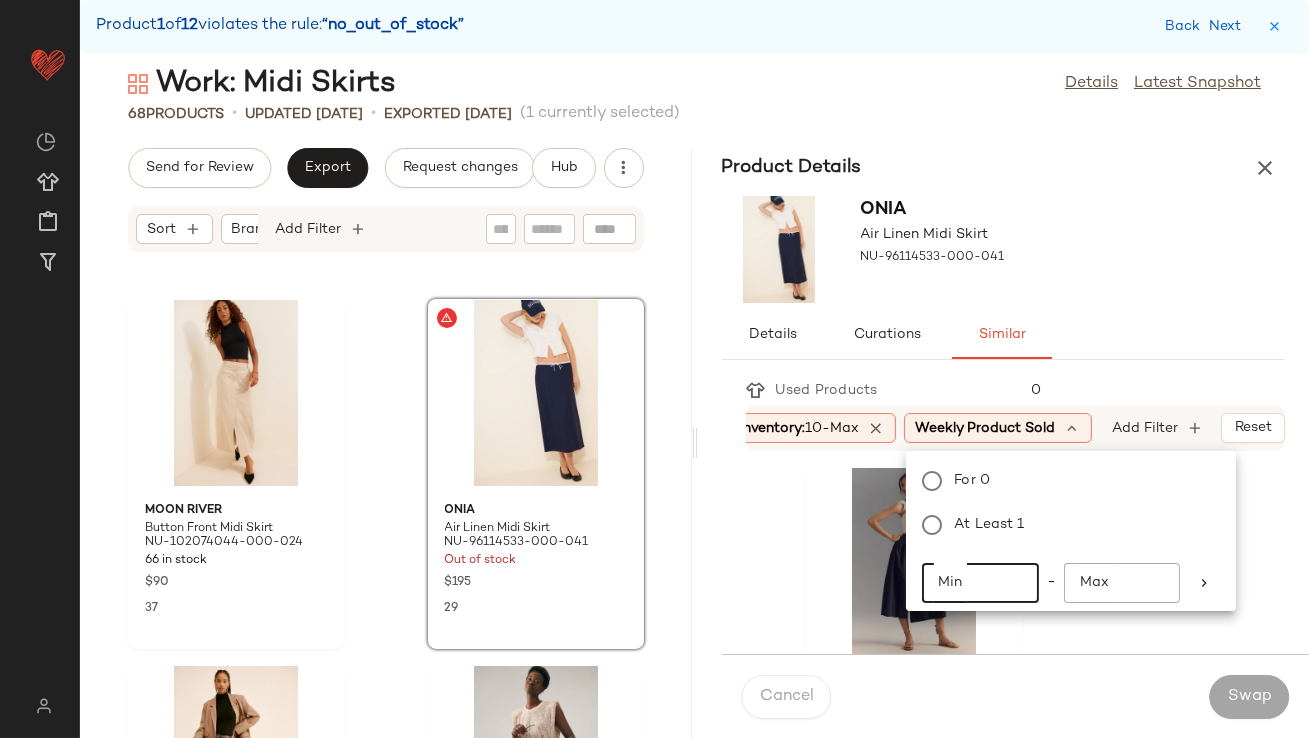 click on "Min" 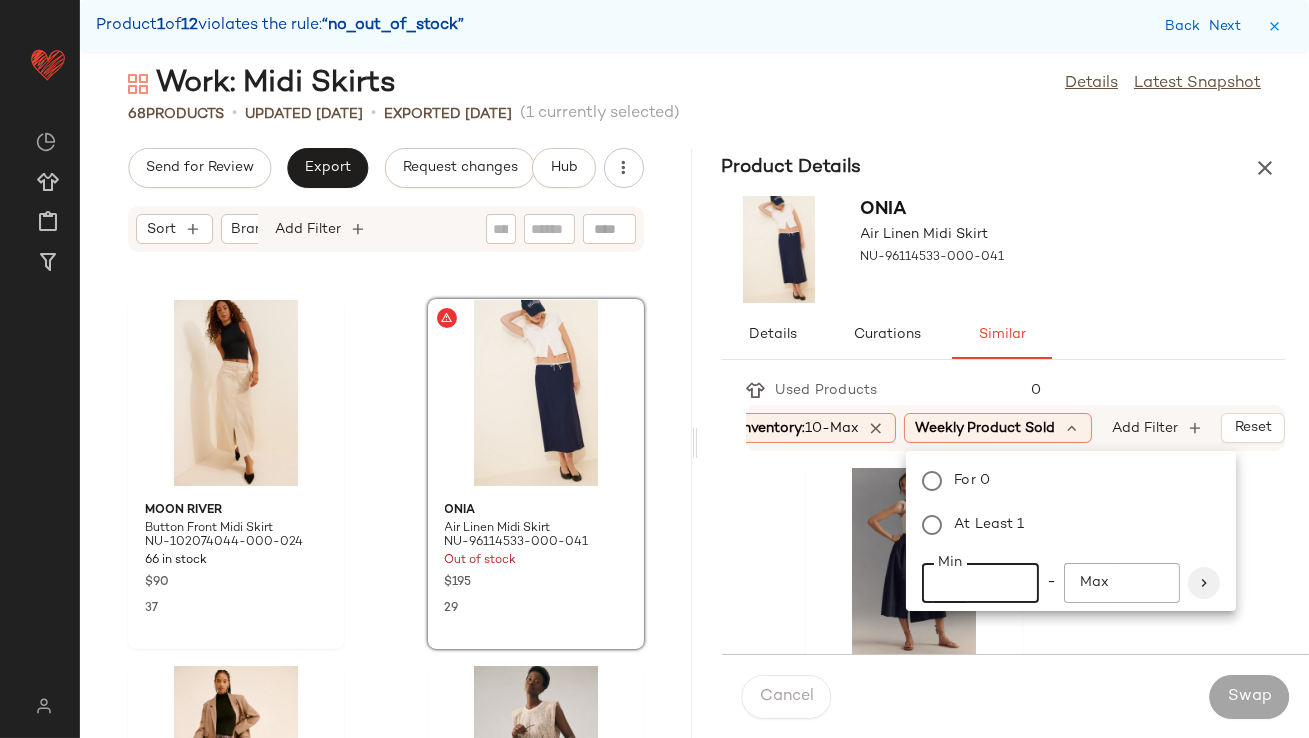 type on "**" 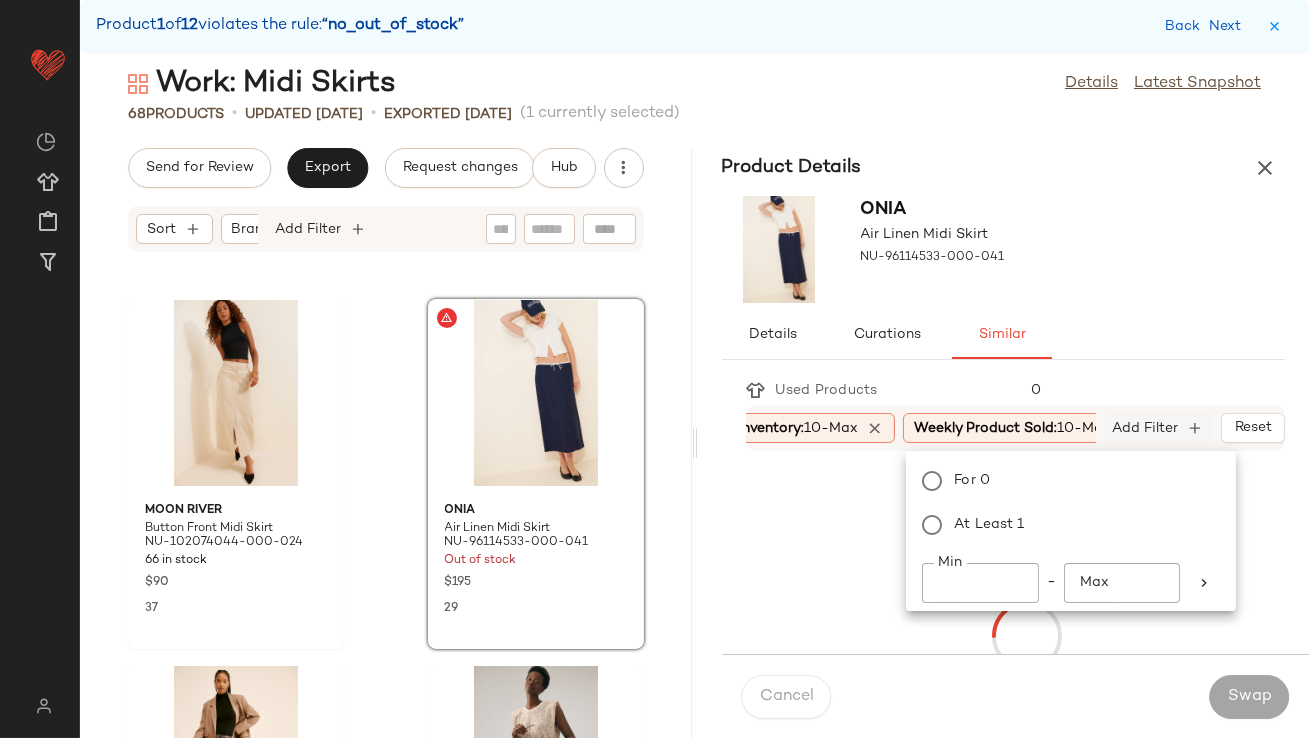click on "Add Filter" at bounding box center [1146, 428] 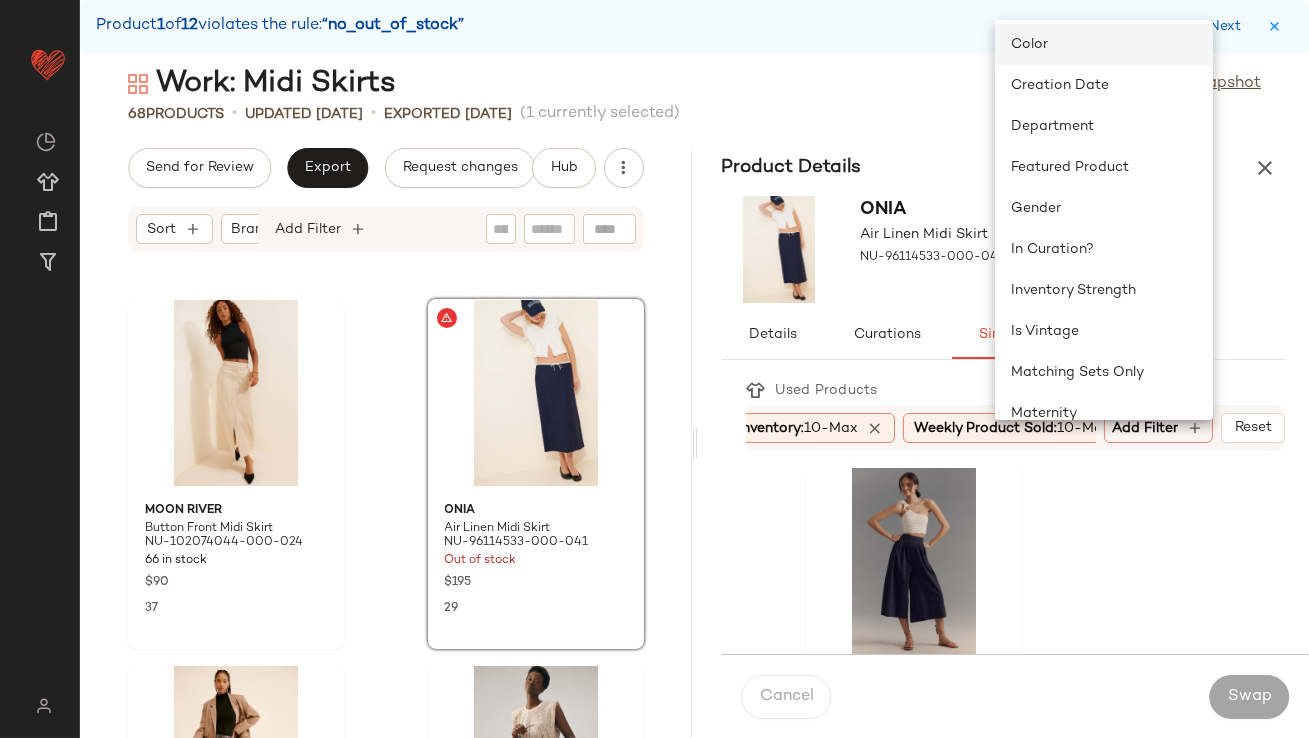scroll, scrollTop: 250, scrollLeft: 0, axis: vertical 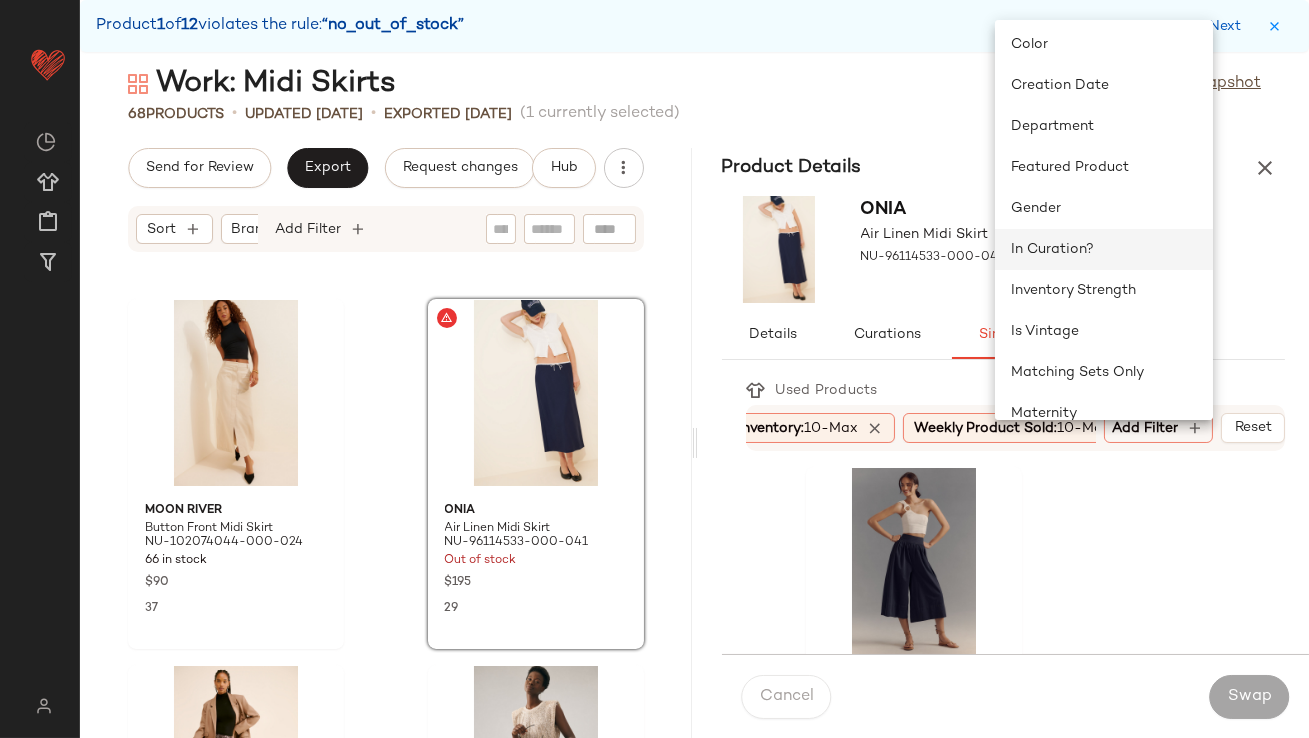 click on "In Curation?" 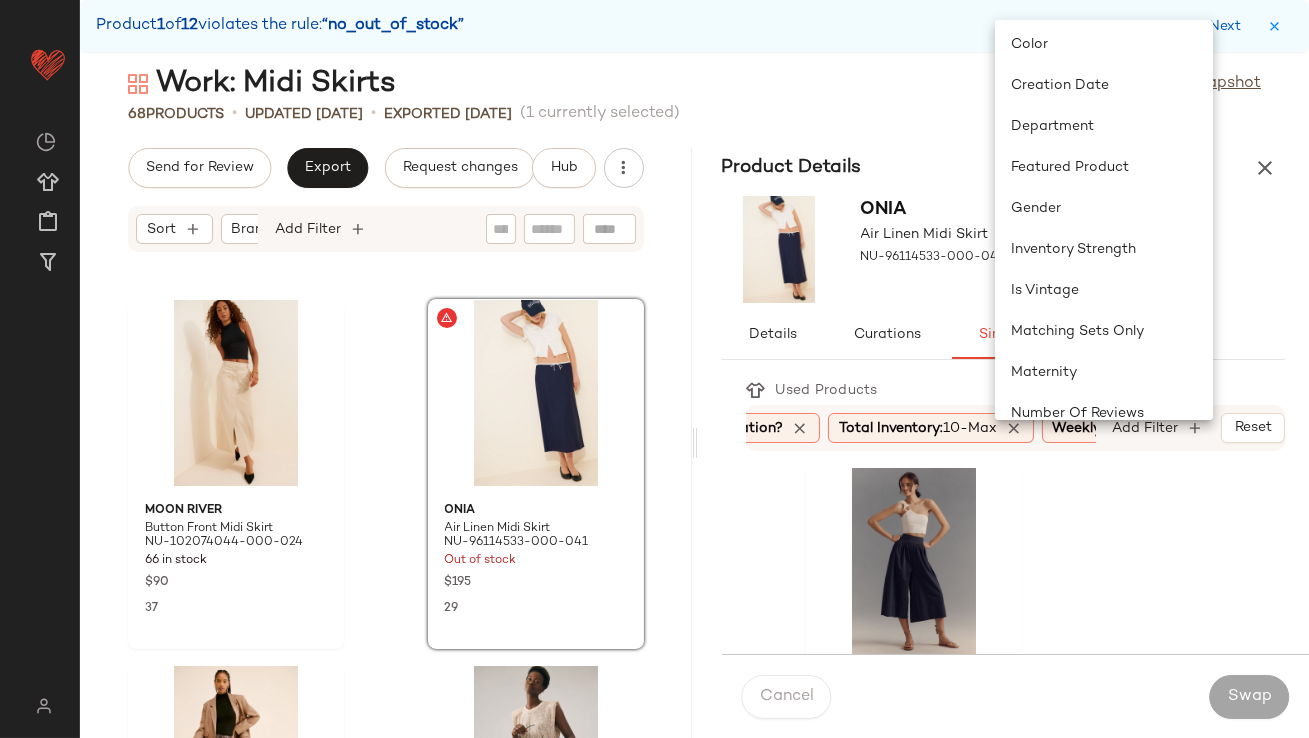 scroll, scrollTop: 0, scrollLeft: 126, axis: horizontal 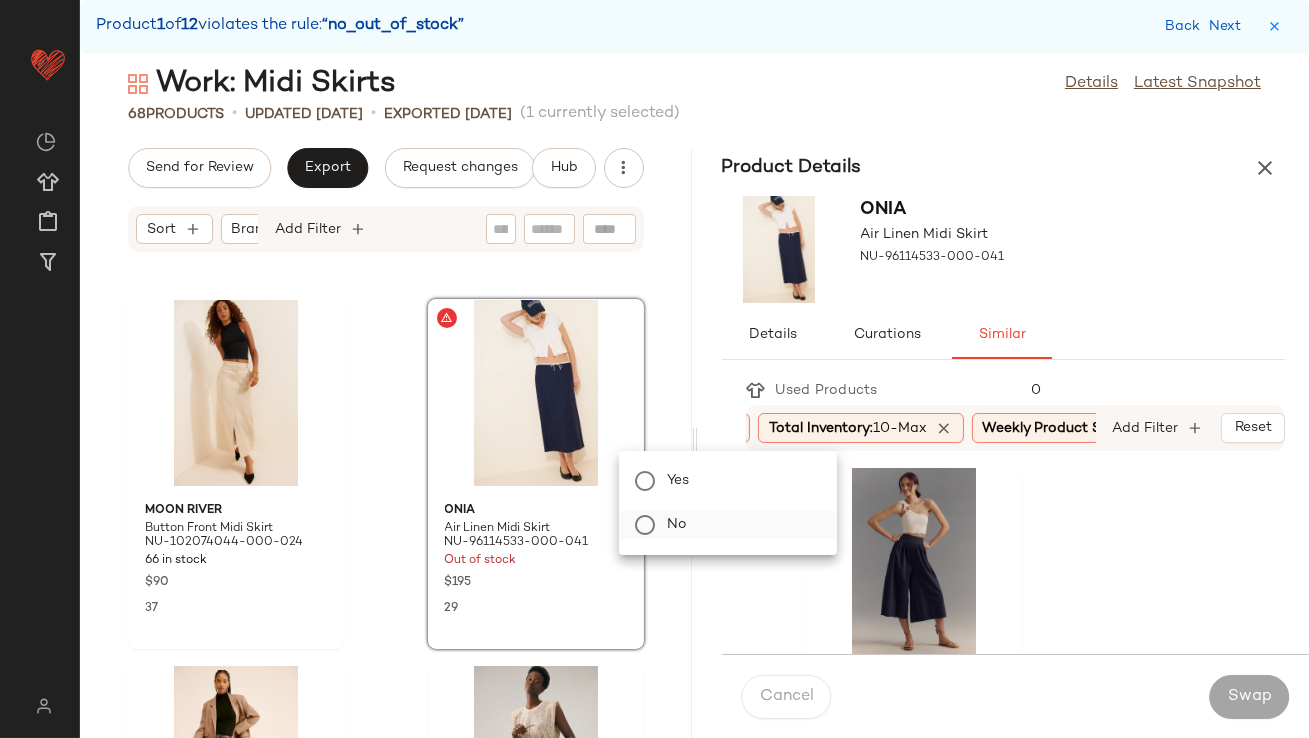 click on "No" at bounding box center [740, 525] 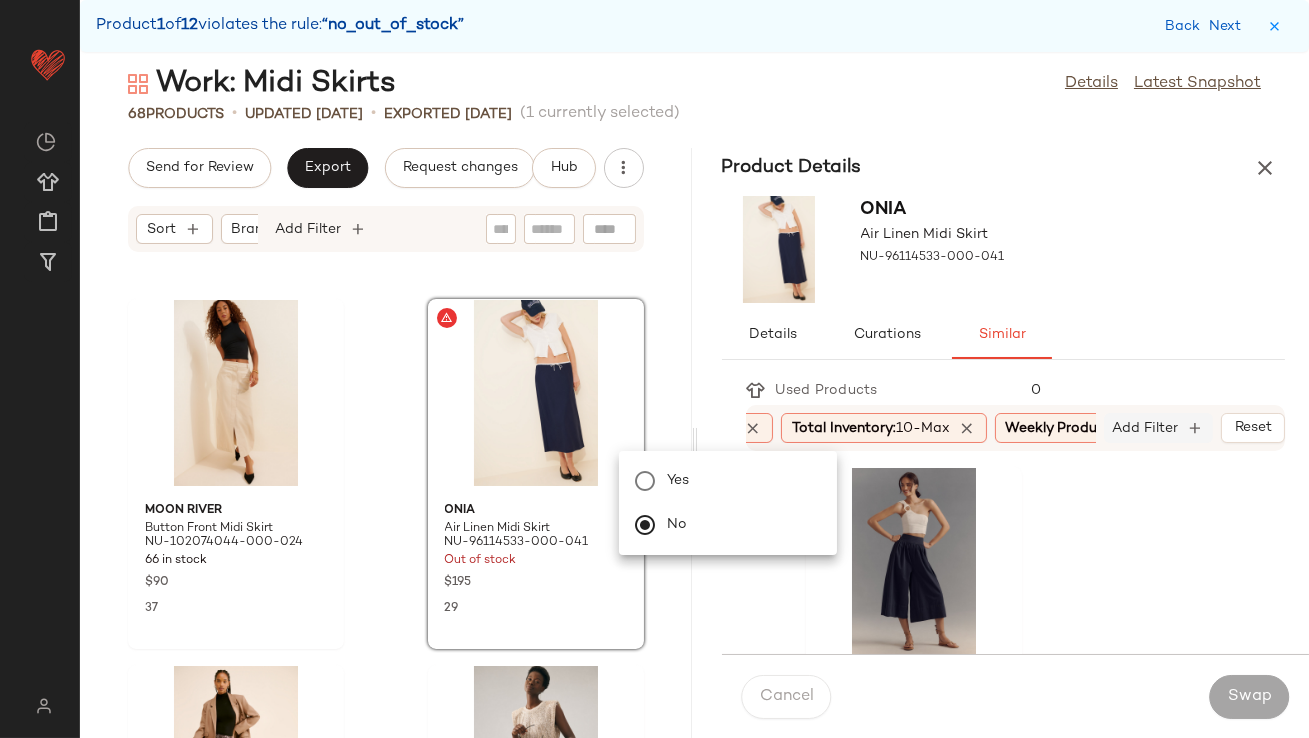 click on "Add Filter" 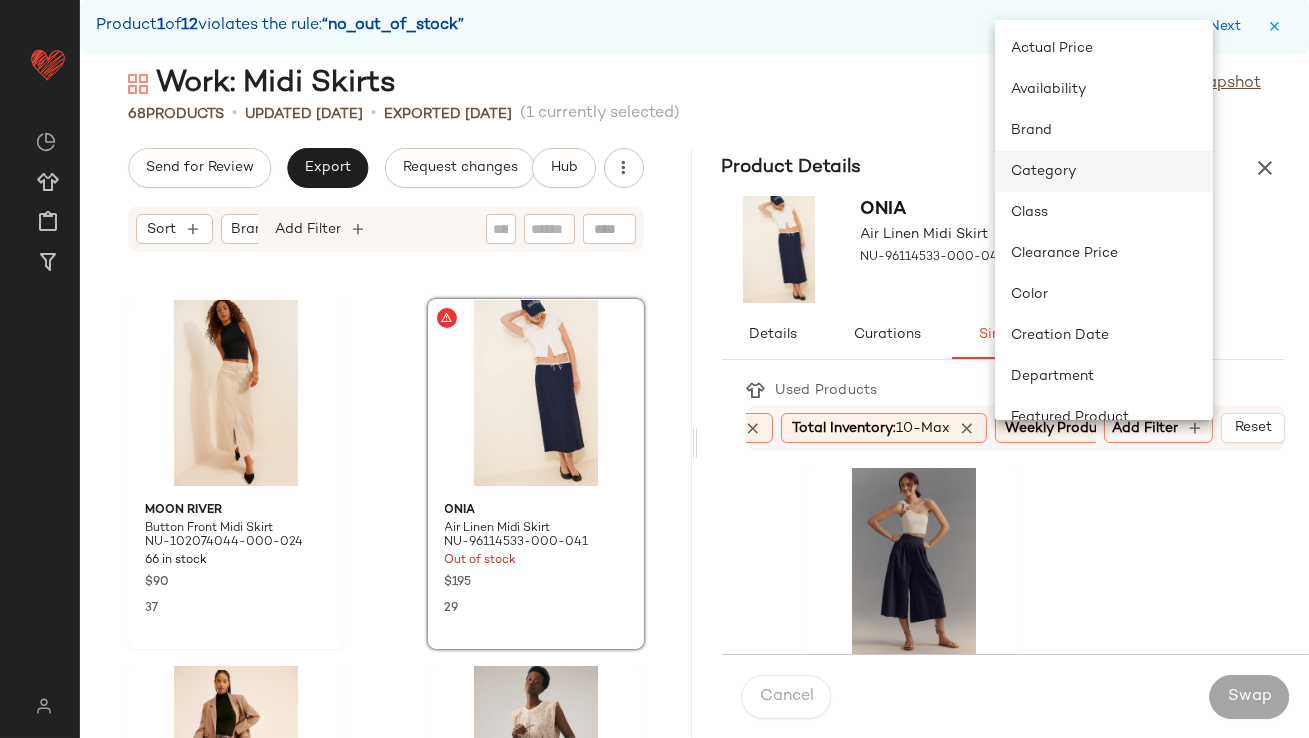 click on "Category" 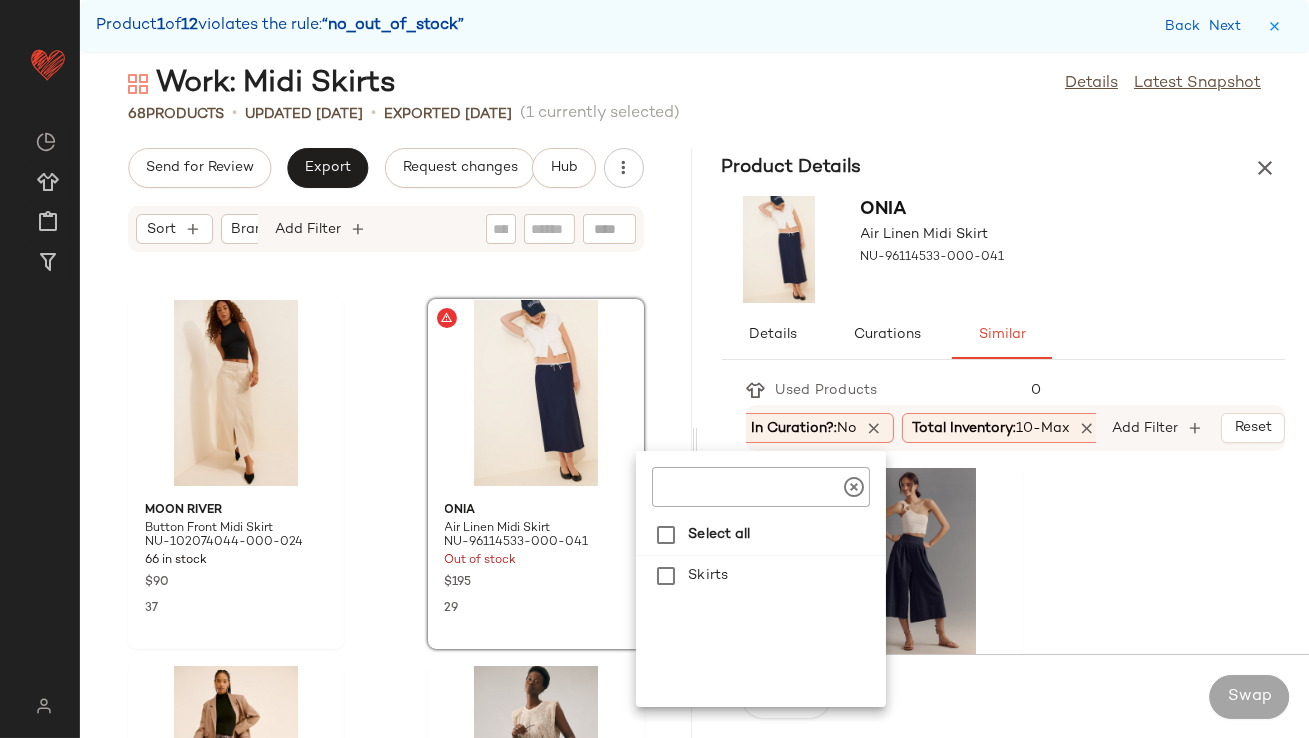 scroll, scrollTop: 0, scrollLeft: 109, axis: horizontal 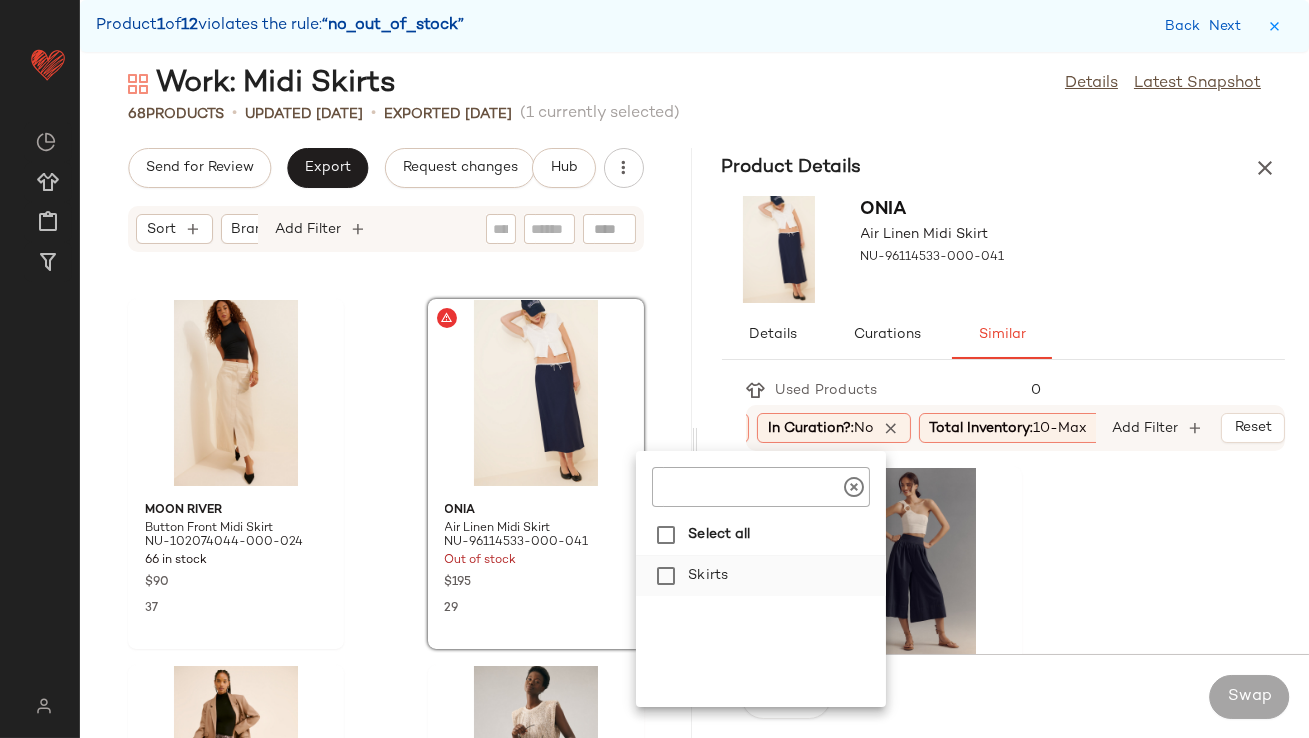click on "Skirts" 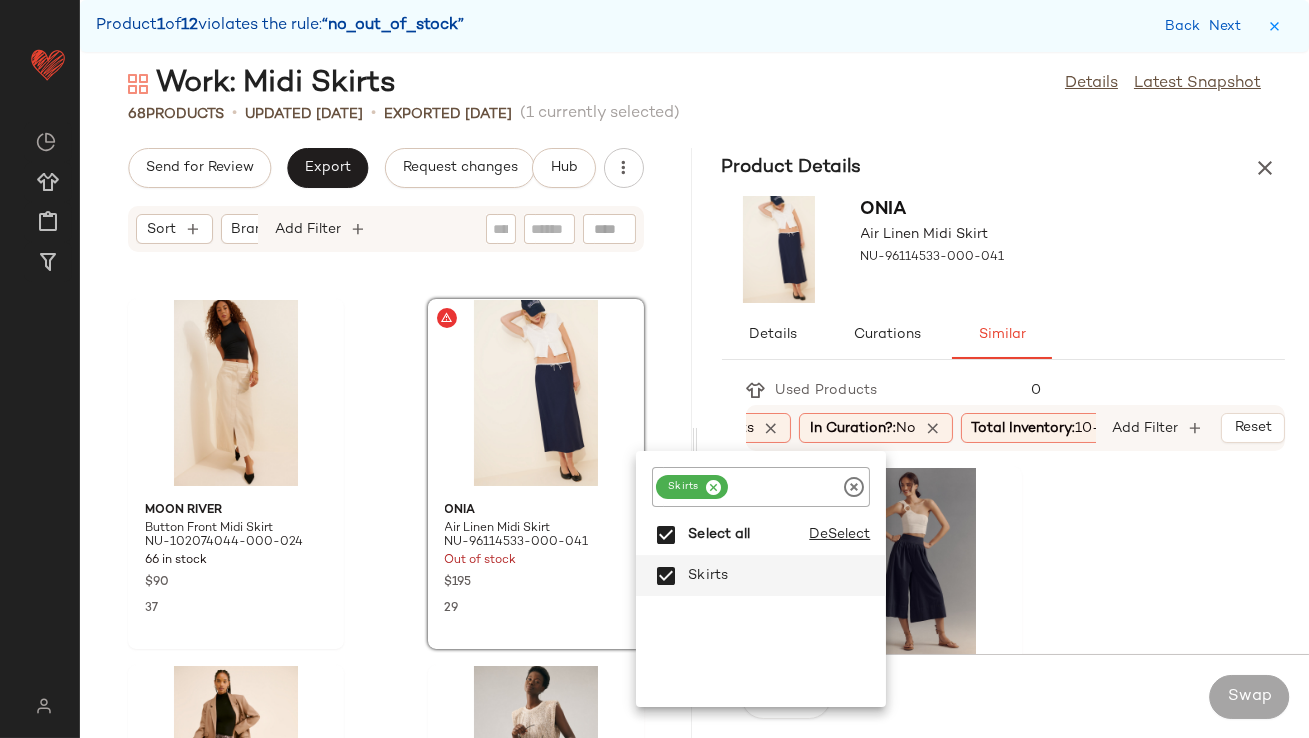 click on "Anthropologie Skirty Poplin Culottes NU-4123660650010-000-041 12 in stock $138 18 Find Me Now Linen Blend Wide Leg Seam Pants NU-97115828-000-040 22 in stock $178 60 Beachwood Baby Maternity Amalfi Linen Skirt NU-88724034-000-001 62 in stock $148 4 [PERSON_NAME]. Organza Simple Skirt NU-92442987-000-066 89 in stock $324 4 Another Girl Drop-Waist Contrast Midi Dress NU-95369336-000-018 13 in stock $126 15 OpéraSPORT Sabine Midi Dress NU-97670681-000-001 160 in stock $230 3 Lioness [PERSON_NAME] Maxi Skirt NU-90977588-000-010 28 in stock $69 6 Anthropologie The Lilou Twofer Midi Dress NU-4130572540039-000-014 74 in stock $148 9 [PERSON_NAME] Pleated Poplin Mini Skirt NU-96803051-000-001 65 in stock $175 5 Anthropologie The [PERSON_NAME] Linen Blend Maxi Skirt NU-4120348690109-000-001 40 in stock $138 2 Free People [PERSON_NAME]-On Crop Wide-Leg Jeans NU-97182091-000-040 13 in stock $98 11 Free People Madras That Solid Linen Maxi Skirt NU-98529480-000-224 41 in stock $128 7 [PERSON_NAME] + [PERSON_NAME] [PERSON_NAME] Vegan Leather Skirt NU-64649684-000-001 2" 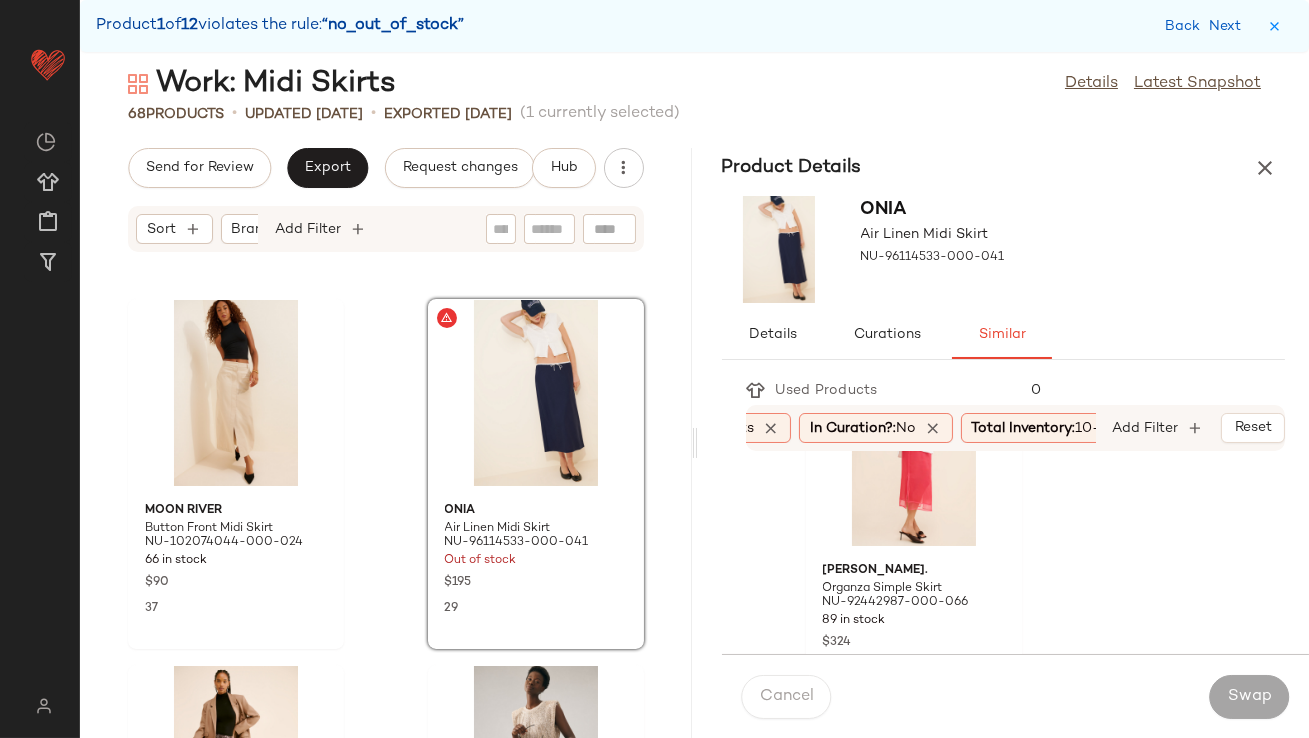 scroll, scrollTop: 112, scrollLeft: 0, axis: vertical 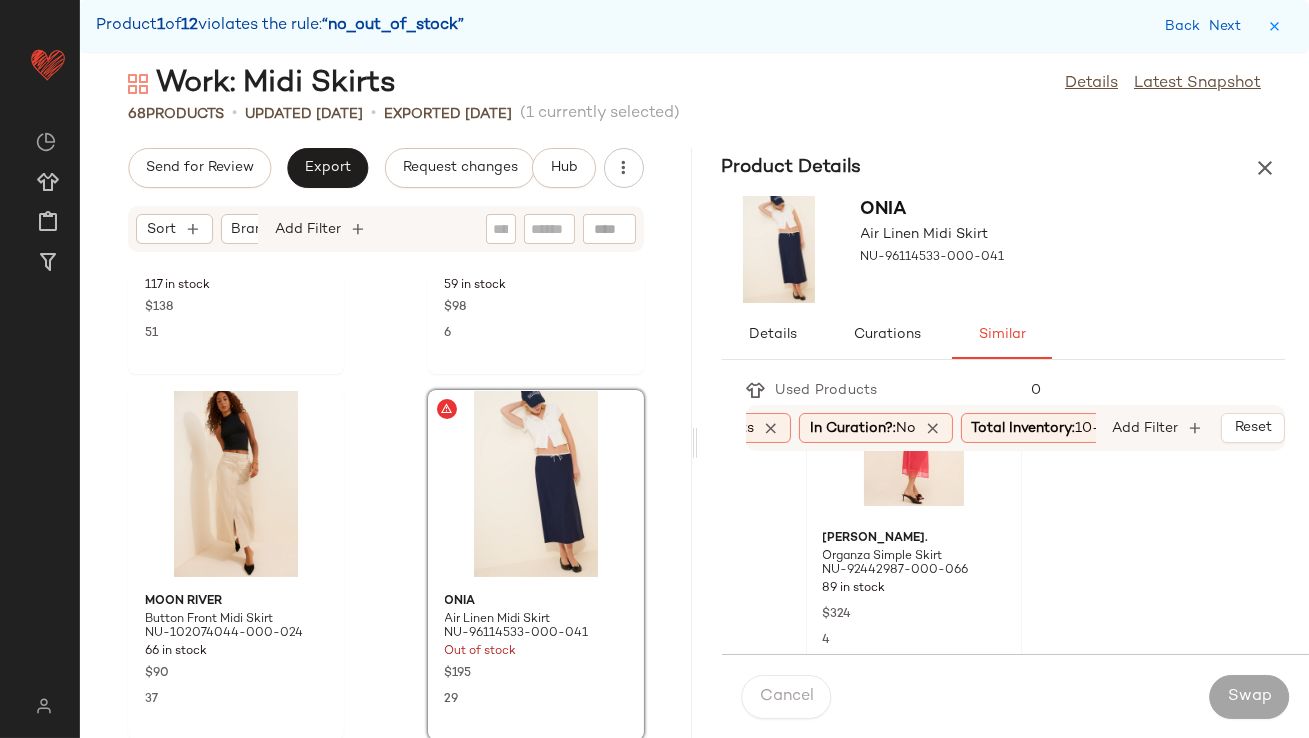 click 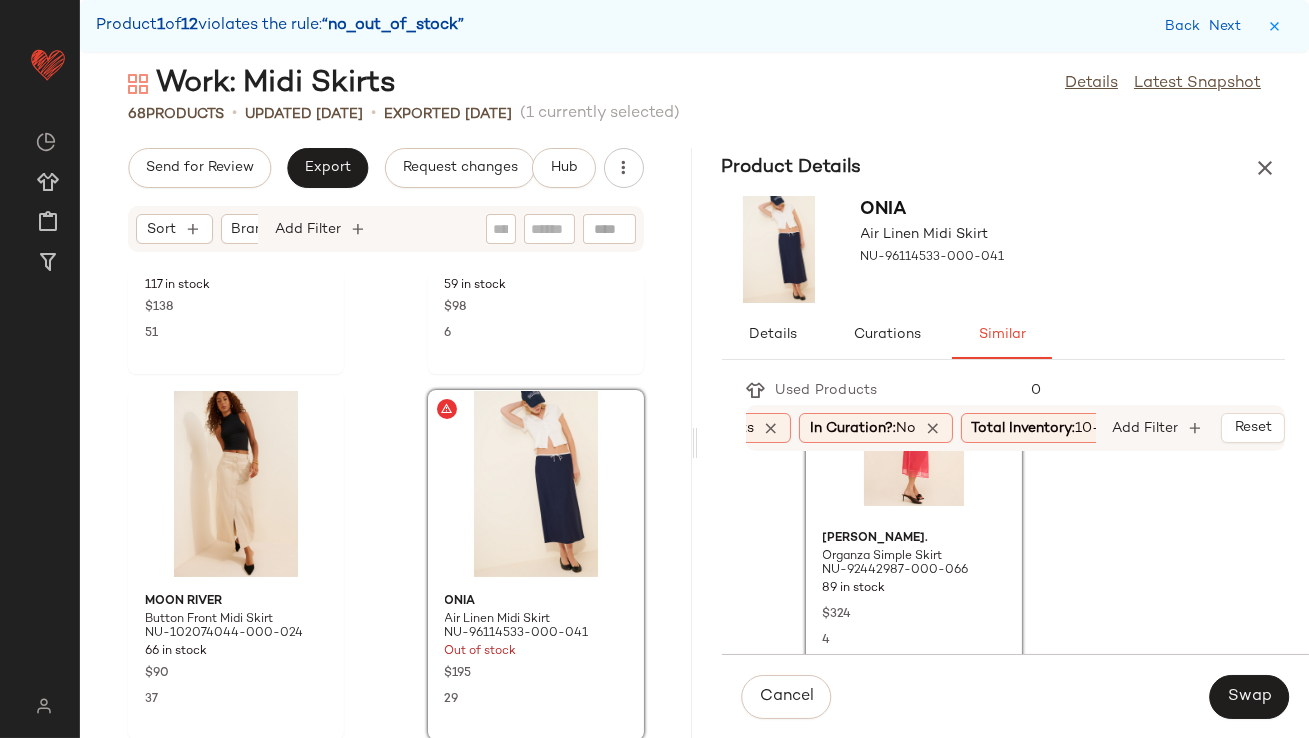 scroll, scrollTop: 0, scrollLeft: 0, axis: both 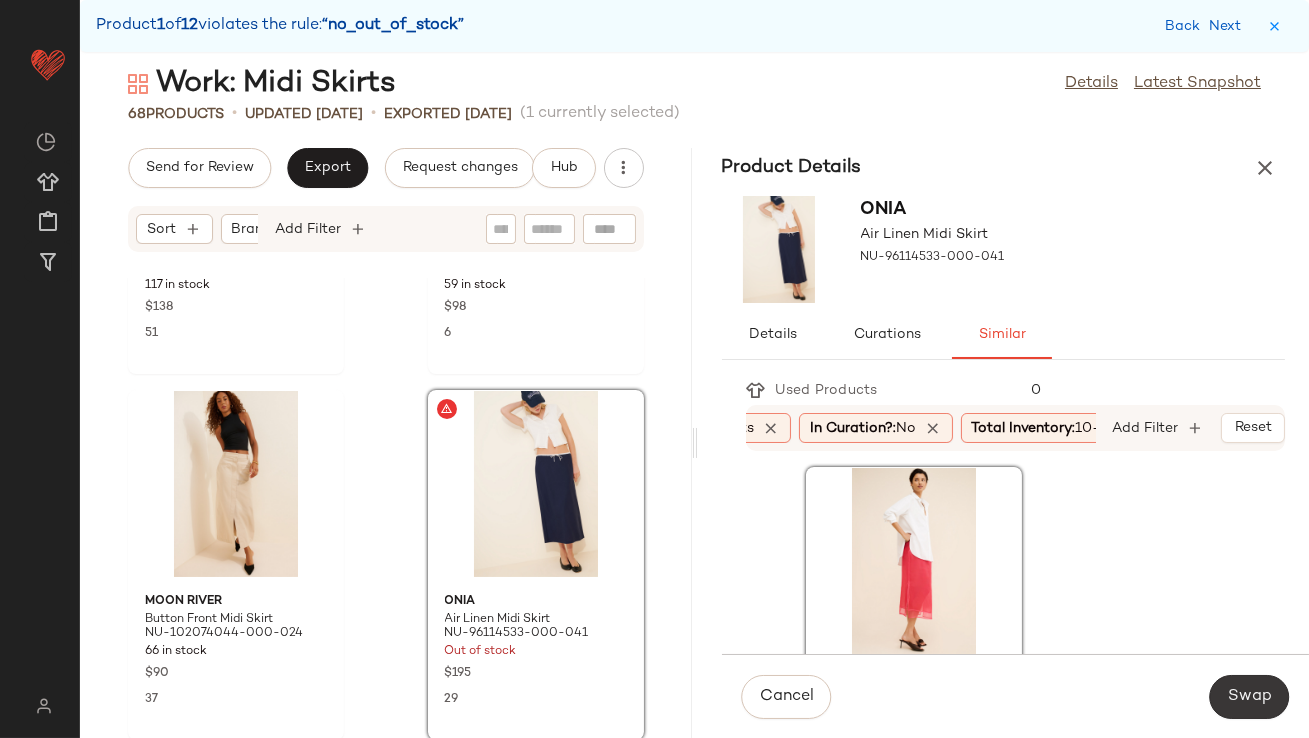 click on "Swap" at bounding box center (1249, 697) 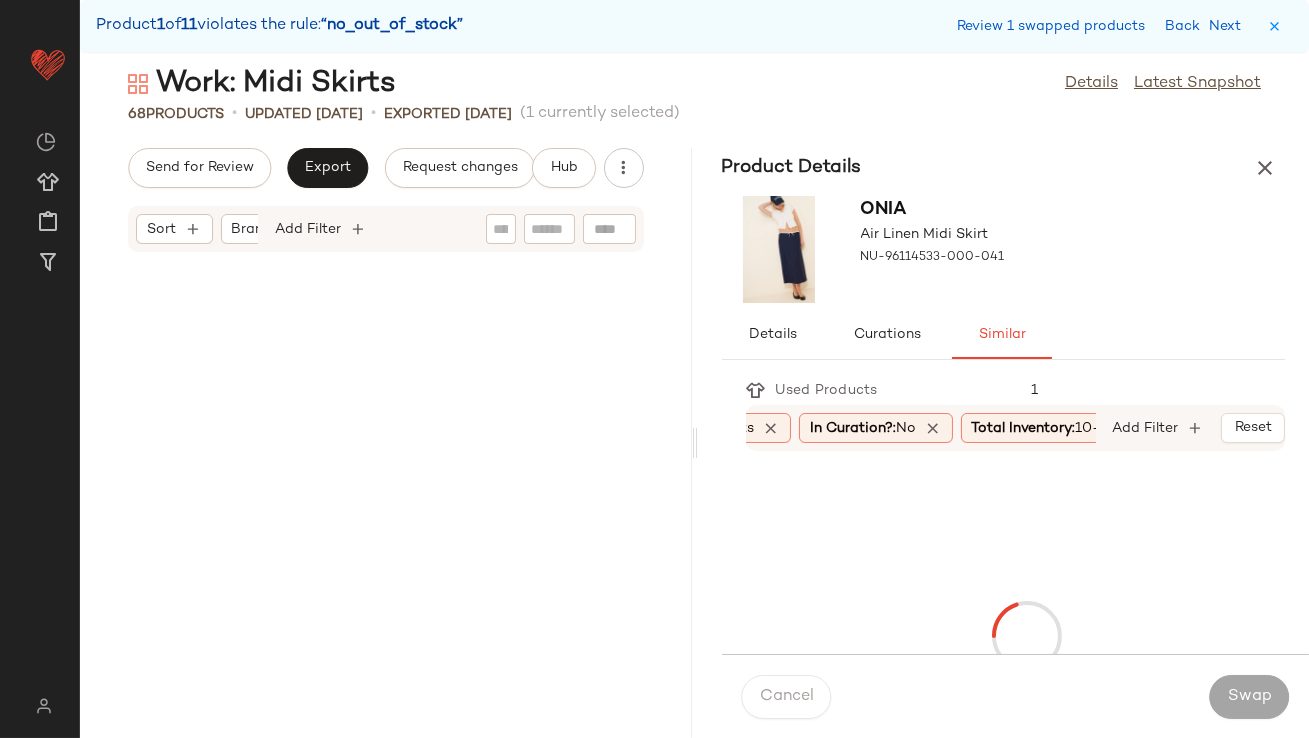 scroll, scrollTop: 2561, scrollLeft: 0, axis: vertical 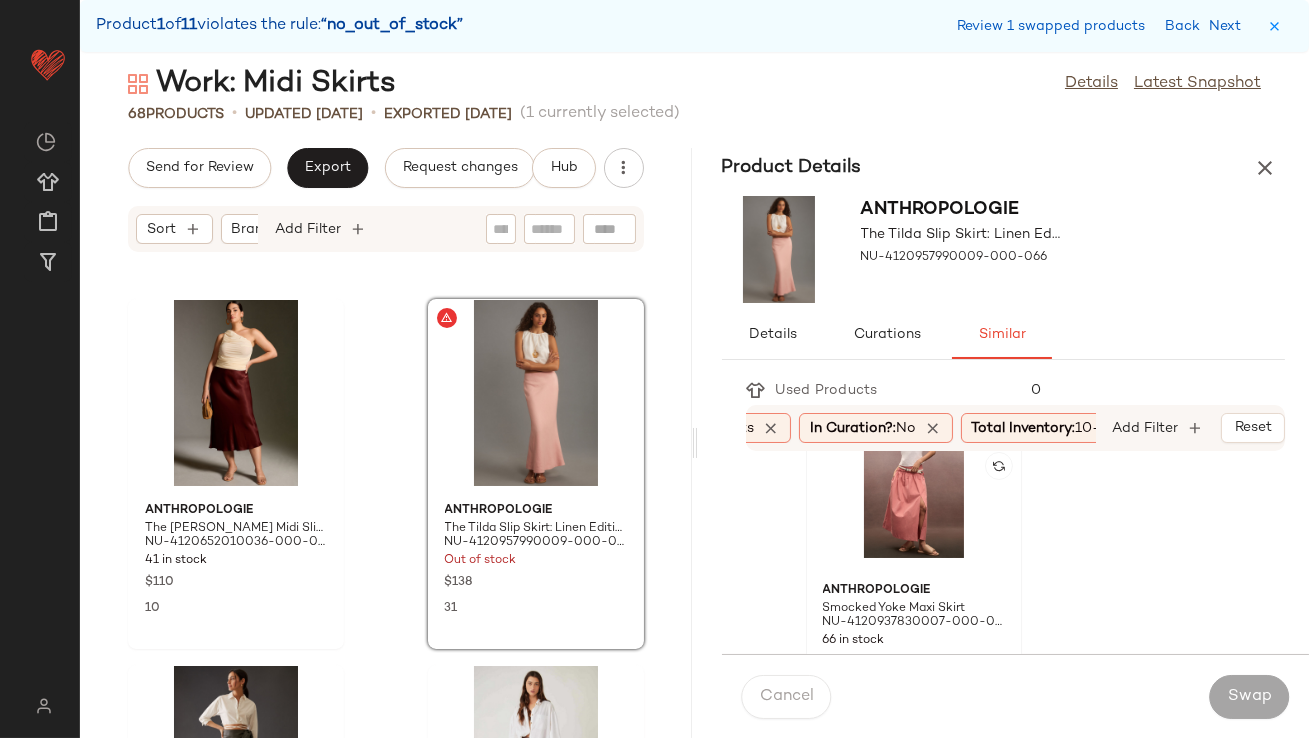 click 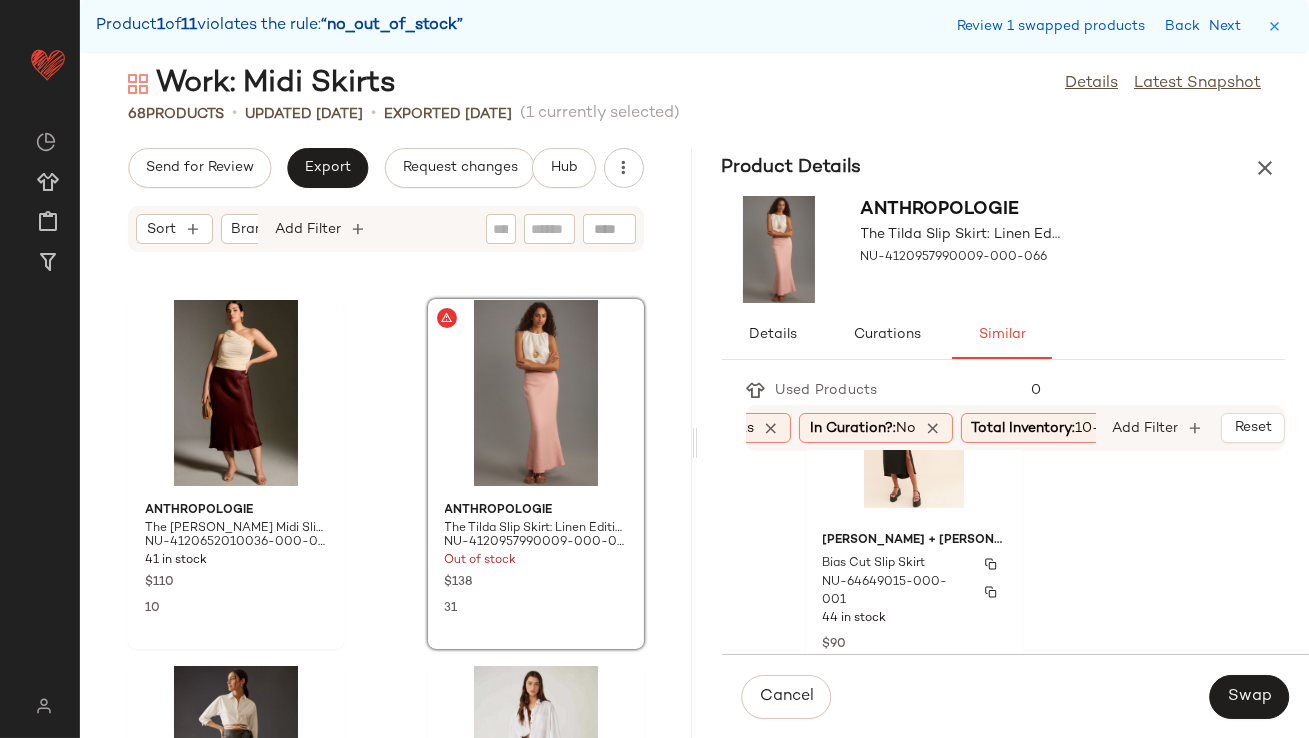 scroll, scrollTop: 1491, scrollLeft: 0, axis: vertical 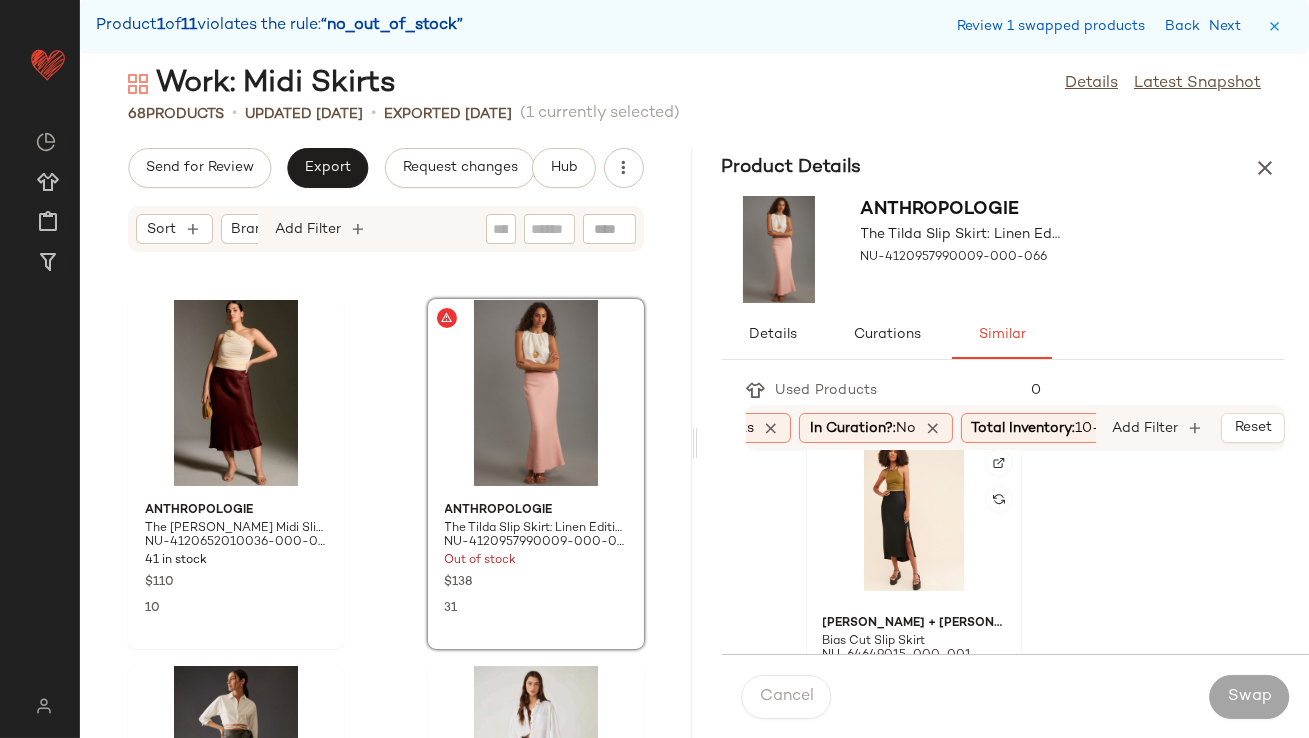 click 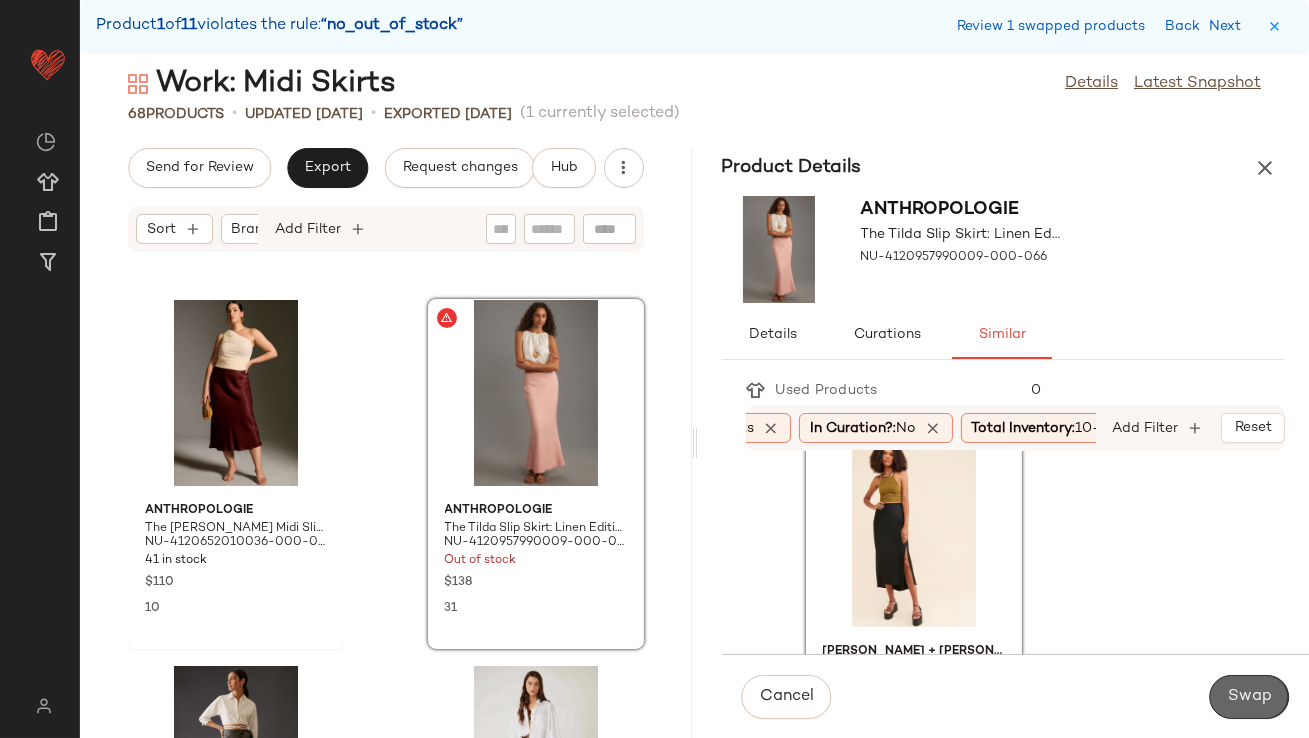 click on "Swap" at bounding box center (1249, 697) 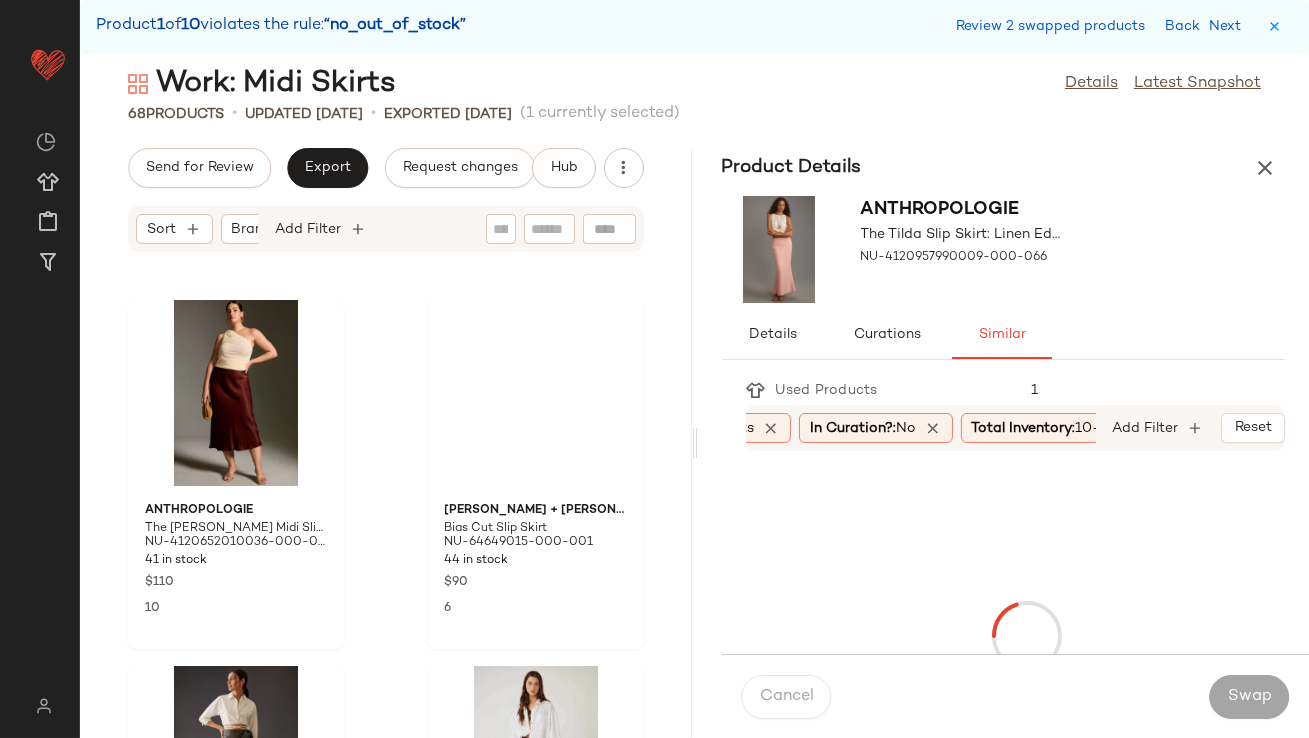 scroll, scrollTop: 3660, scrollLeft: 0, axis: vertical 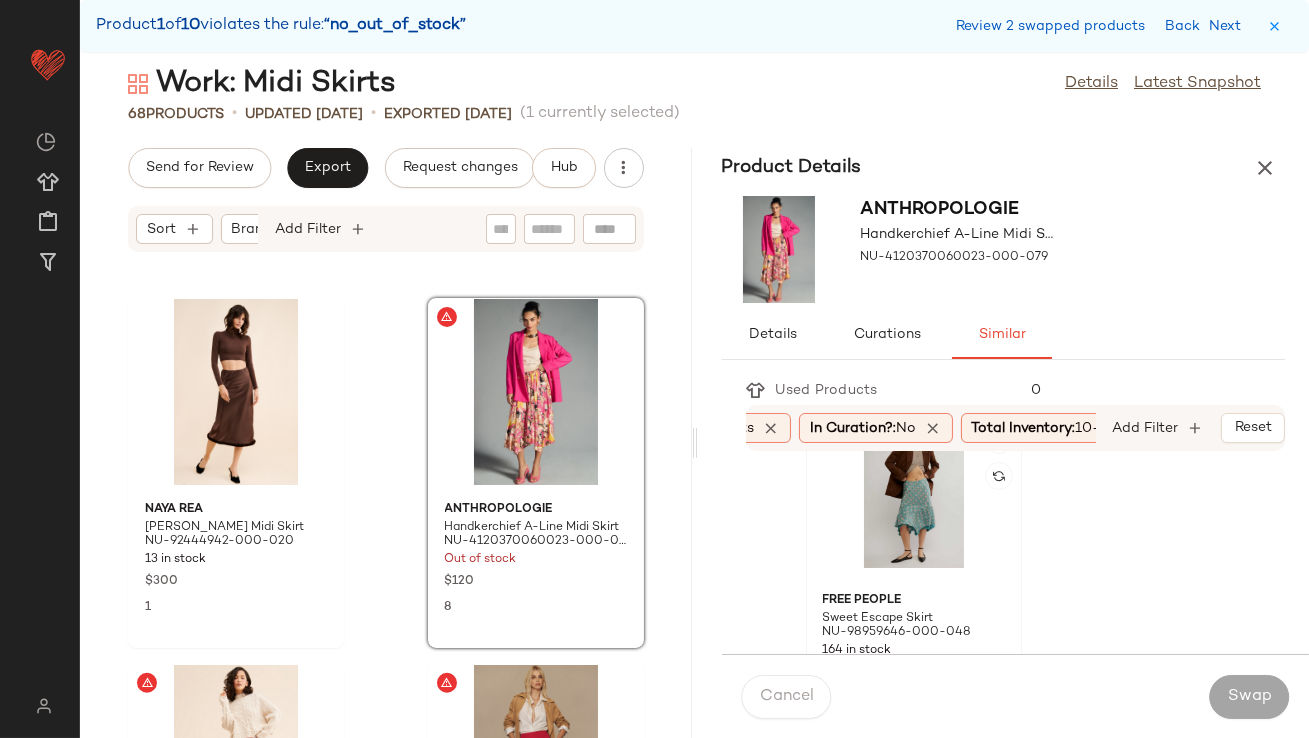click 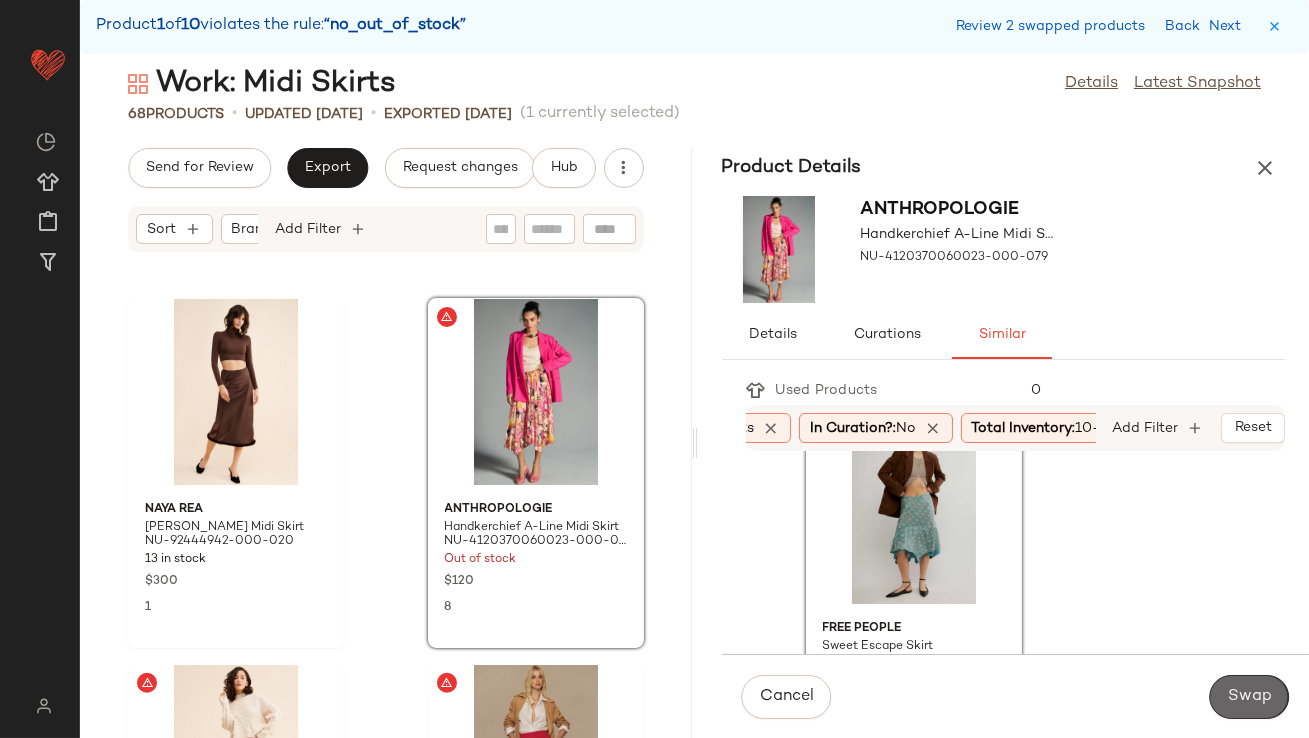 click on "Swap" 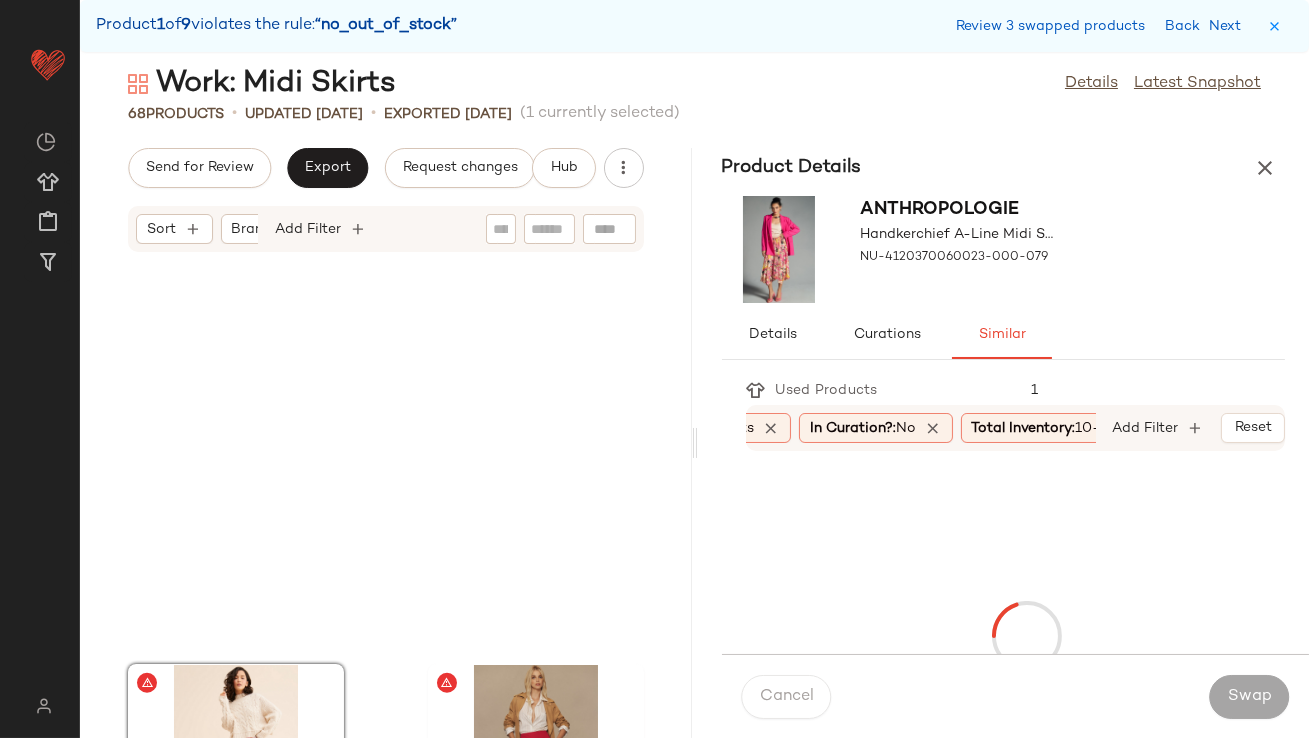 scroll, scrollTop: 4025, scrollLeft: 0, axis: vertical 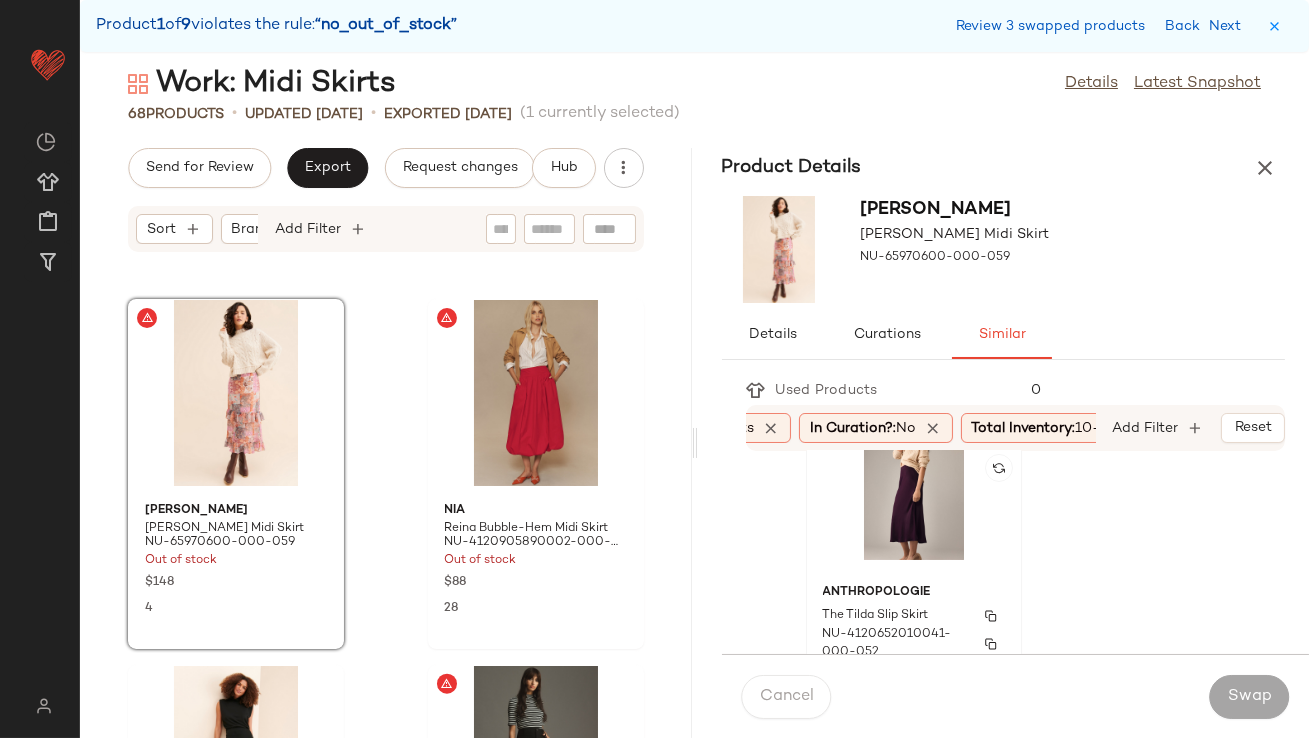 click 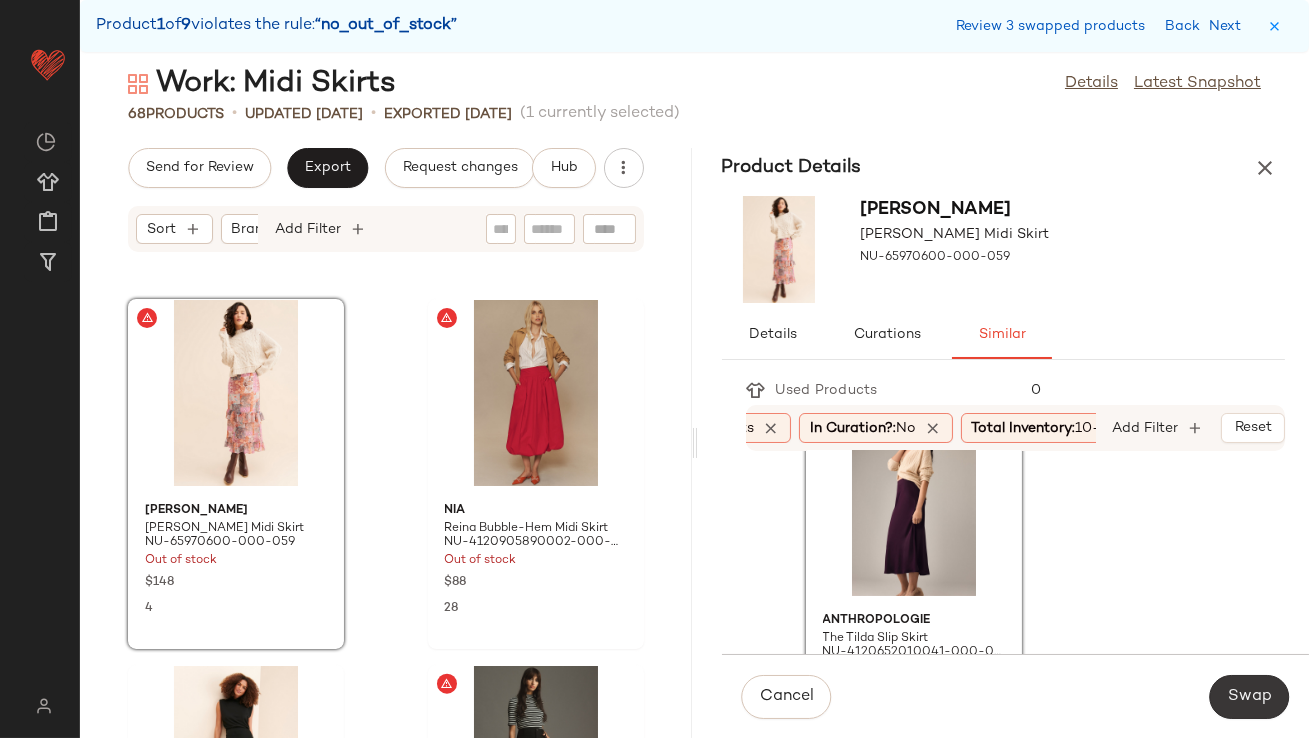 click on "Swap" at bounding box center [1249, 697] 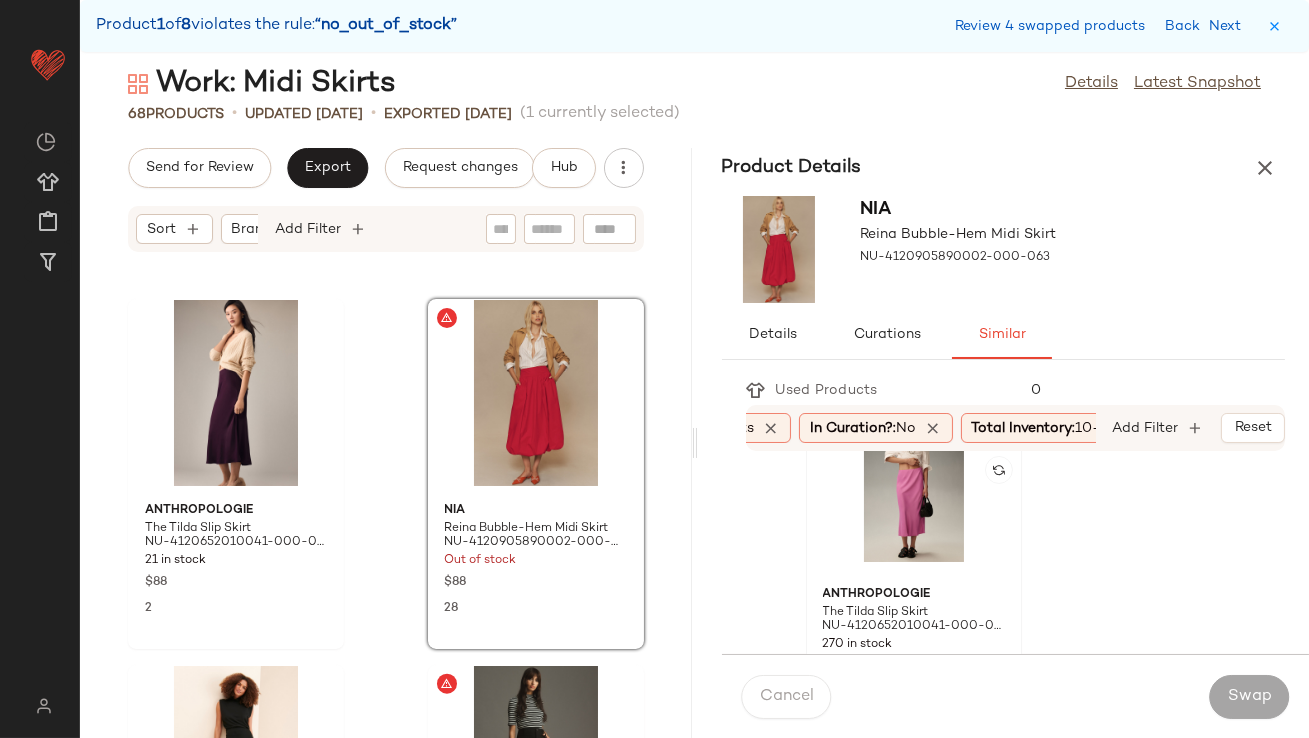 scroll, scrollTop: 59, scrollLeft: 0, axis: vertical 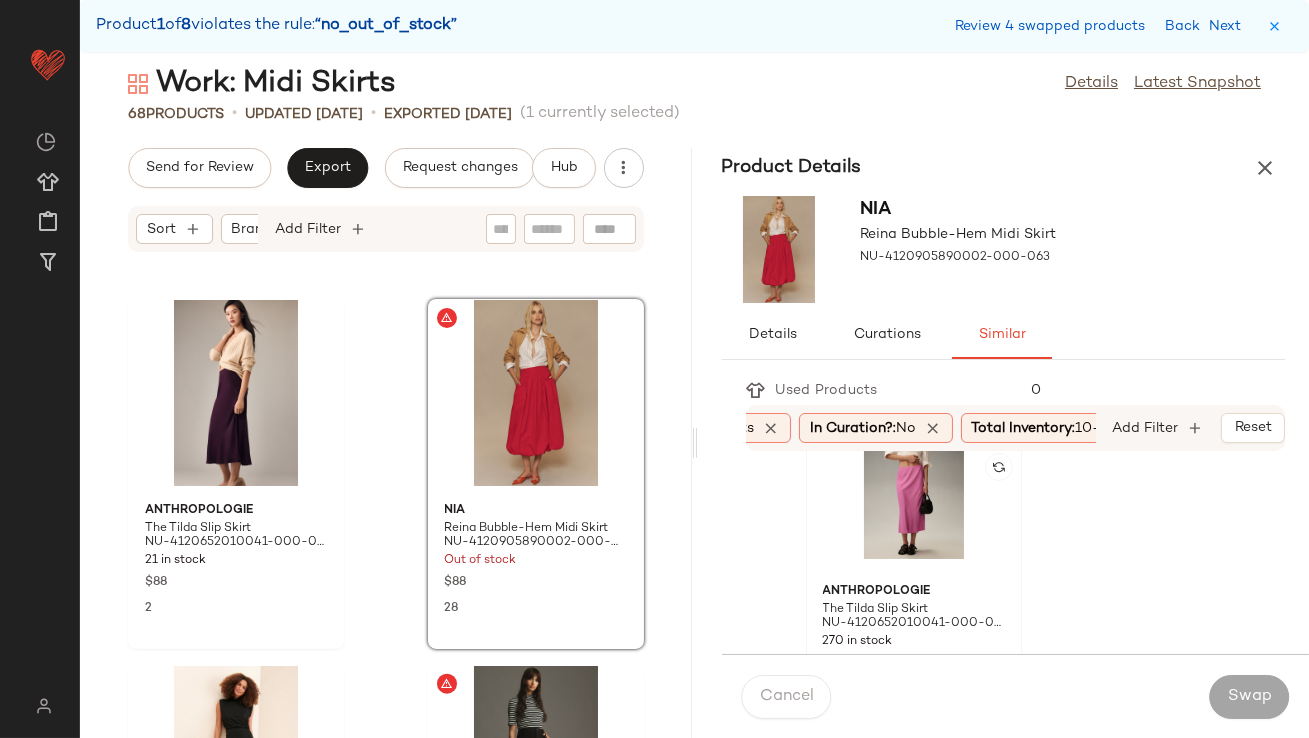 click 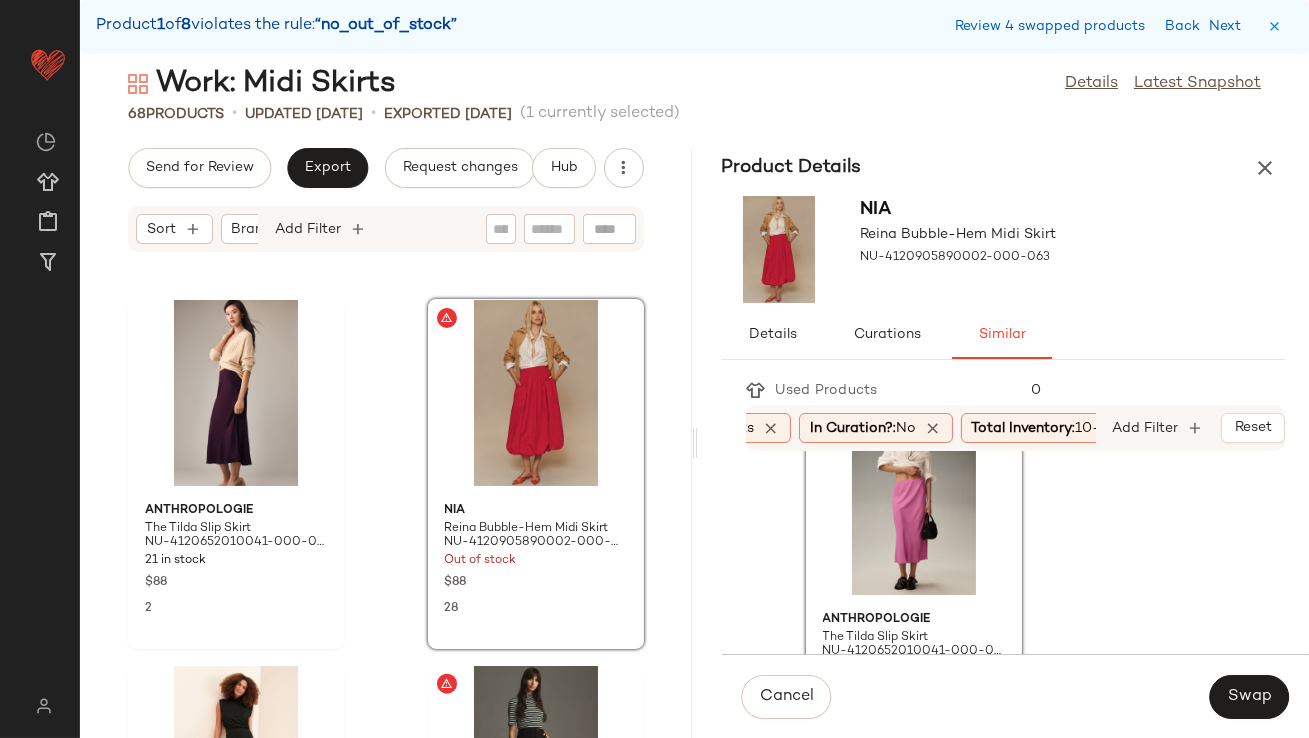 click on "Swap" at bounding box center [1249, 697] 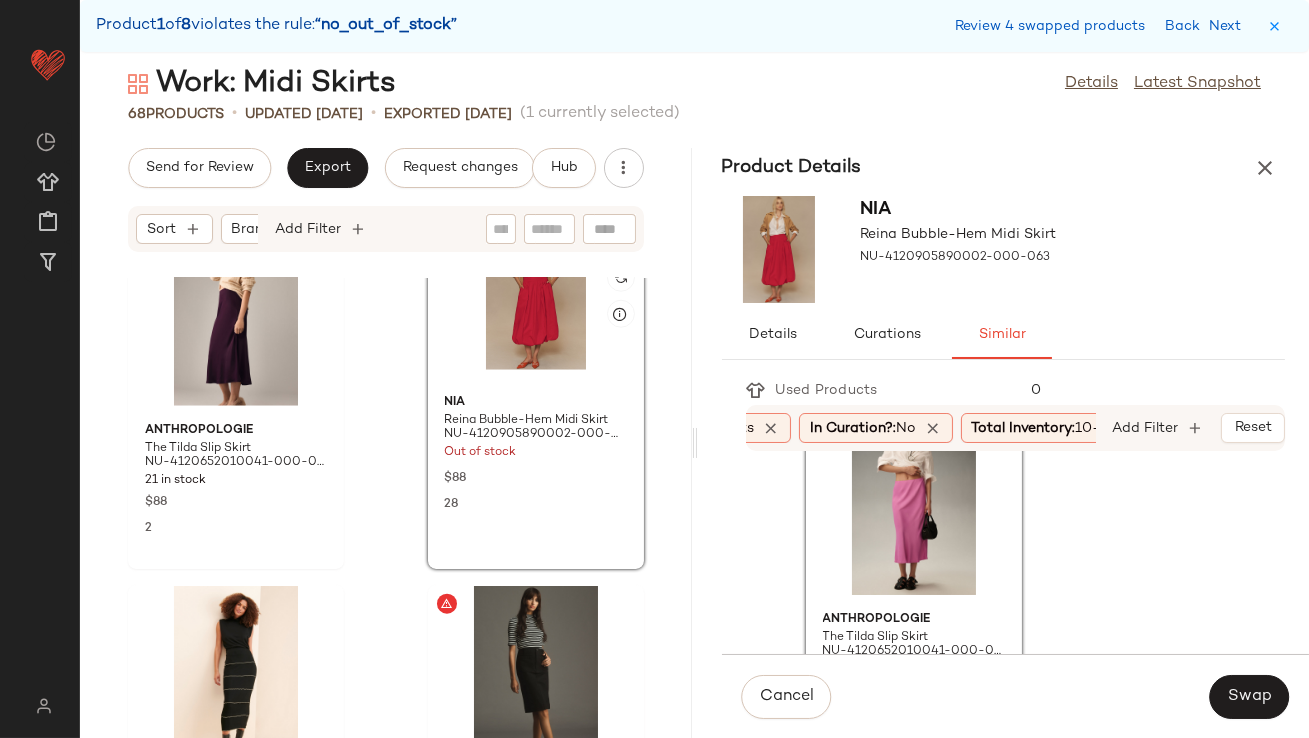 scroll, scrollTop: 4409, scrollLeft: 0, axis: vertical 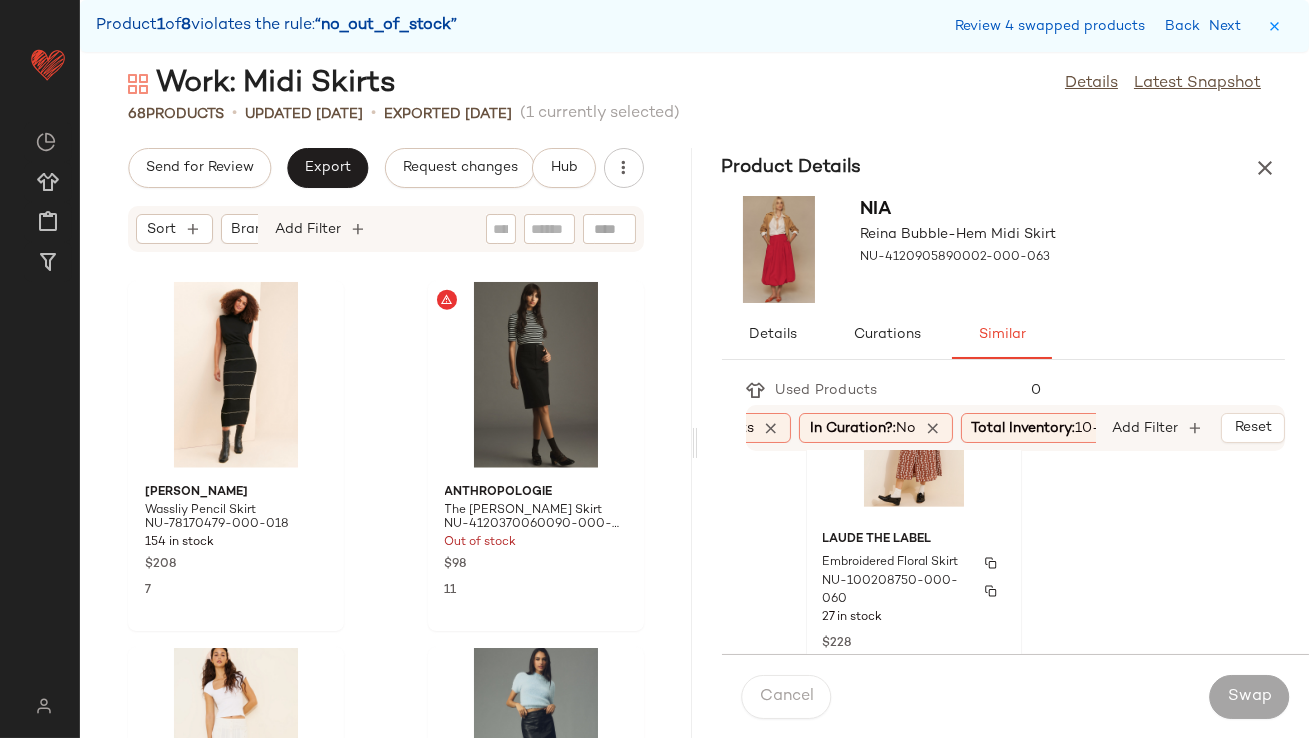 click on "Laude The Label Embroidered Floral Skirt NU-100208750-000-060 27 in stock $228 3" 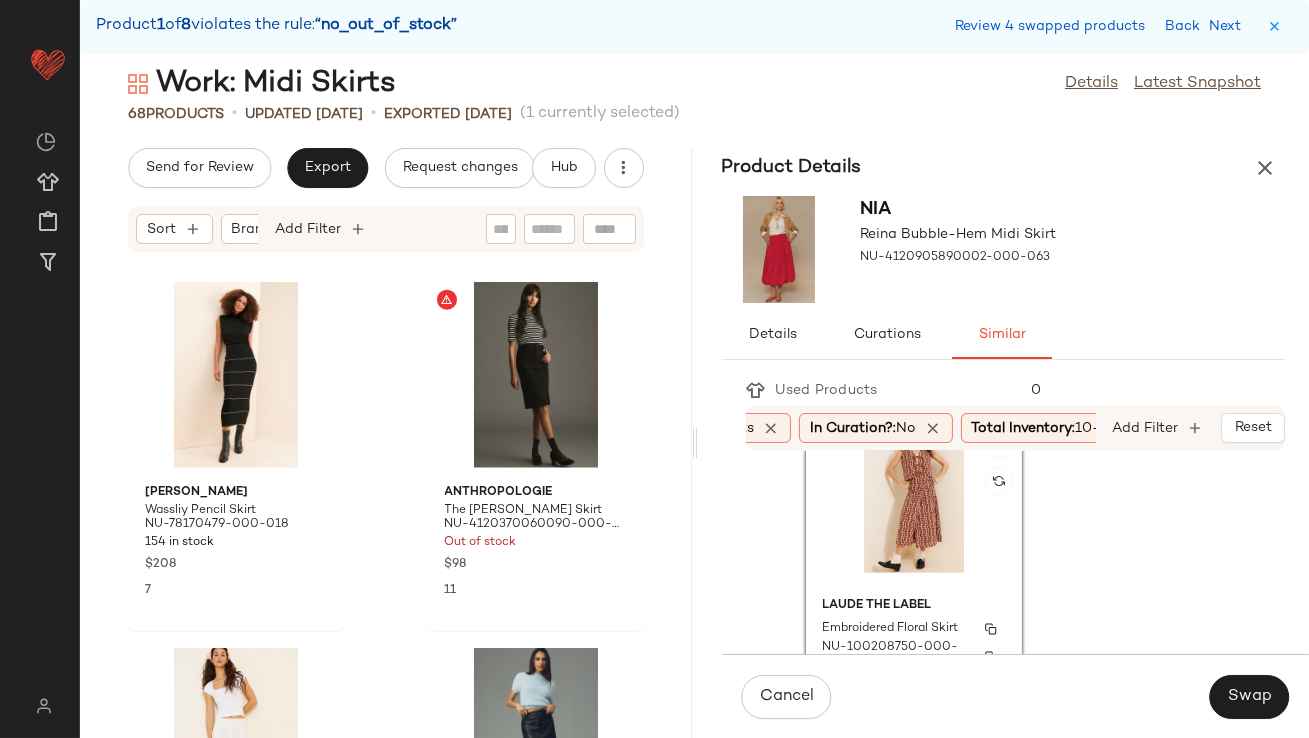 scroll, scrollTop: 1873, scrollLeft: 0, axis: vertical 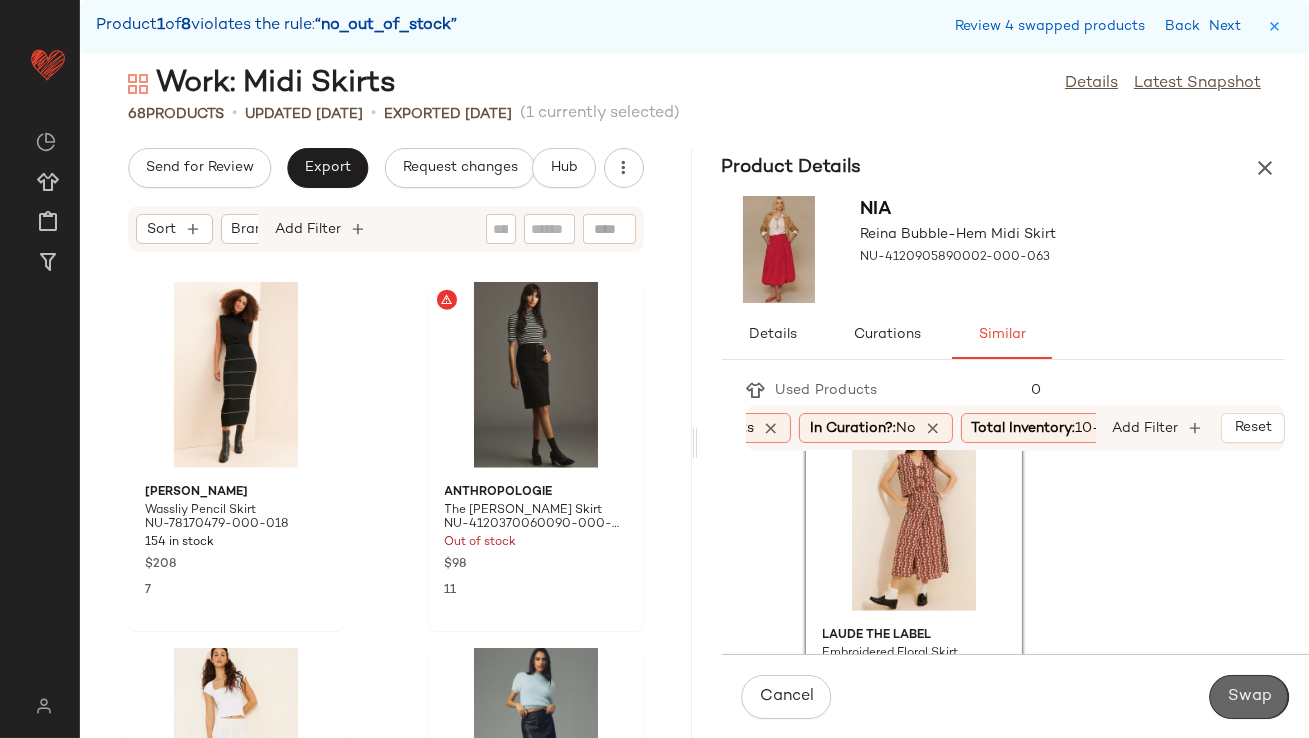 click on "Swap" at bounding box center (1249, 697) 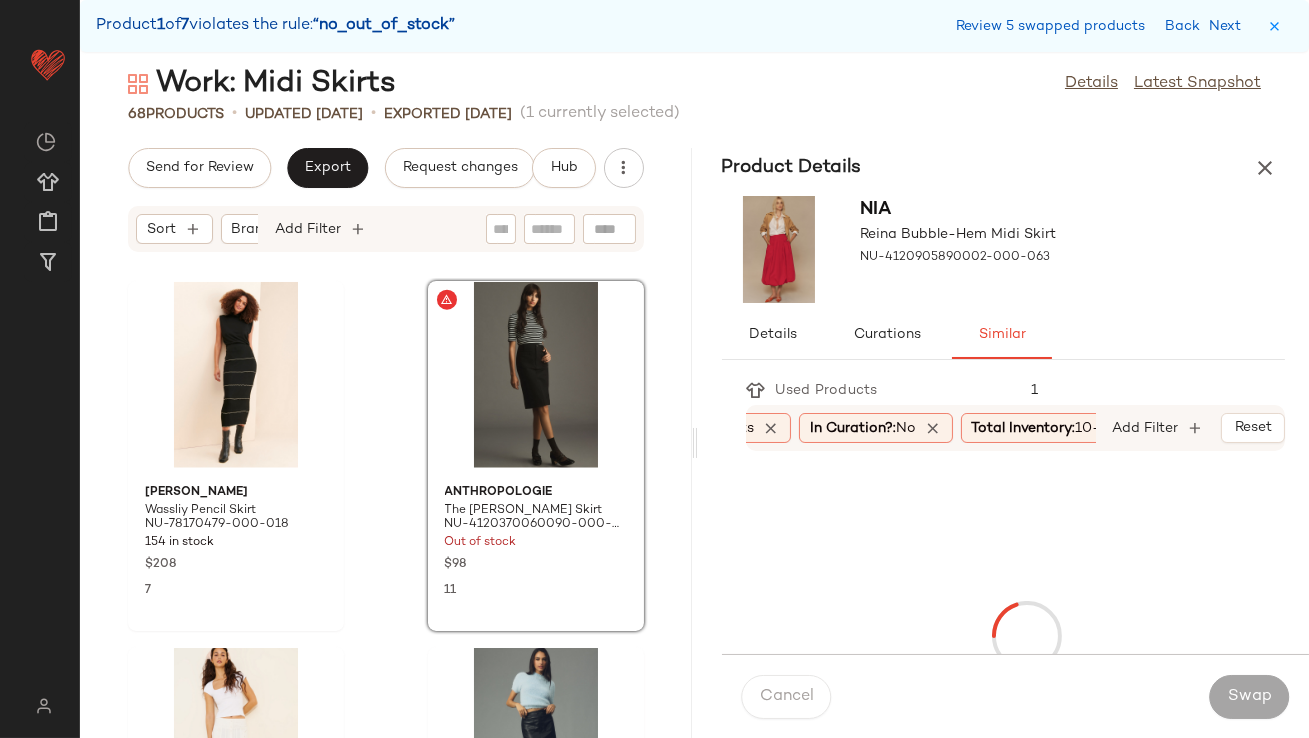 scroll, scrollTop: 4391, scrollLeft: 0, axis: vertical 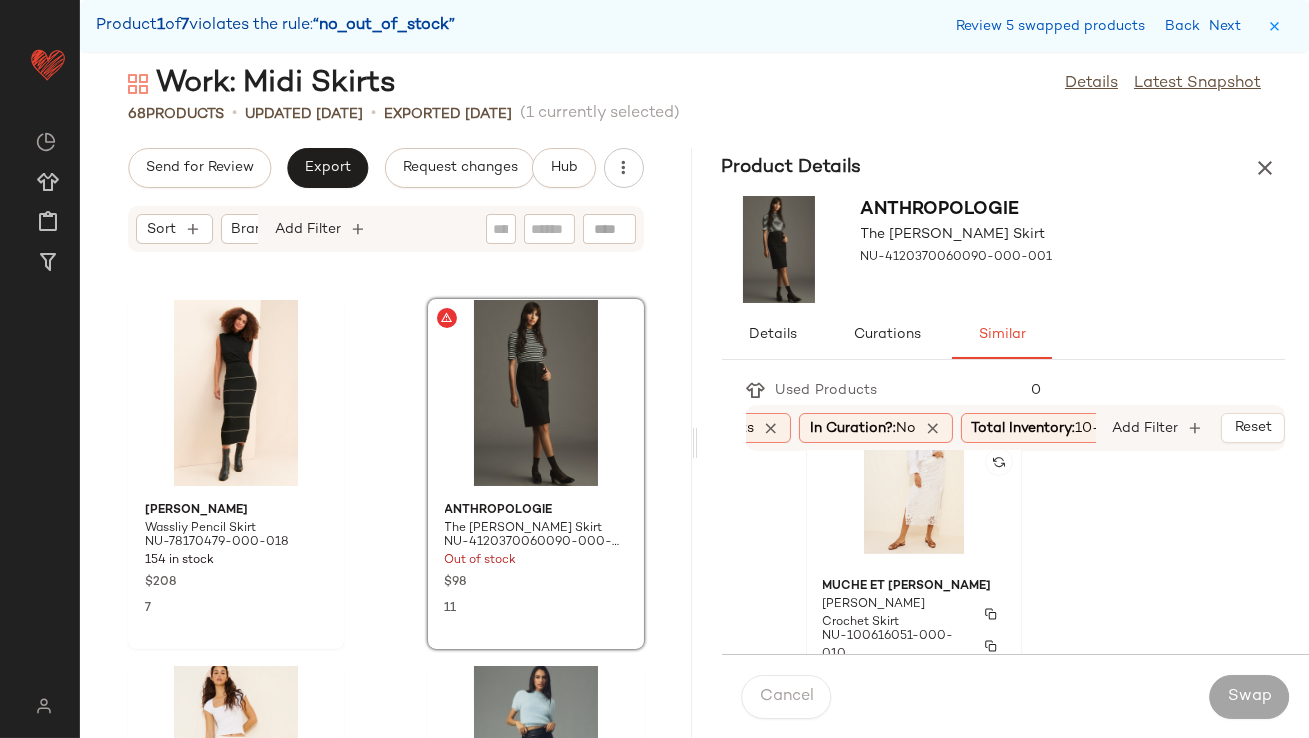 click on "Muche et Muchette [PERSON_NAME] Crochet Skirt NU-100616051-000-010 112 in stock $165 127" 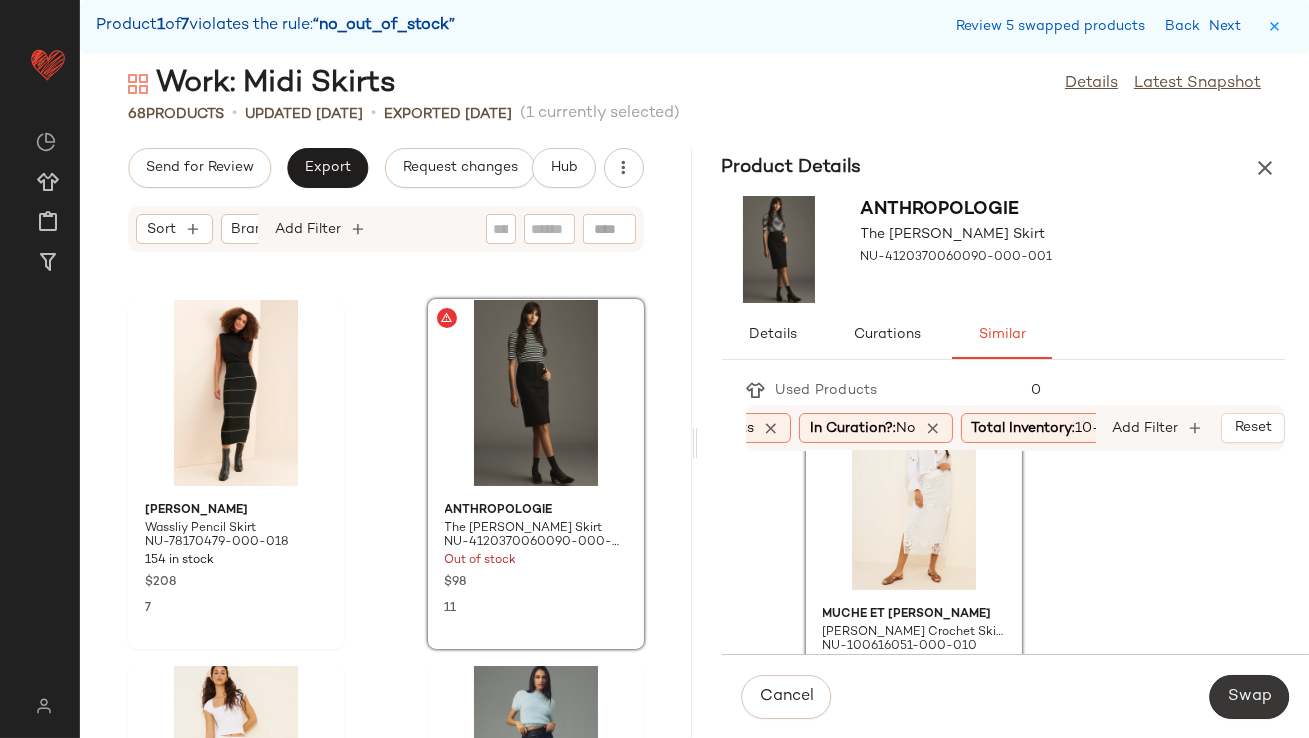 click on "Swap" 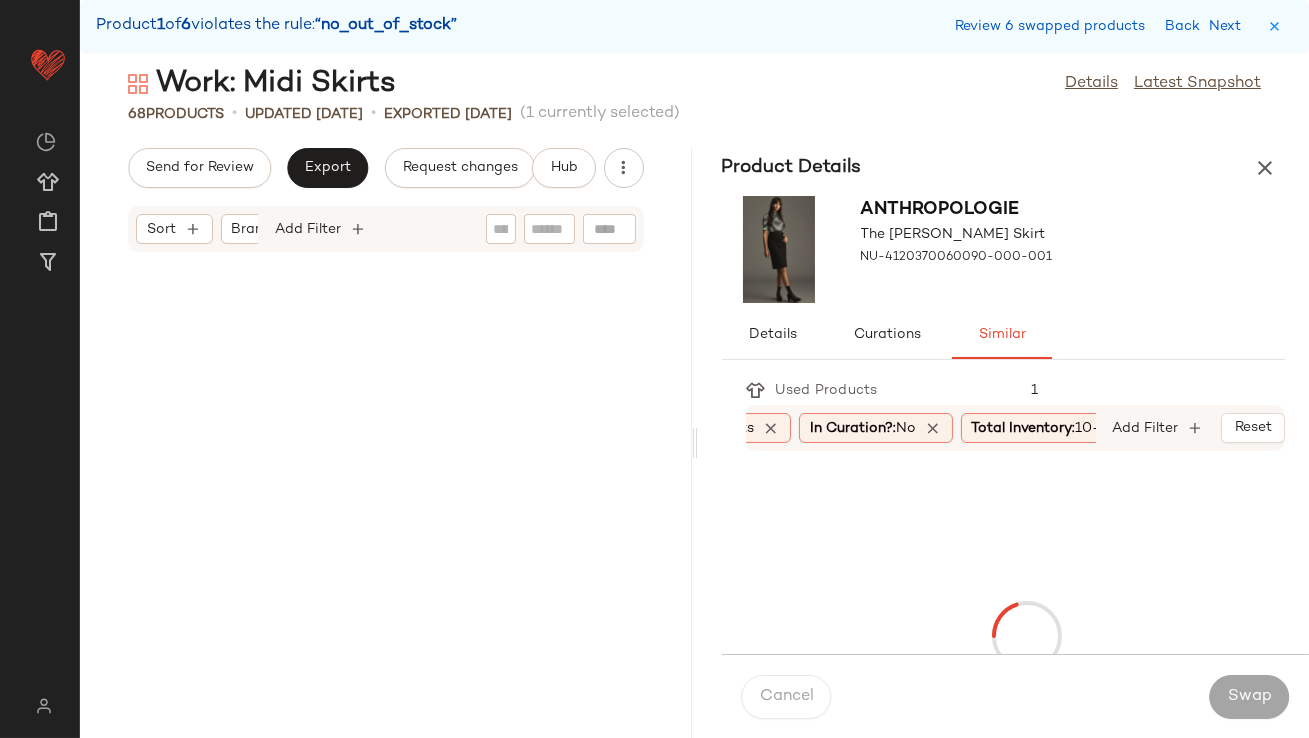 scroll, scrollTop: 5855, scrollLeft: 0, axis: vertical 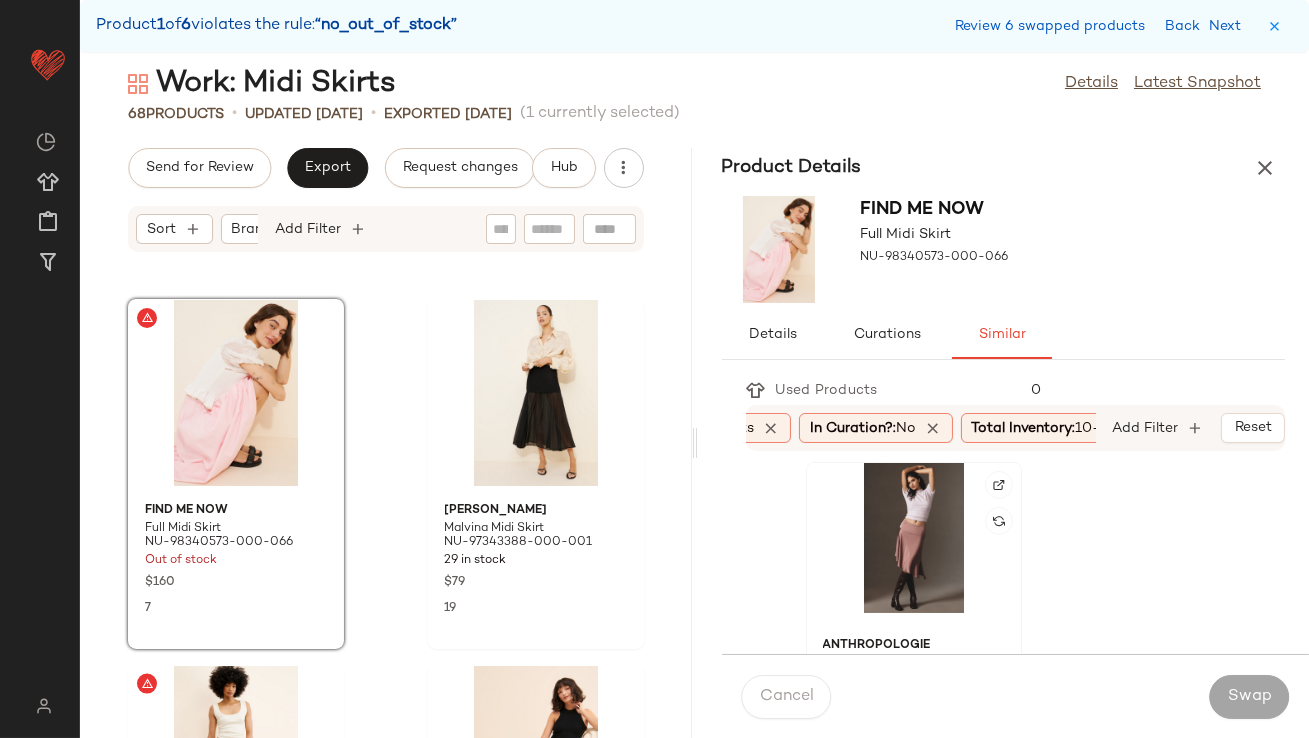 click 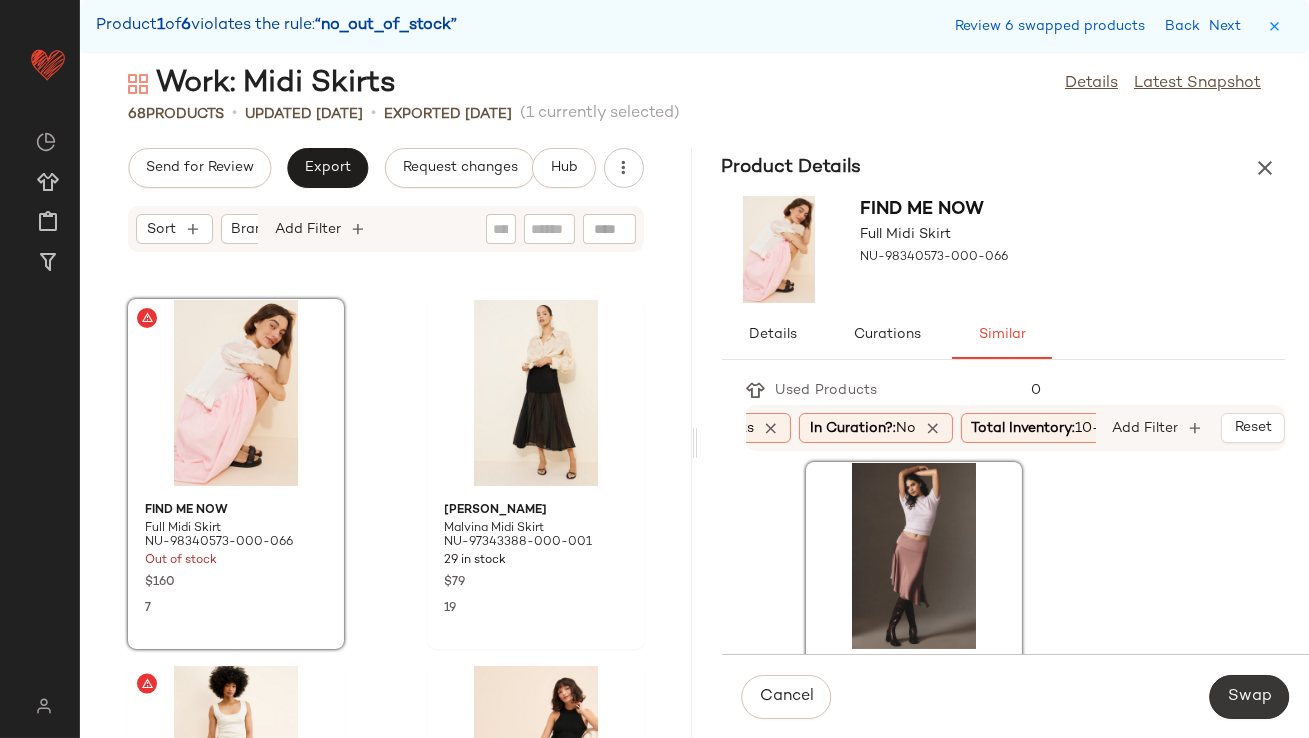 click on "Swap" 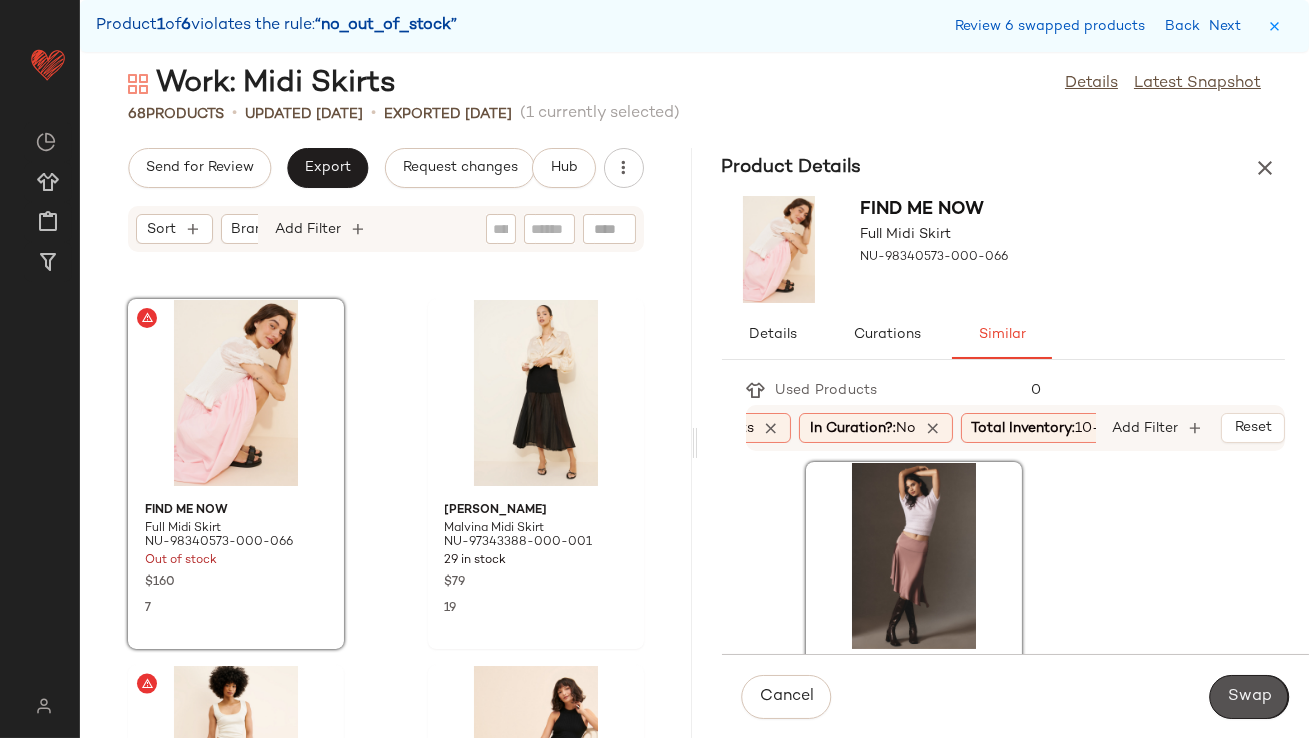 scroll, scrollTop: 6221, scrollLeft: 0, axis: vertical 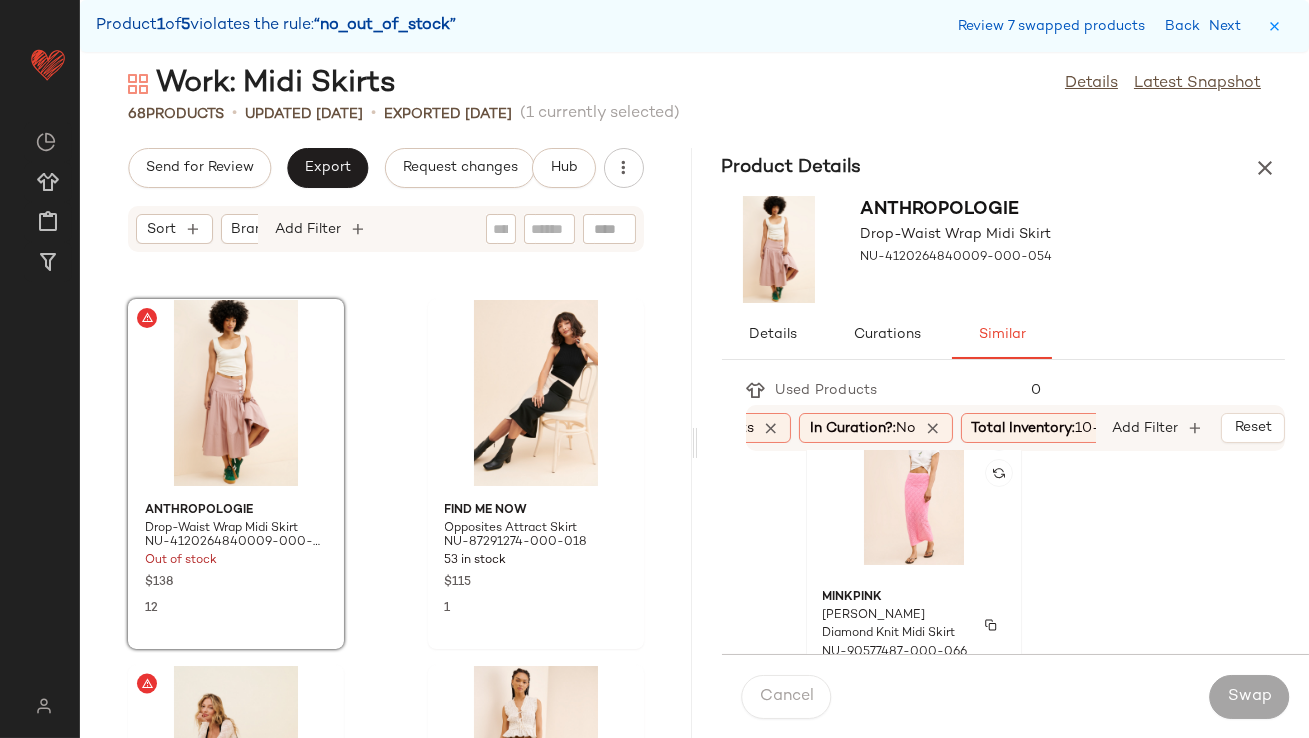 click 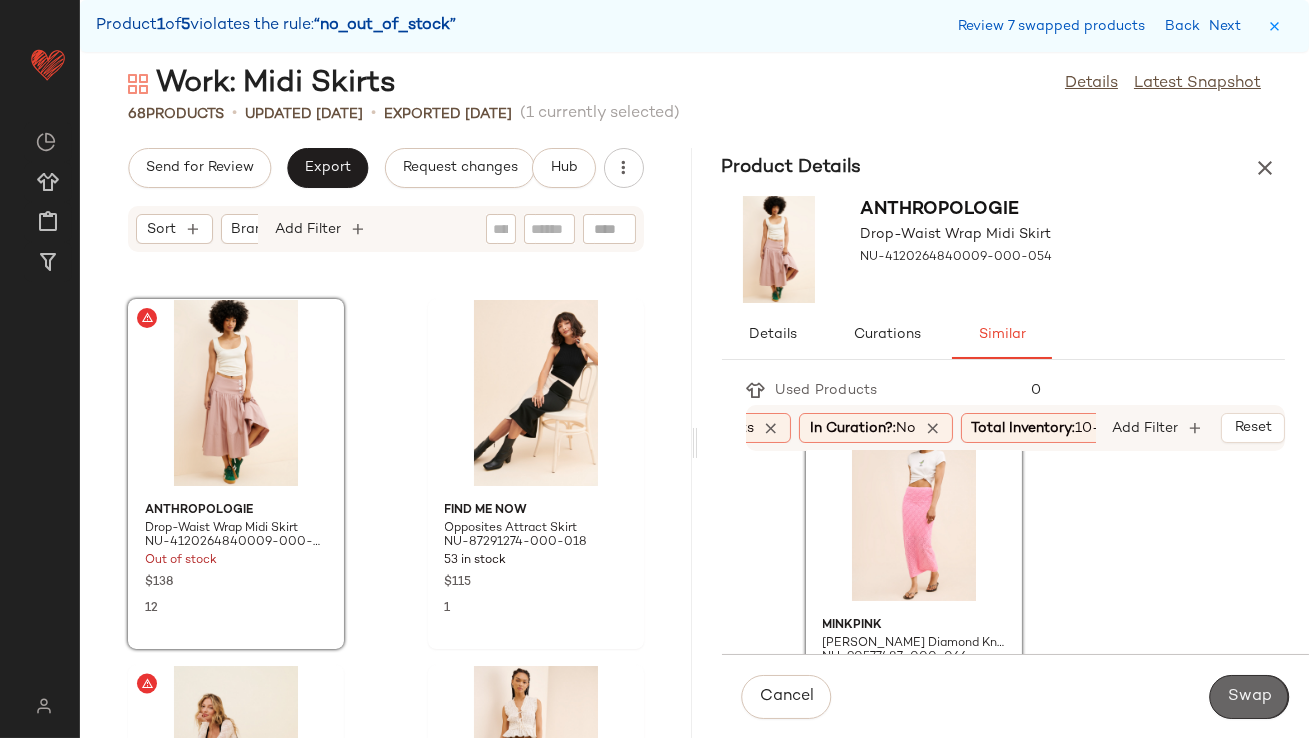 click on "Swap" 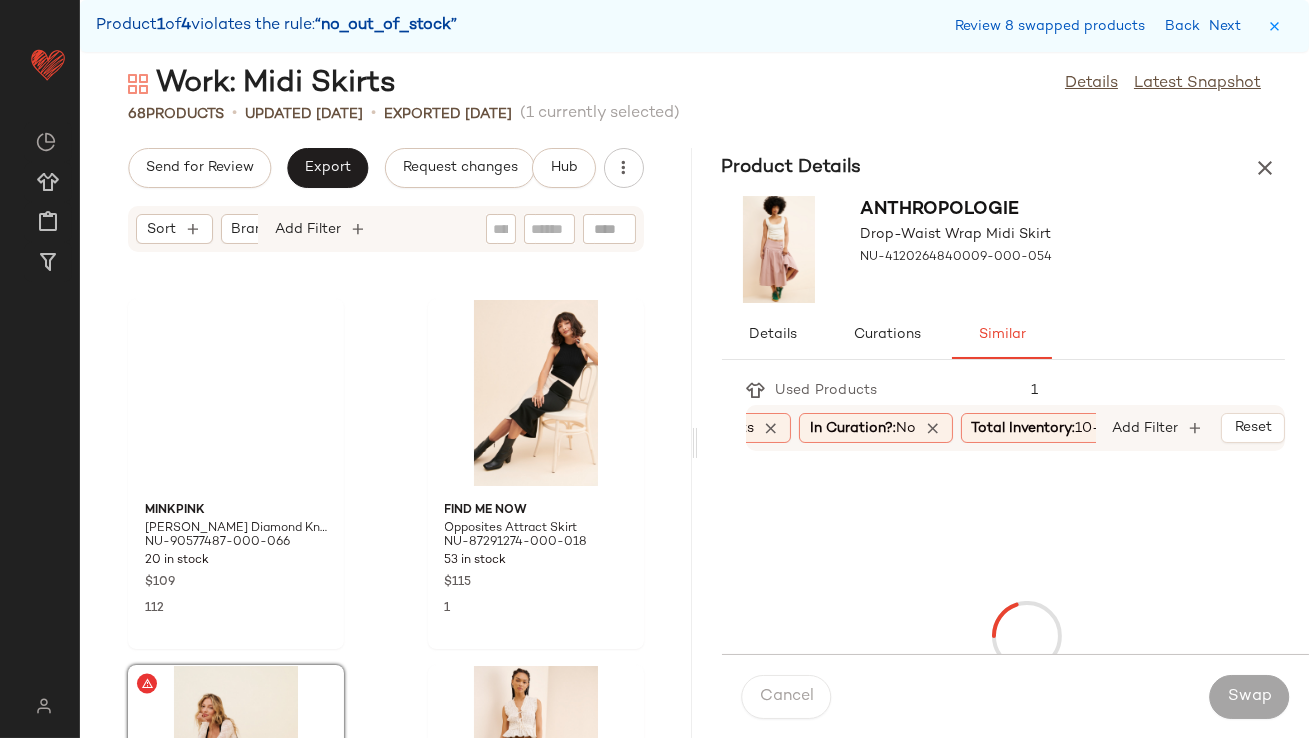 scroll, scrollTop: 6588, scrollLeft: 0, axis: vertical 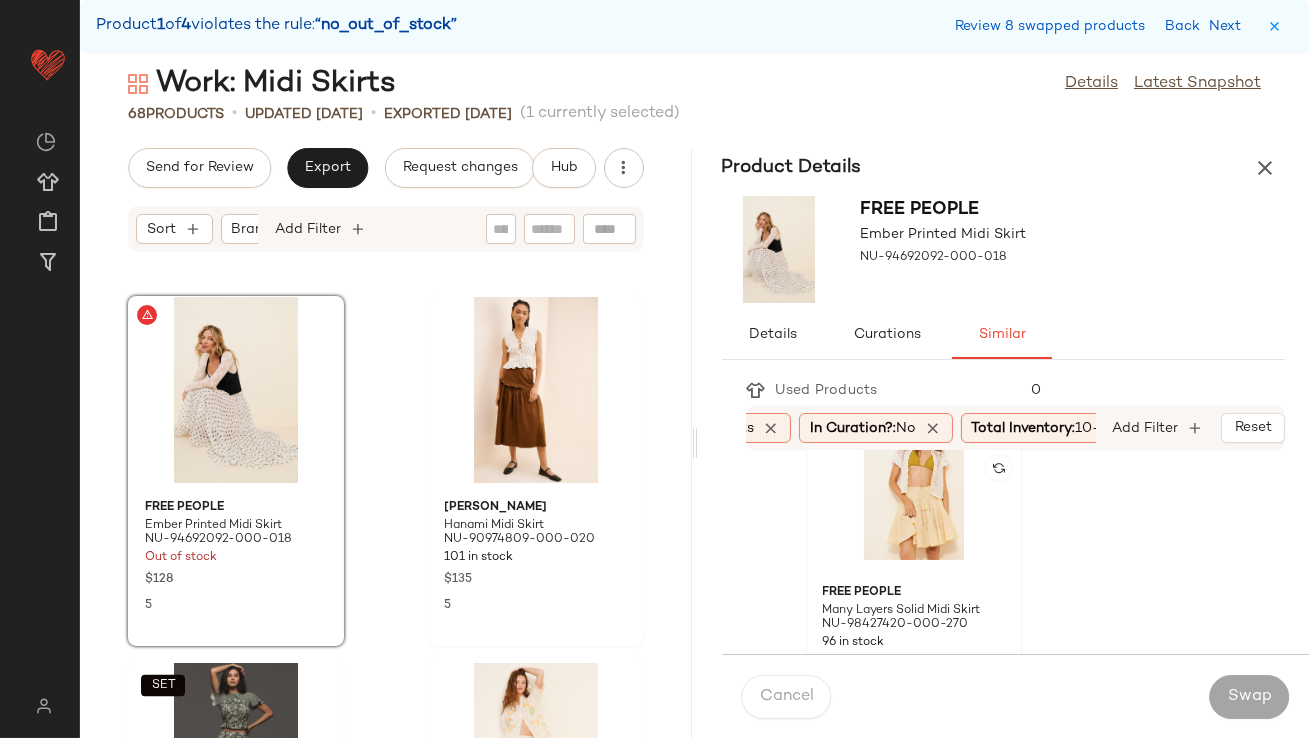 click 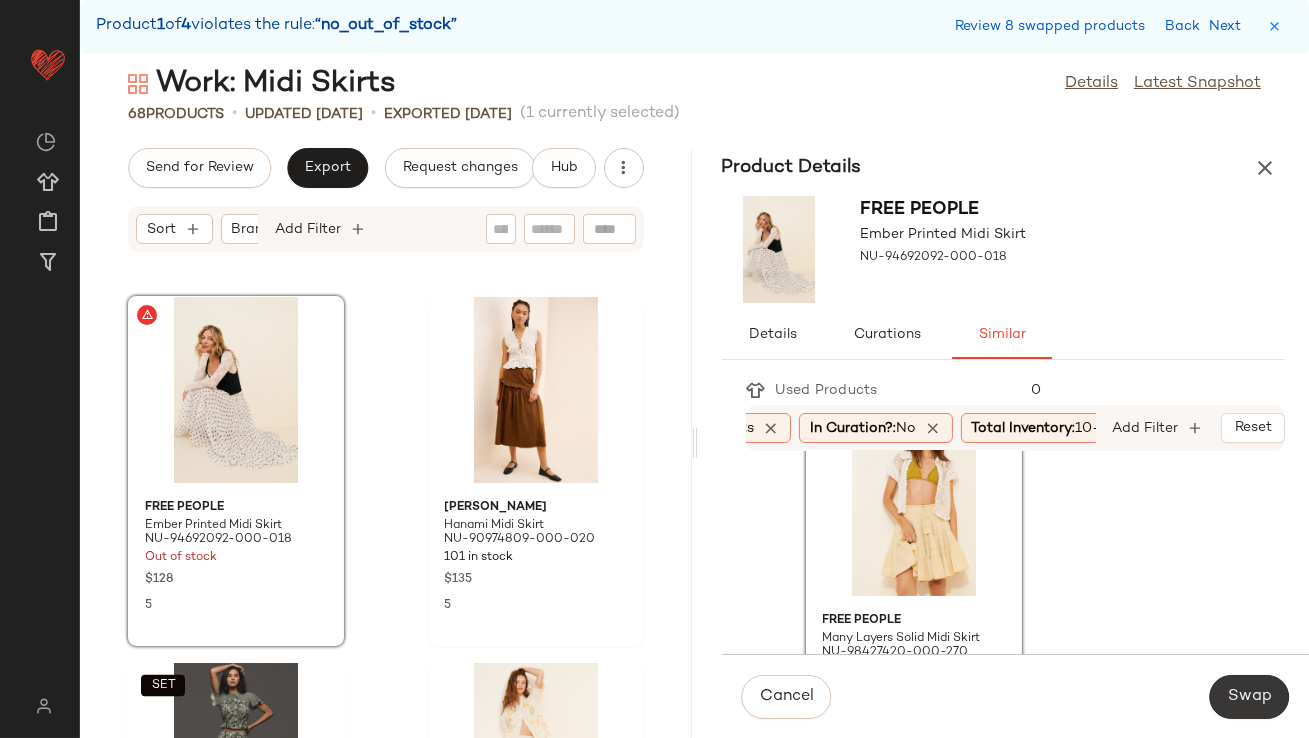 click on "Swap" at bounding box center [1249, 697] 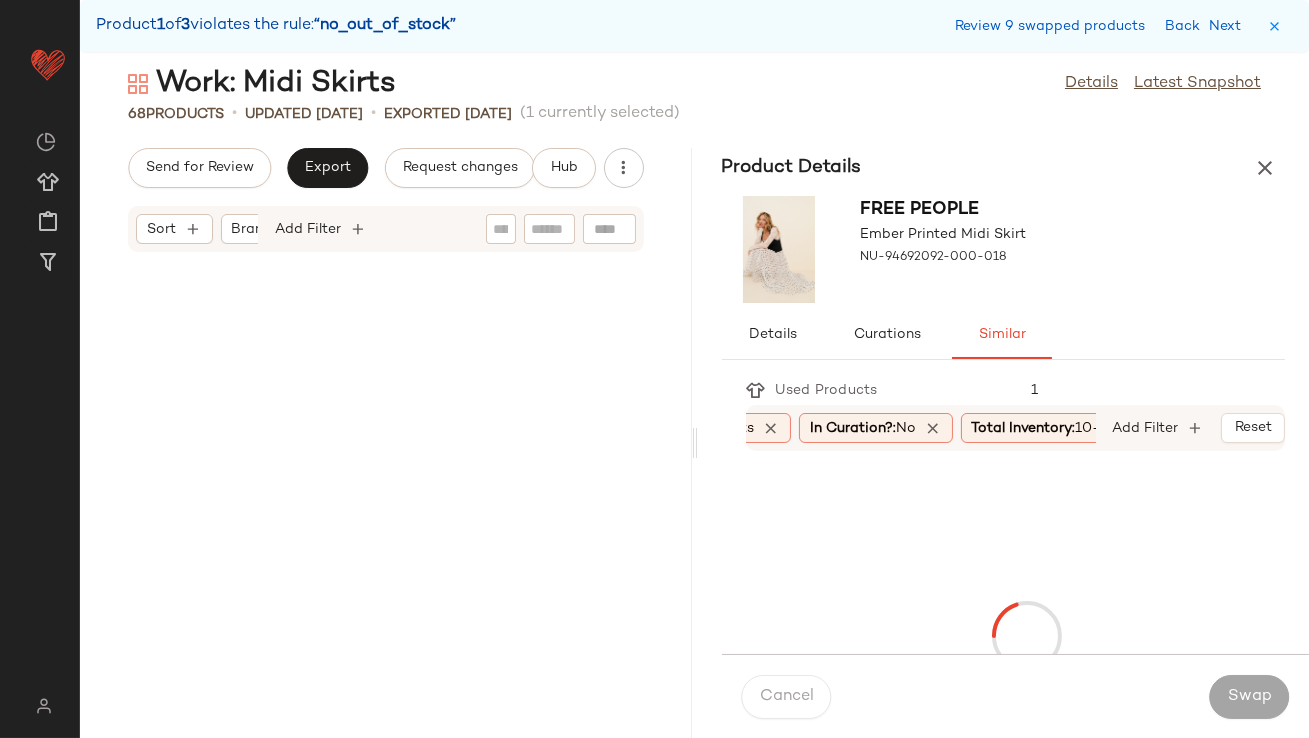 scroll, scrollTop: 7685, scrollLeft: 0, axis: vertical 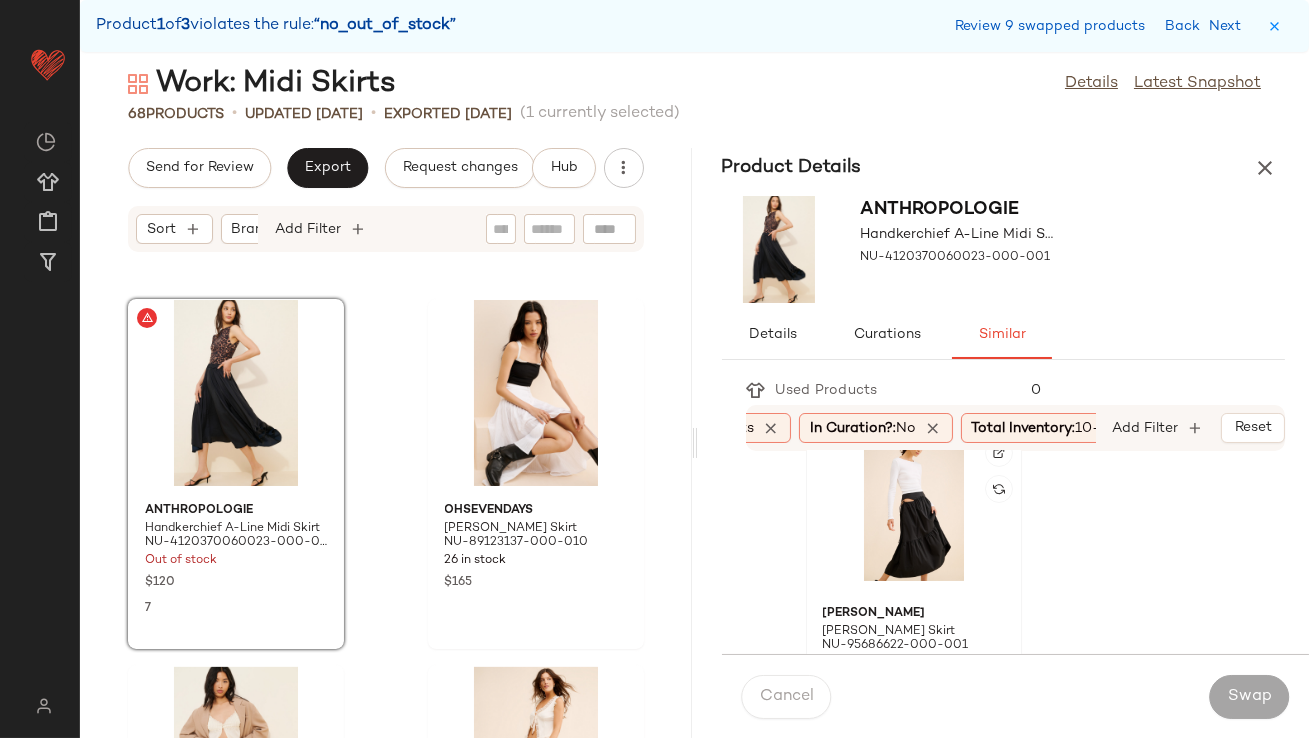 click 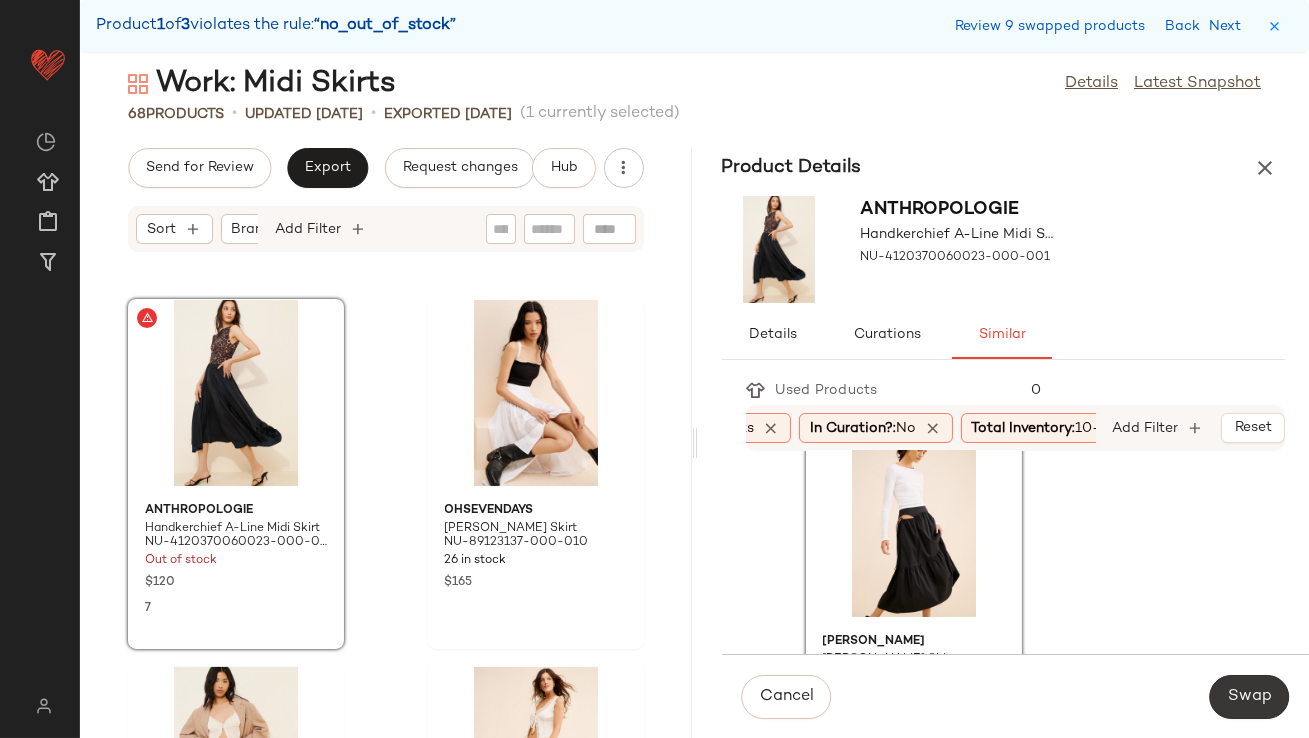 click on "Swap" 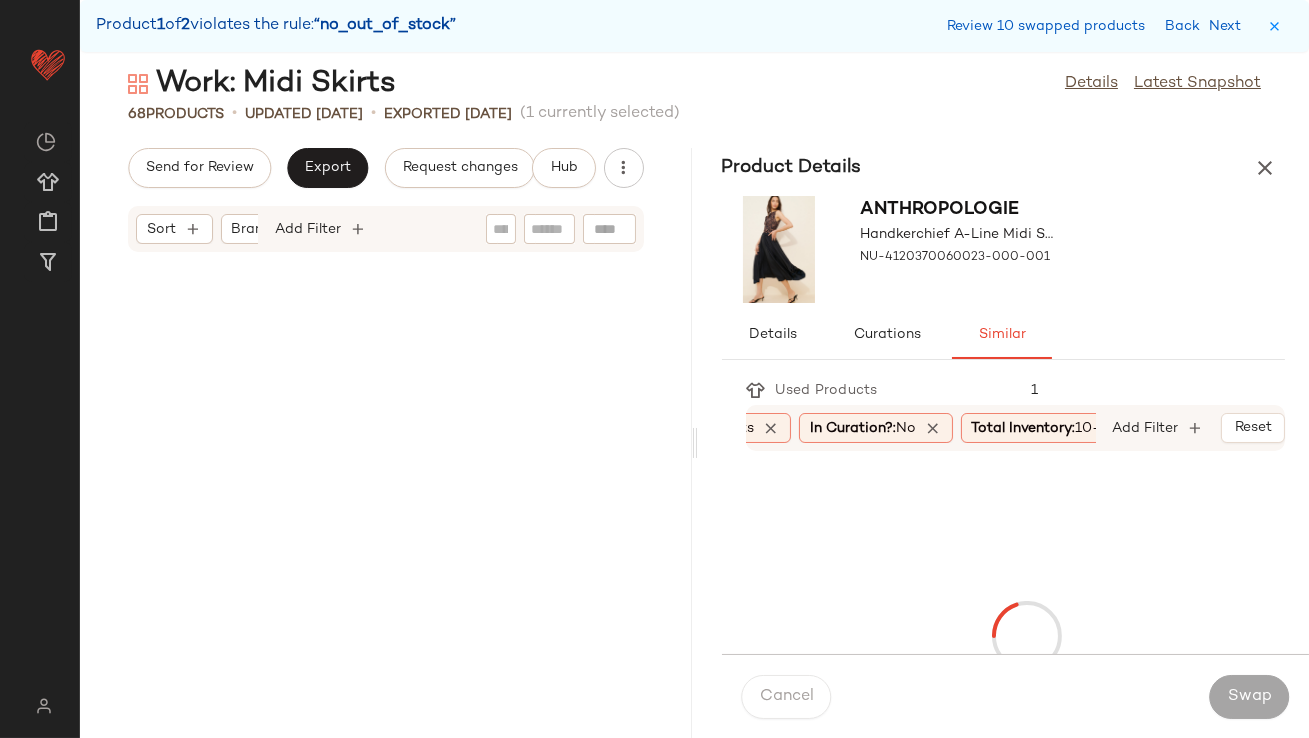 scroll, scrollTop: 10248, scrollLeft: 0, axis: vertical 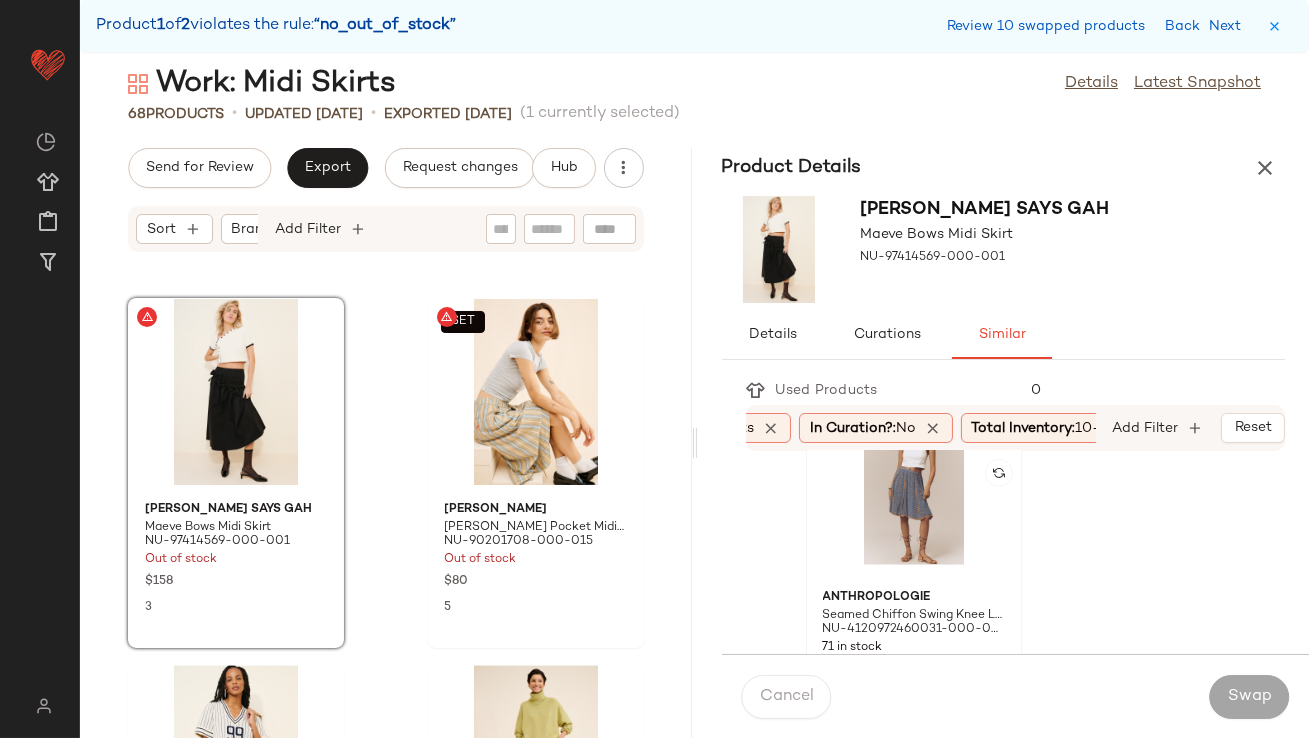 click 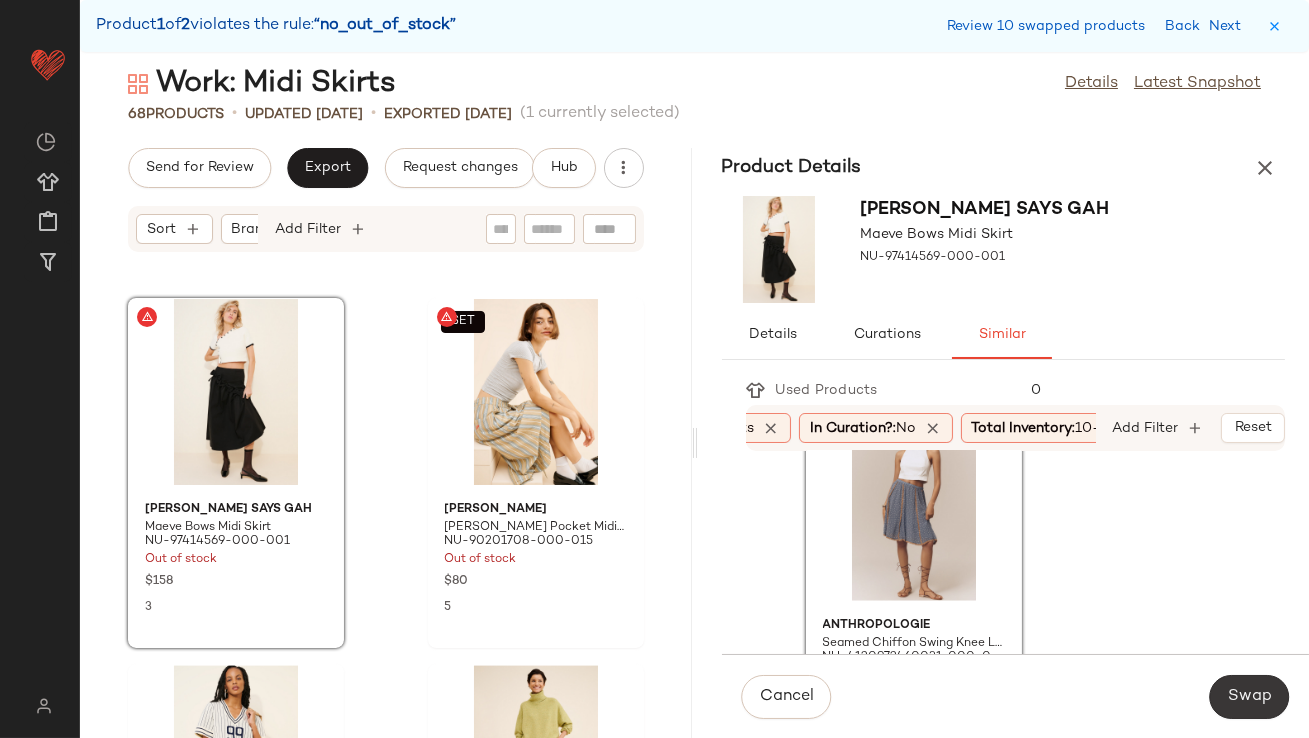 click on "Swap" 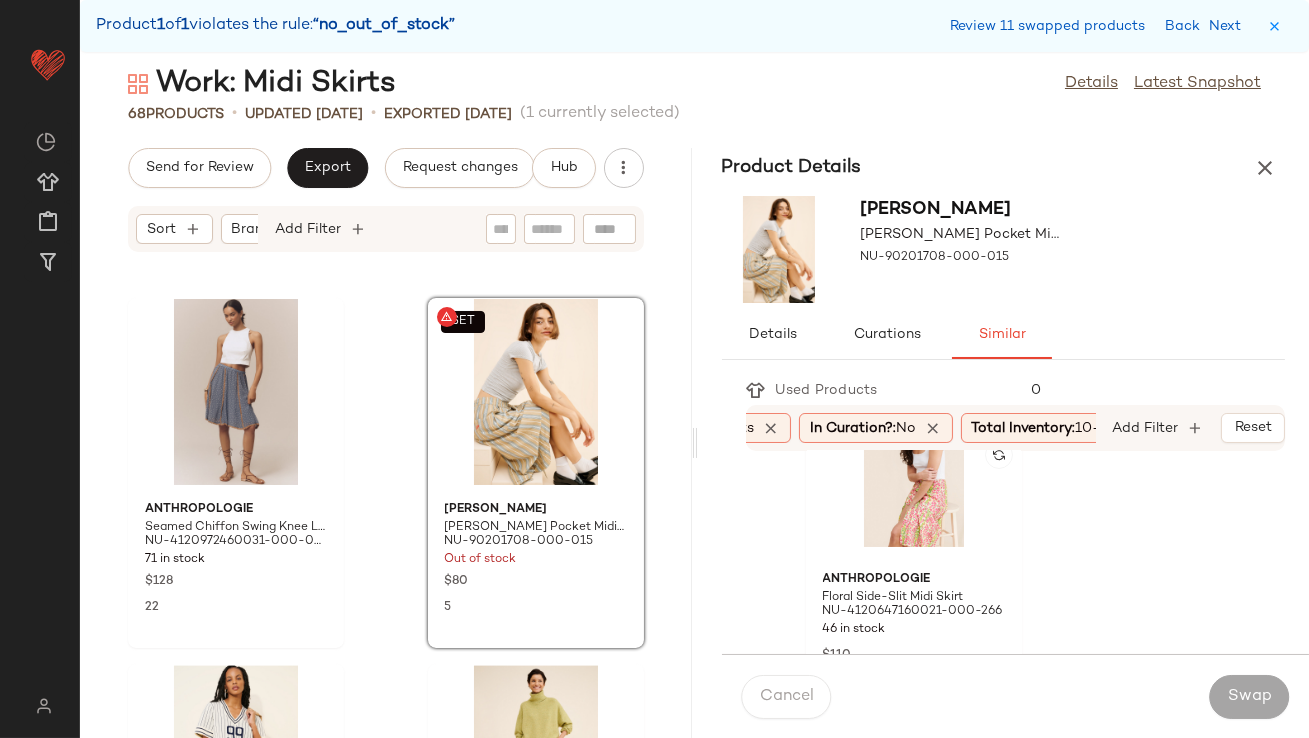scroll, scrollTop: 801, scrollLeft: 0, axis: vertical 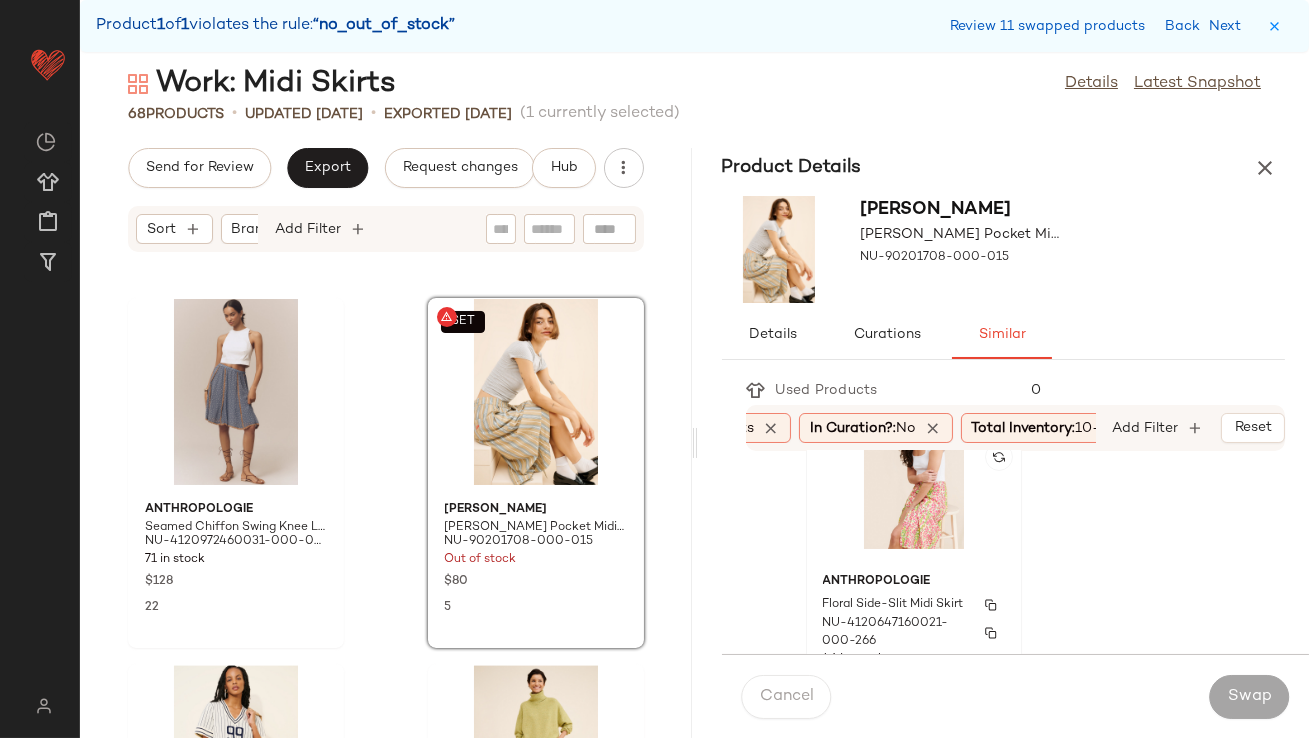 click on "Anthropologie Floral Side-Slit Midi Skirt NU-4120647160021-000-266 46 in stock $110 4" 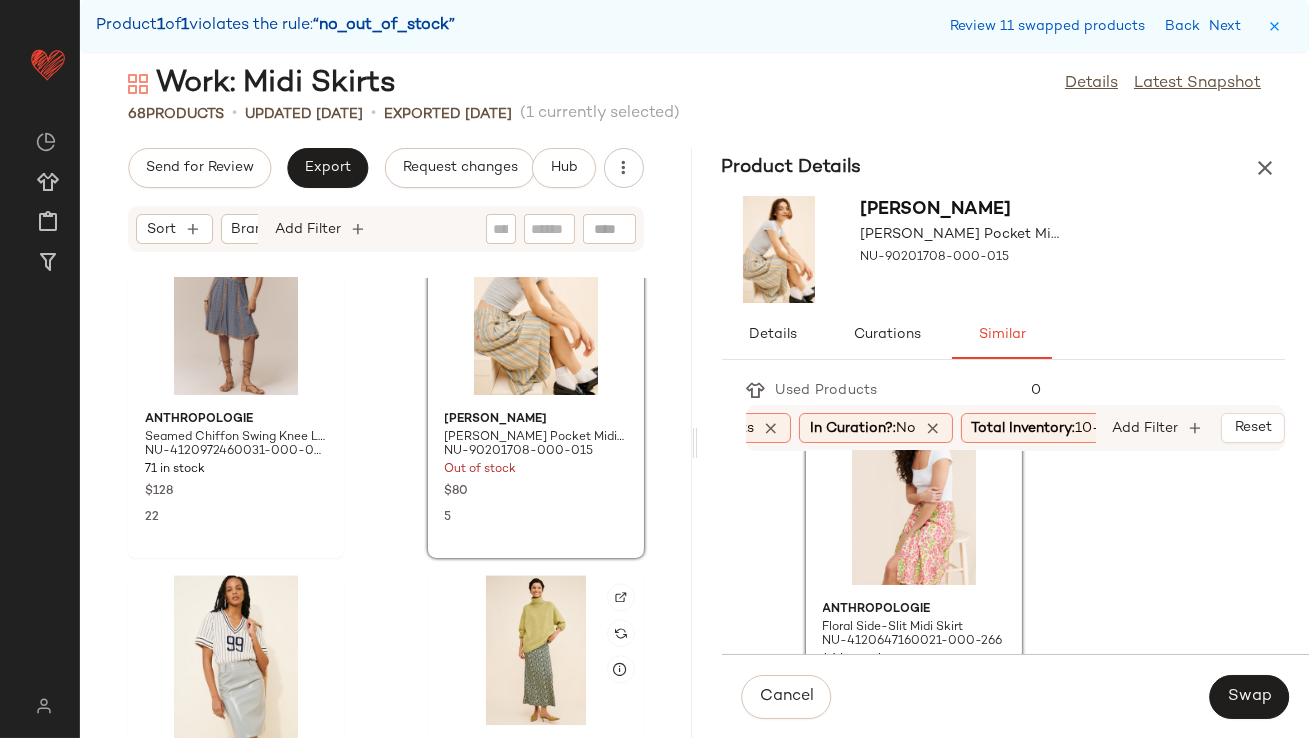scroll, scrollTop: 10369, scrollLeft: 0, axis: vertical 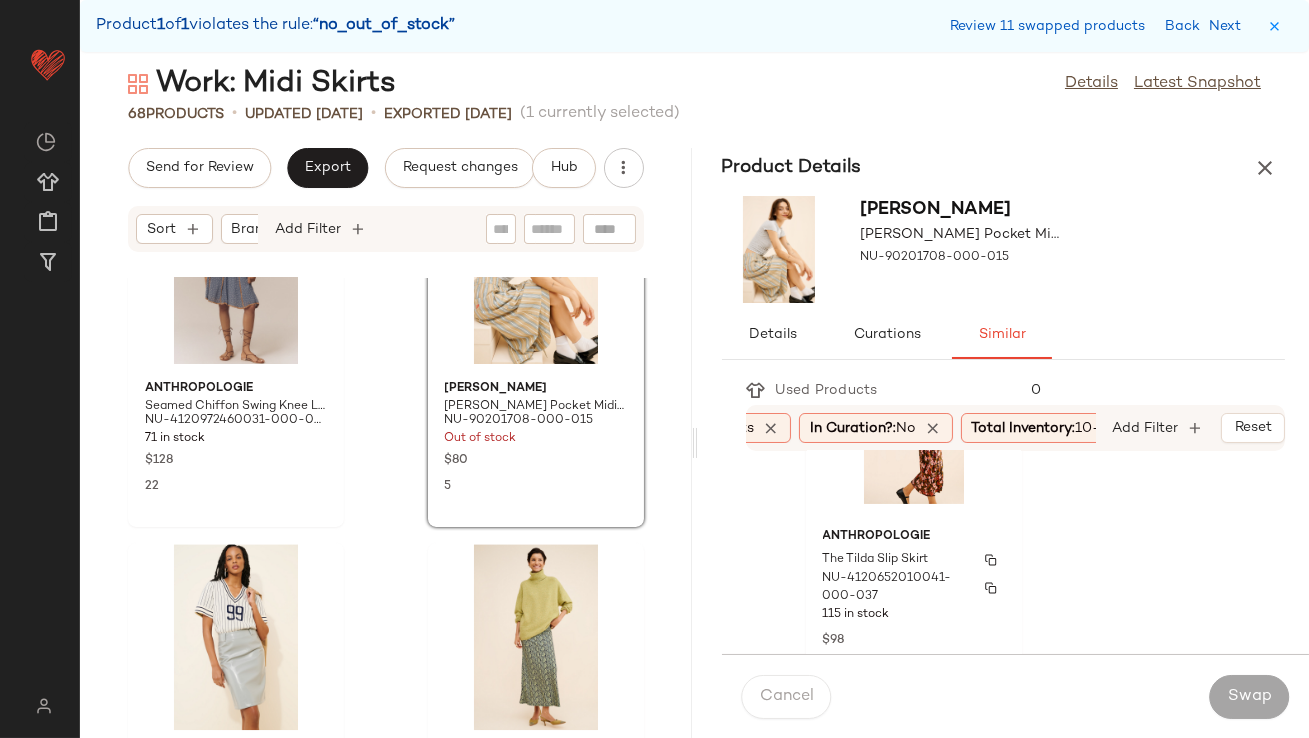 click on "The Tilda Slip Skirt" at bounding box center [914, 560] 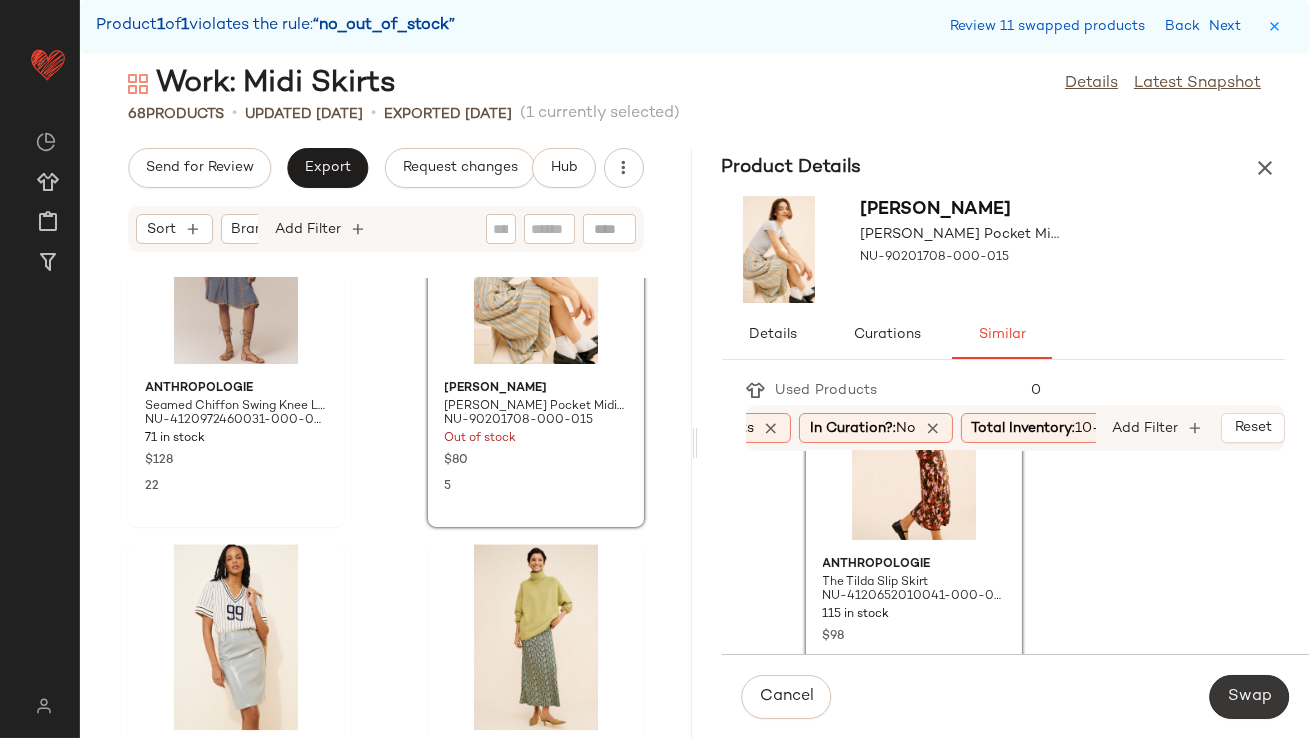 click on "Swap" 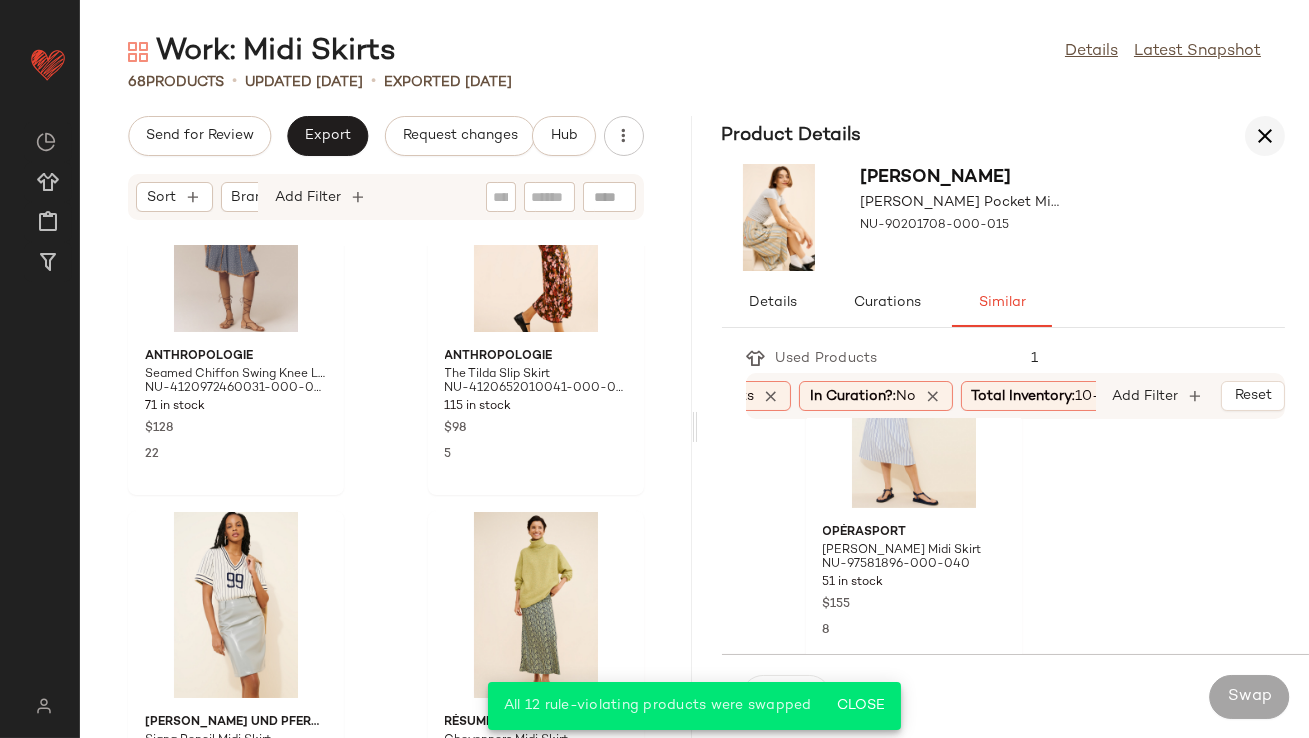 click at bounding box center (1265, 136) 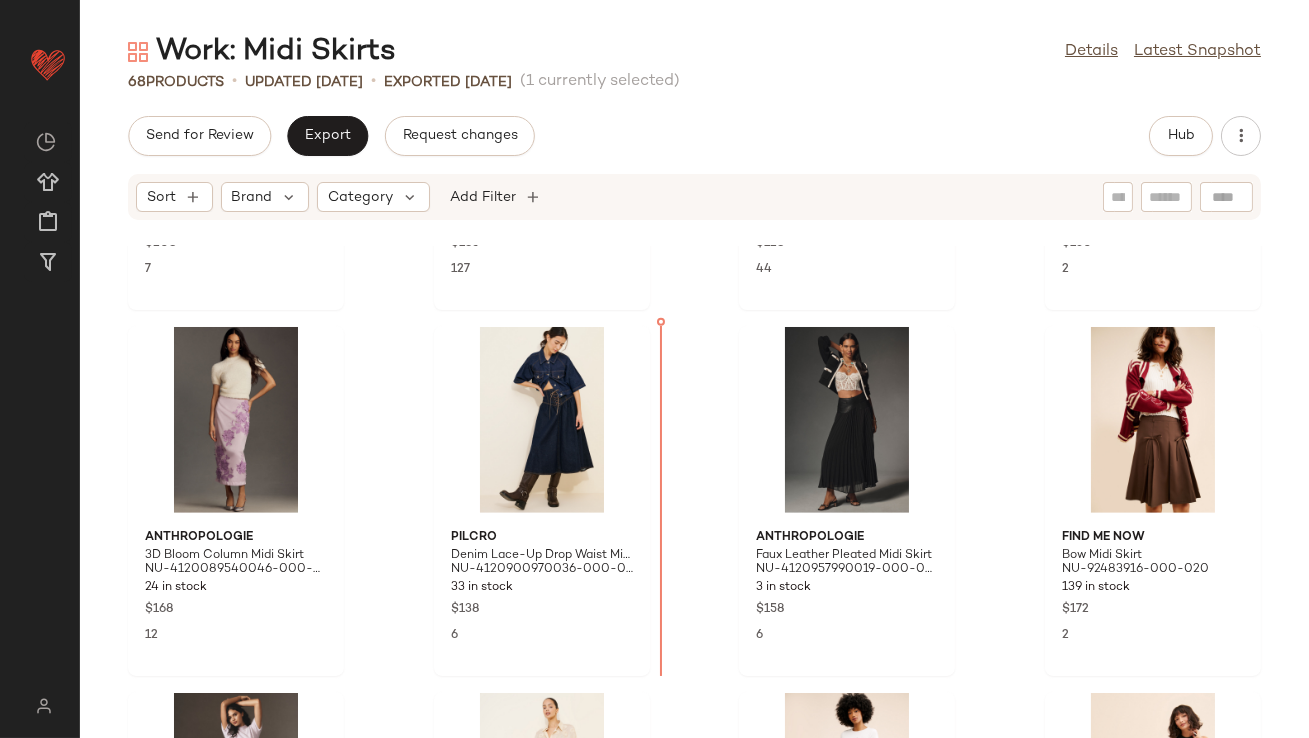 scroll, scrollTop: 2535, scrollLeft: 0, axis: vertical 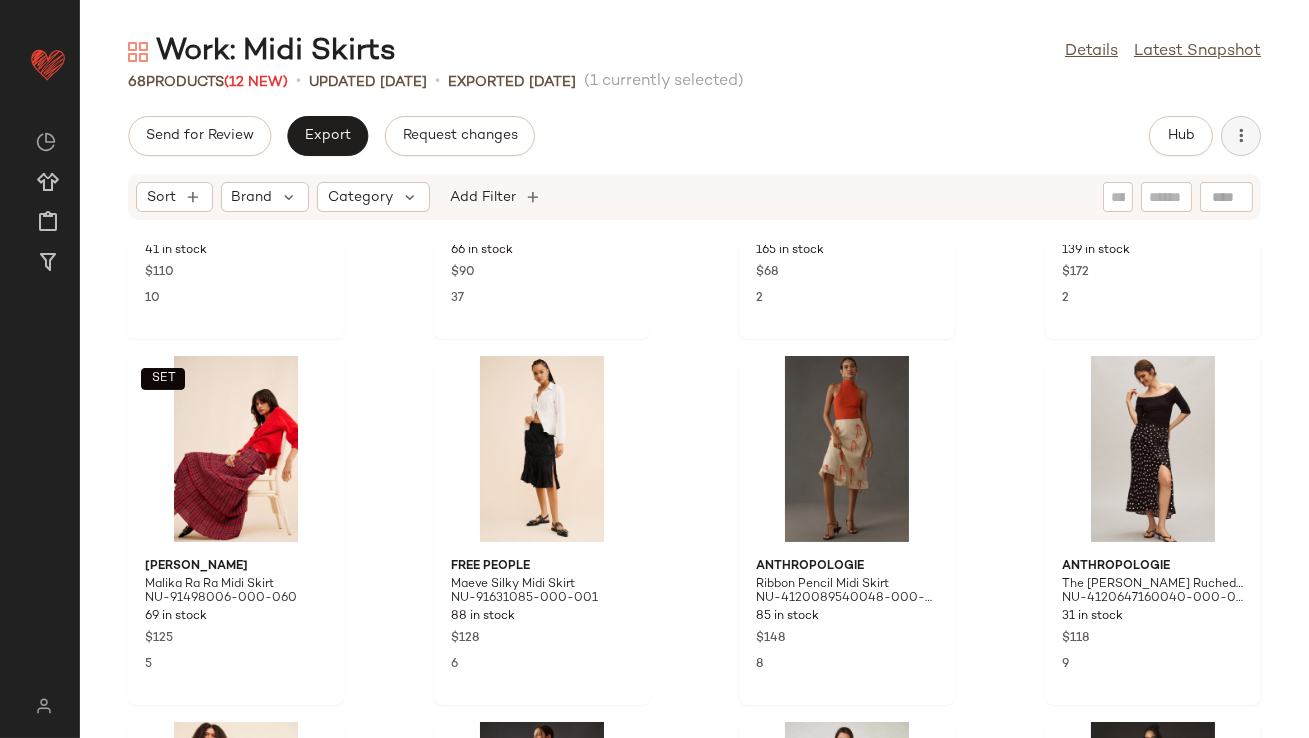 click 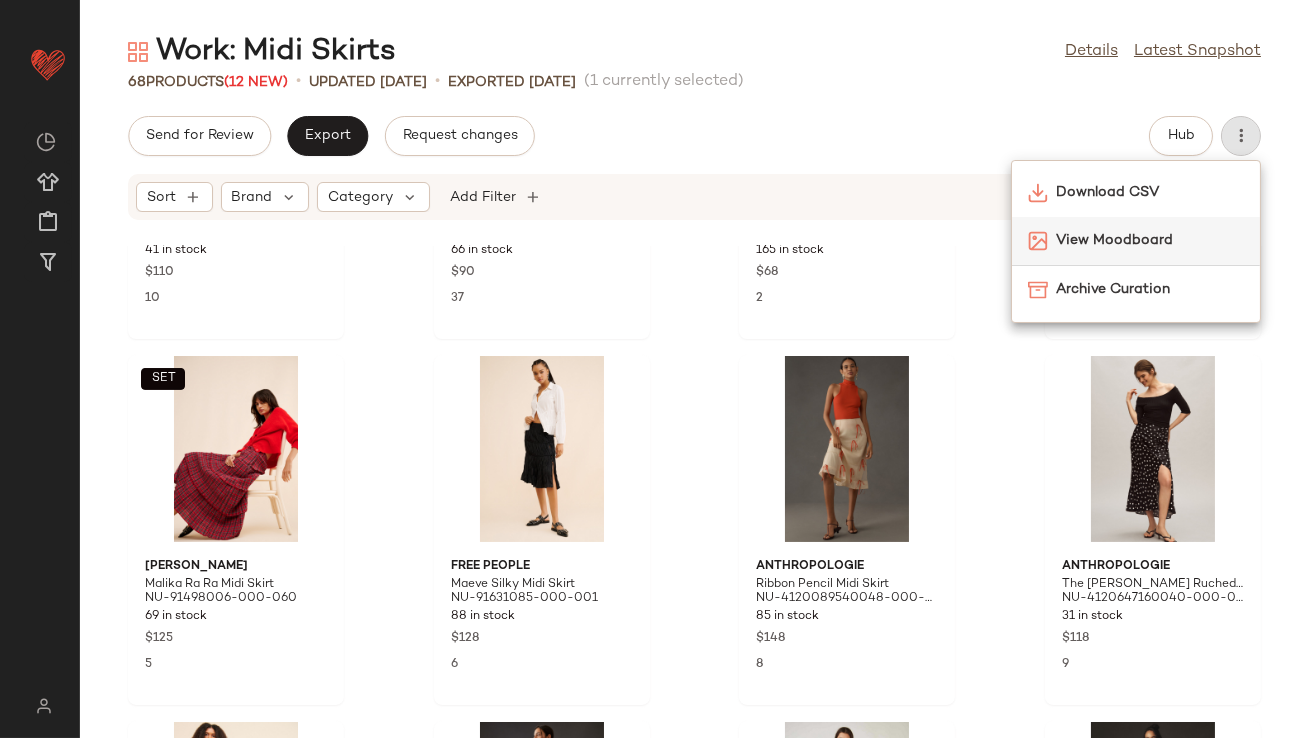 click on "View Moodboard" at bounding box center [1150, 240] 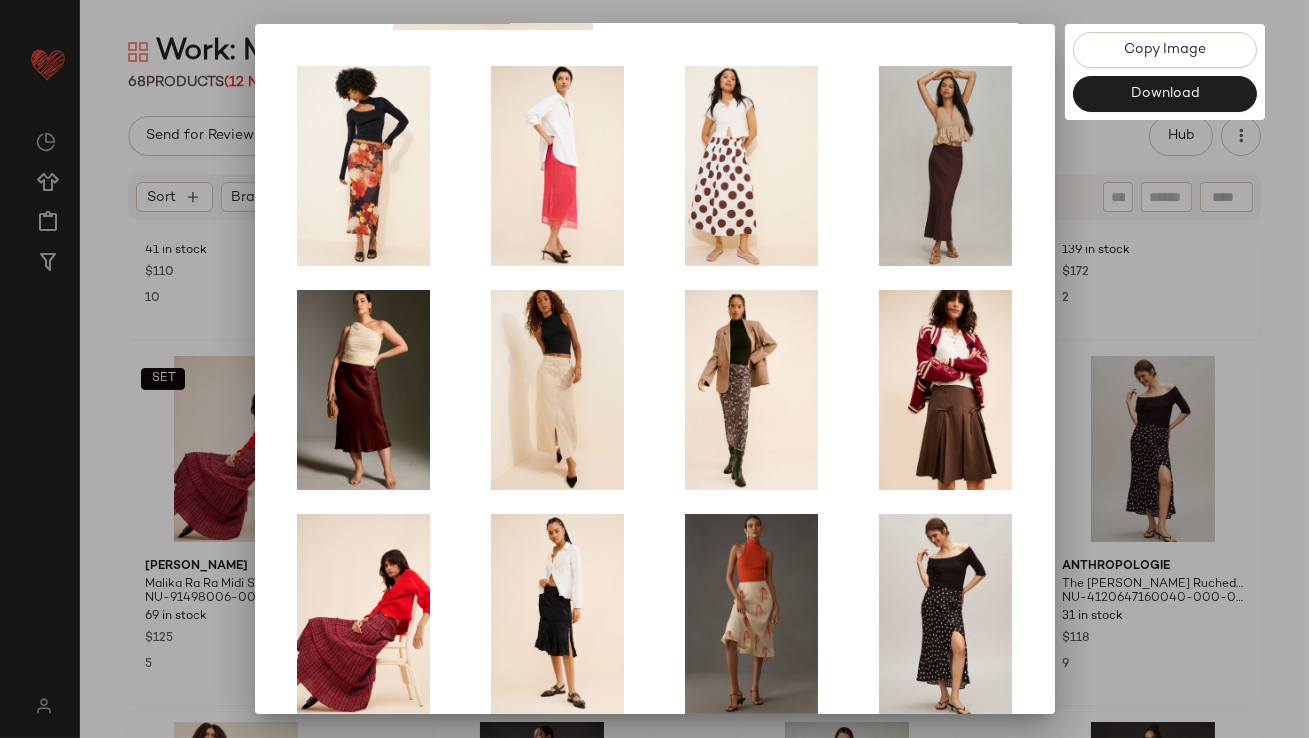 scroll, scrollTop: 341, scrollLeft: 0, axis: vertical 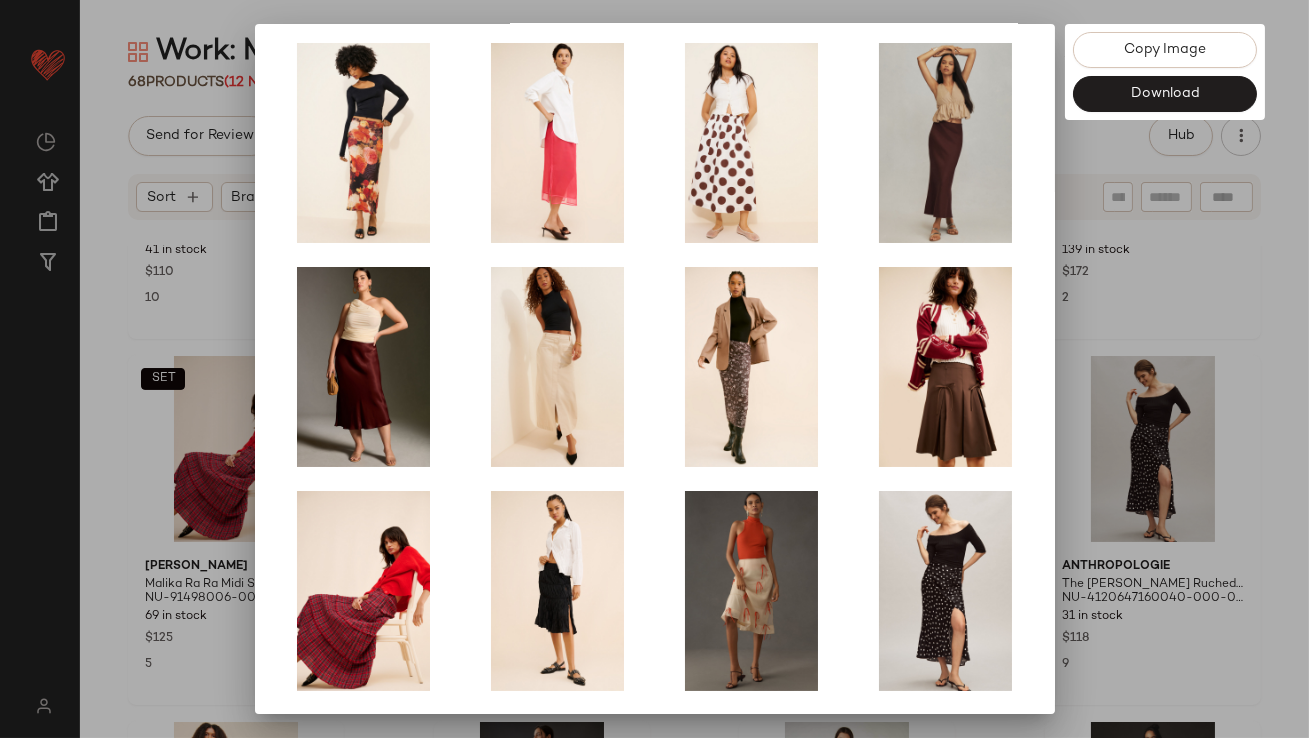 click at bounding box center [654, 369] 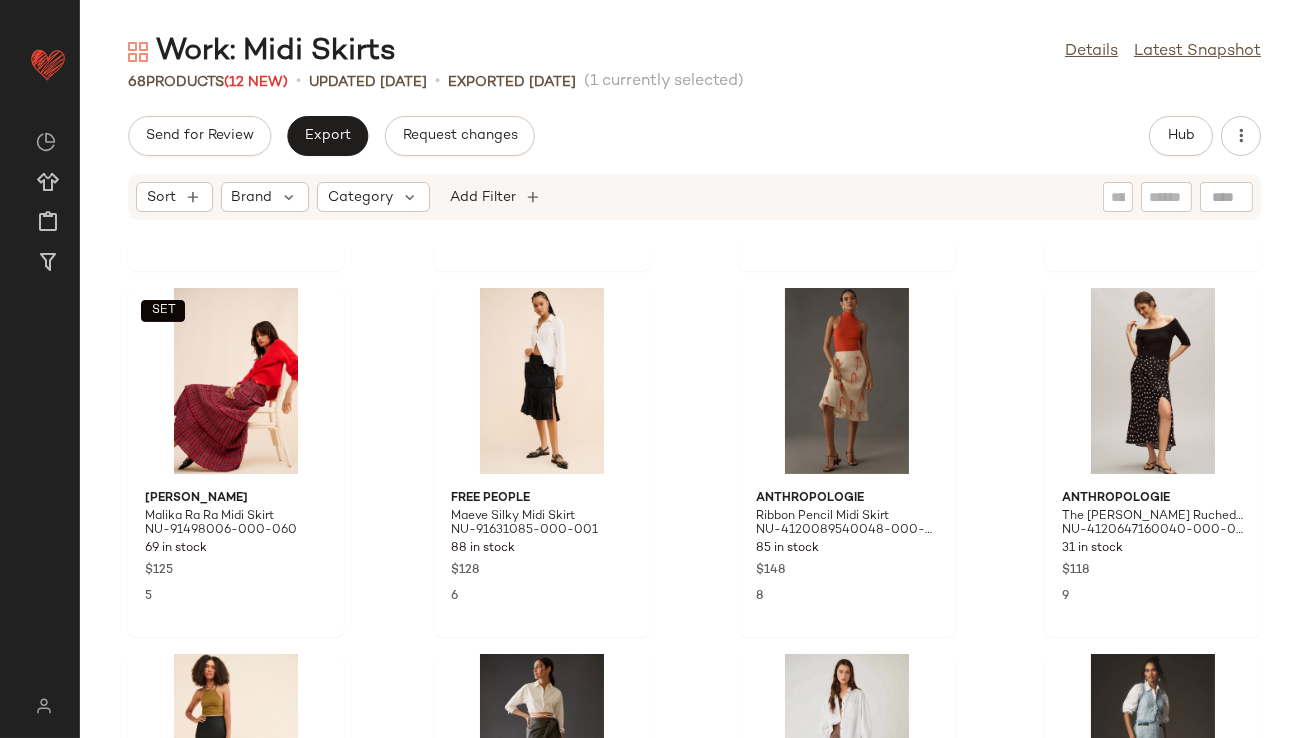 scroll, scrollTop: 857, scrollLeft: 0, axis: vertical 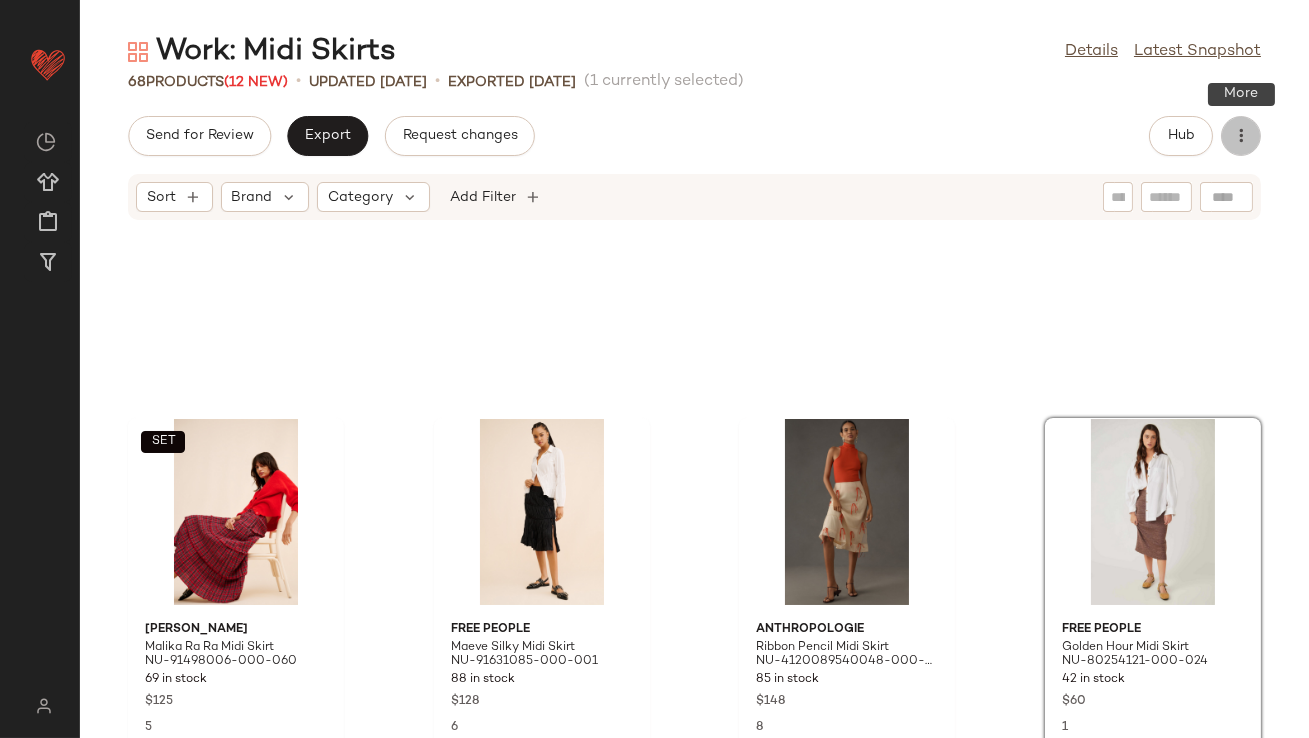 click 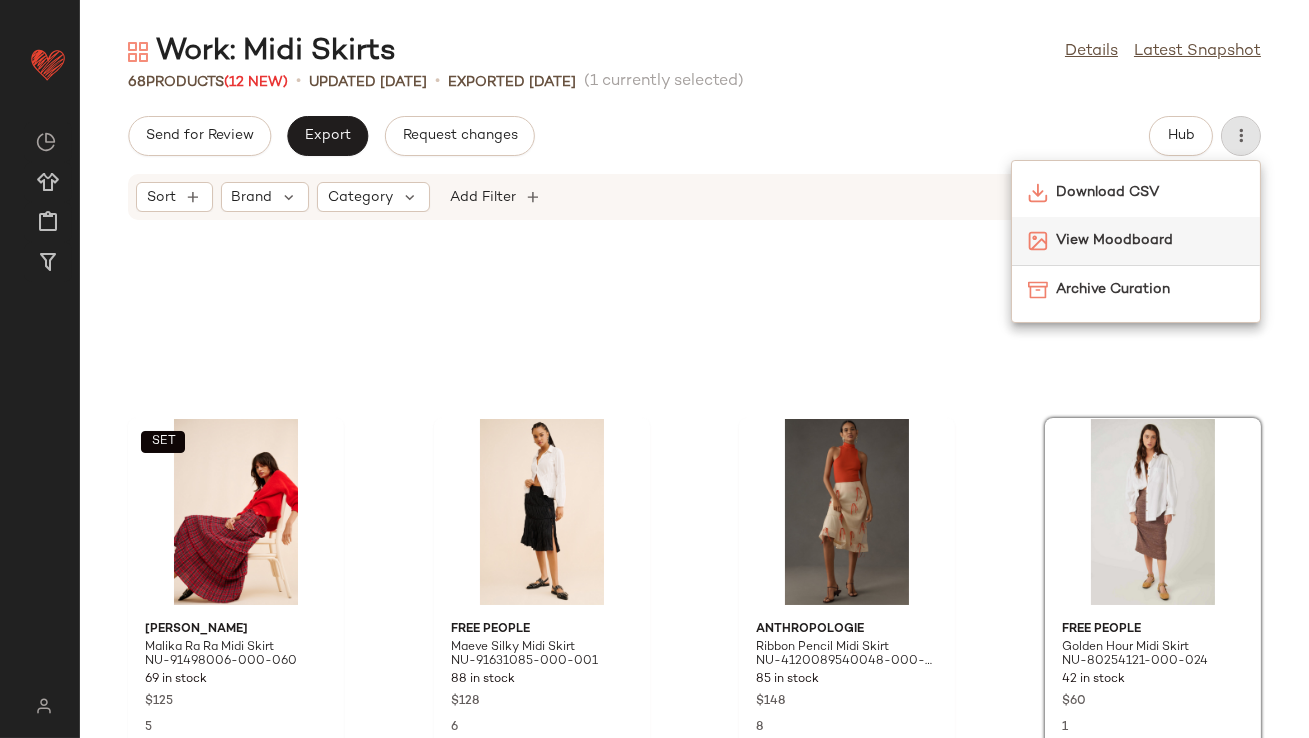 click on "View Moodboard" 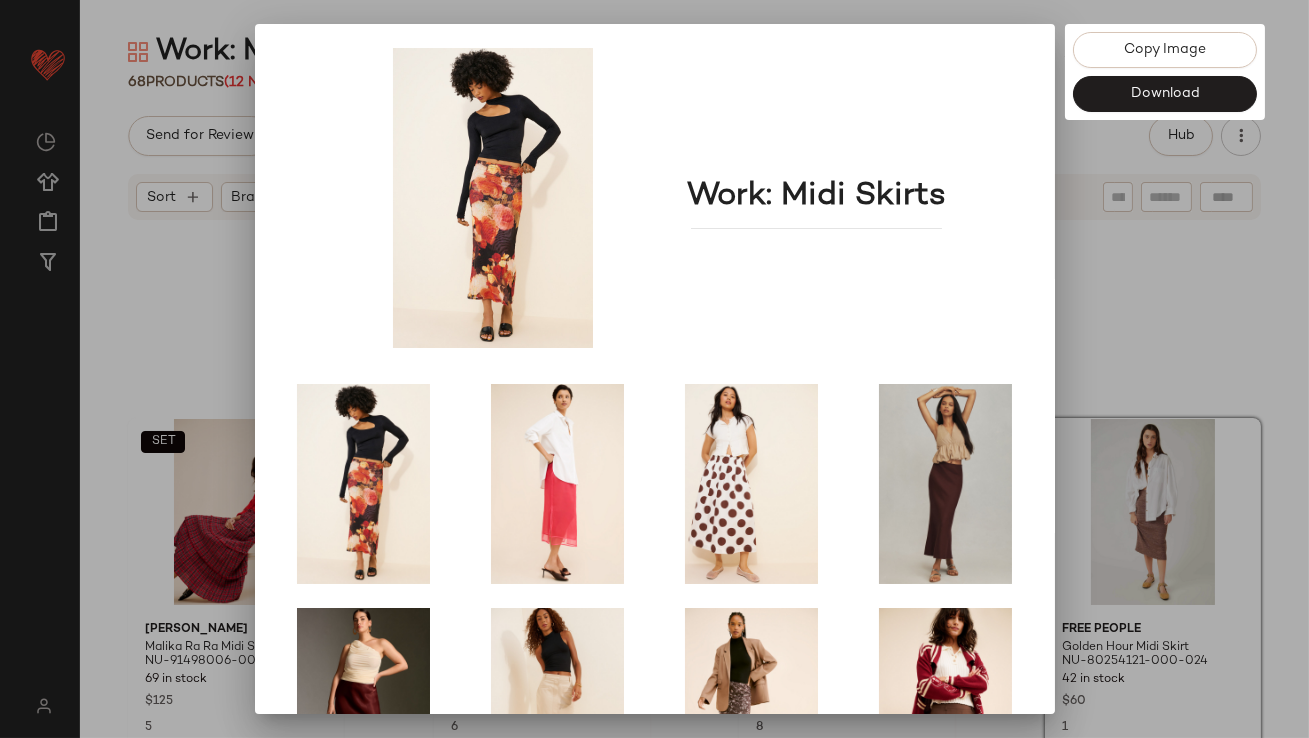 scroll, scrollTop: 341, scrollLeft: 0, axis: vertical 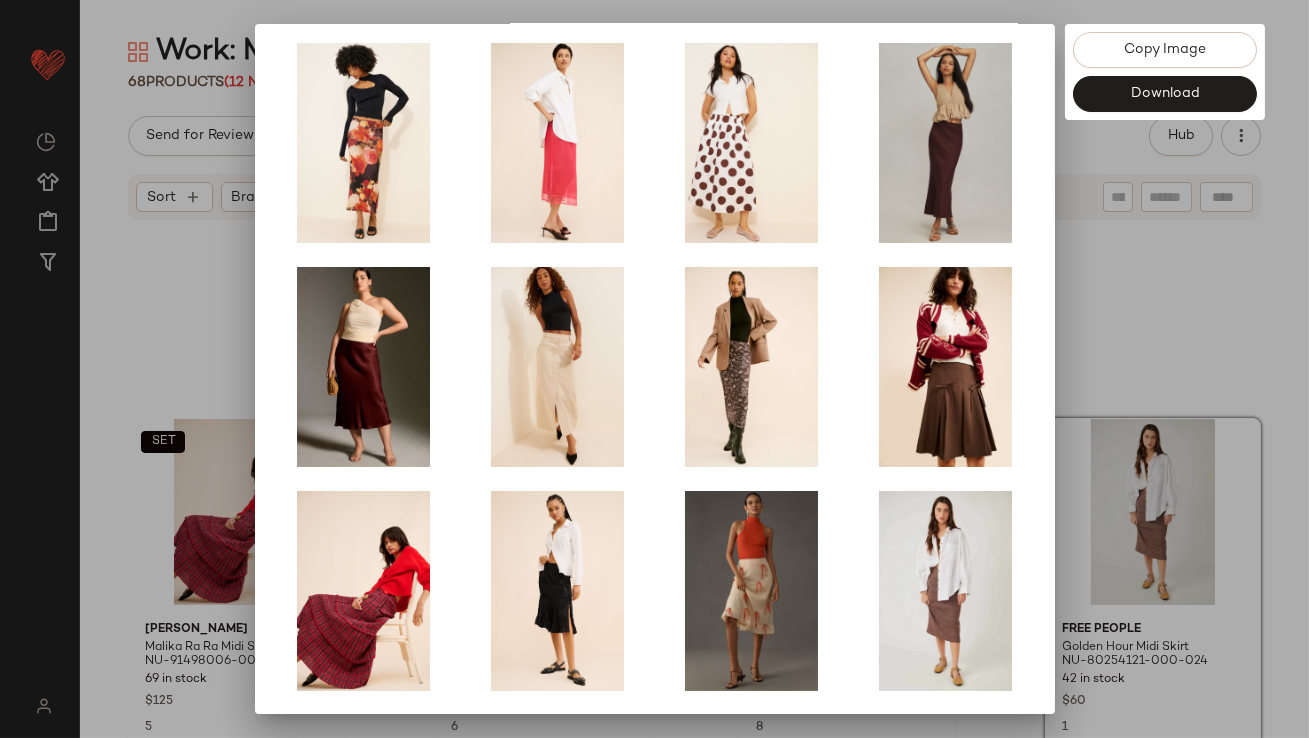 click at bounding box center [654, 369] 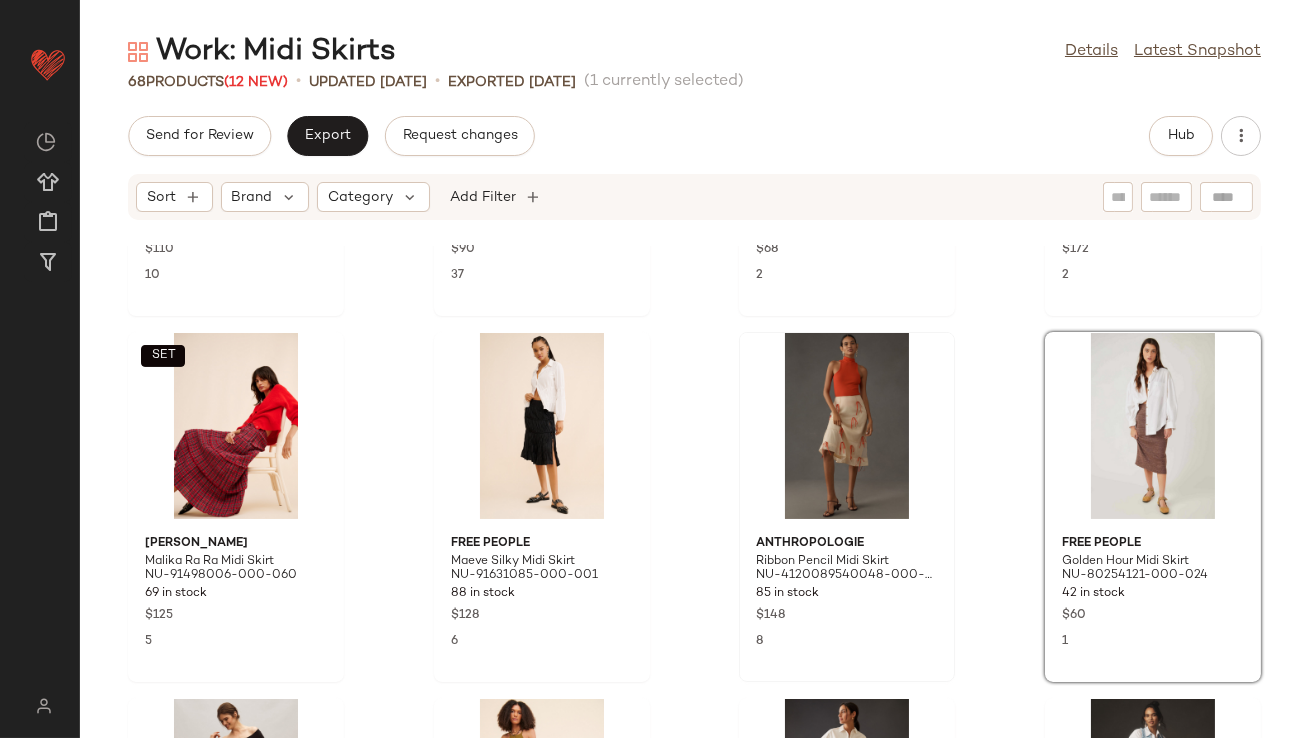 scroll, scrollTop: 0, scrollLeft: 0, axis: both 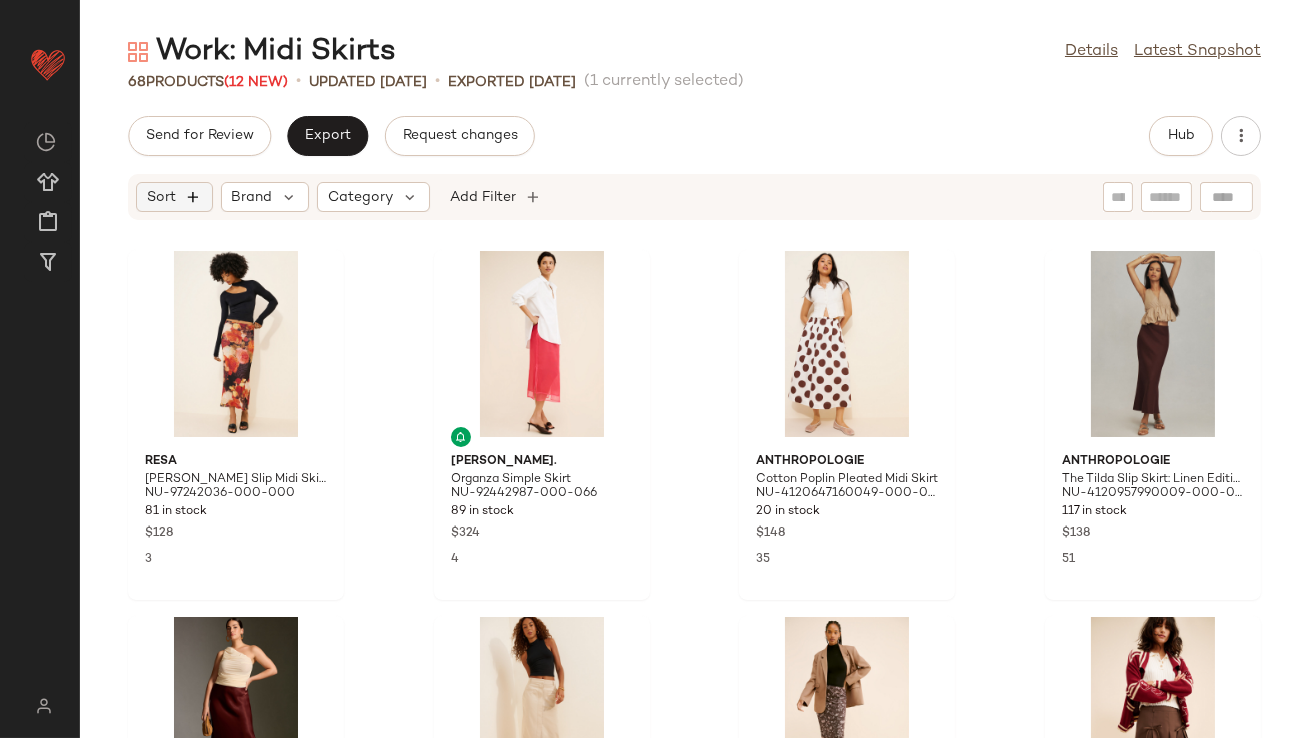 click at bounding box center (193, 197) 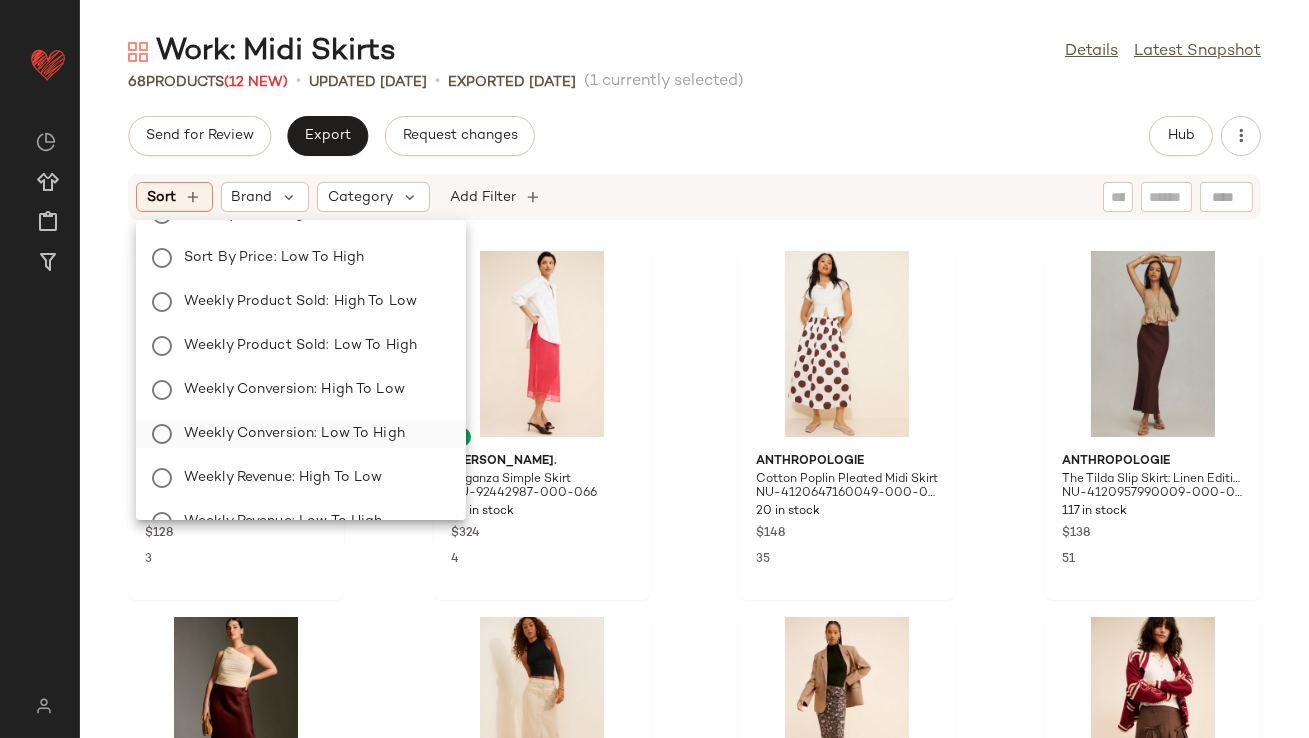scroll, scrollTop: 122, scrollLeft: 0, axis: vertical 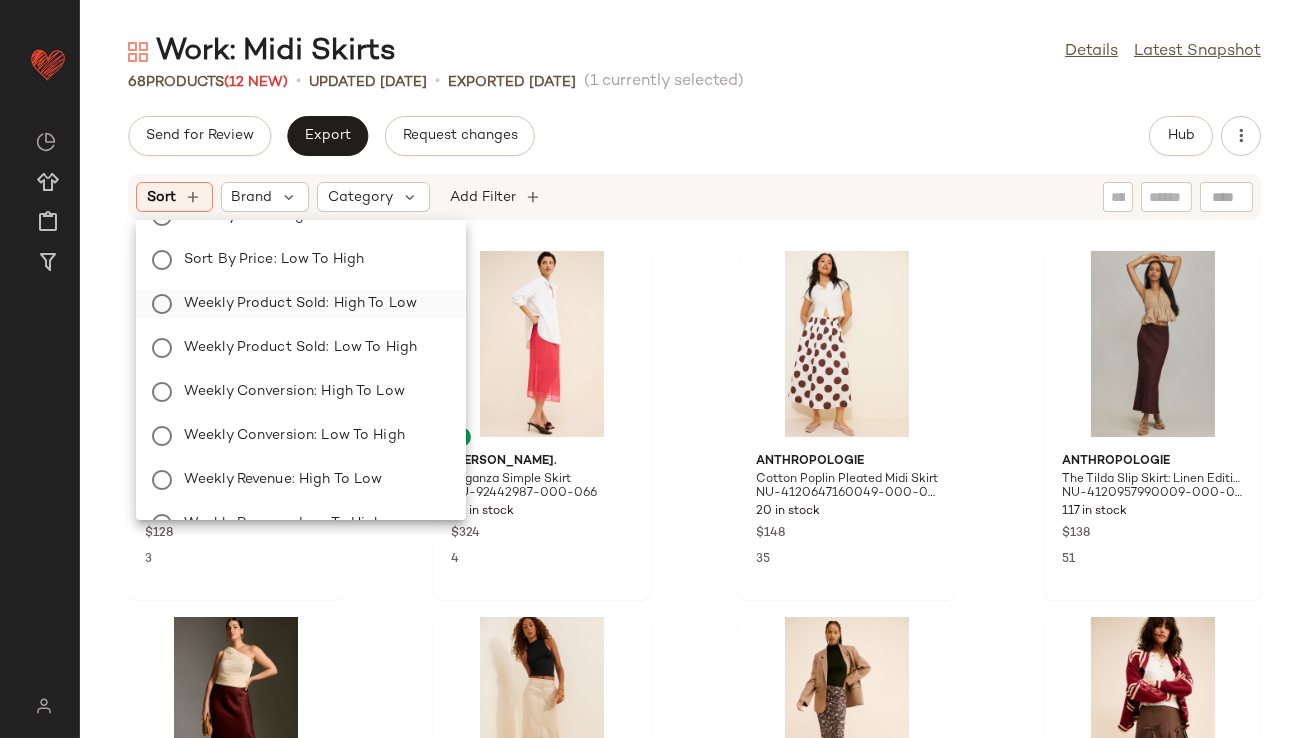 click on "Weekly Product Sold: High to Low" 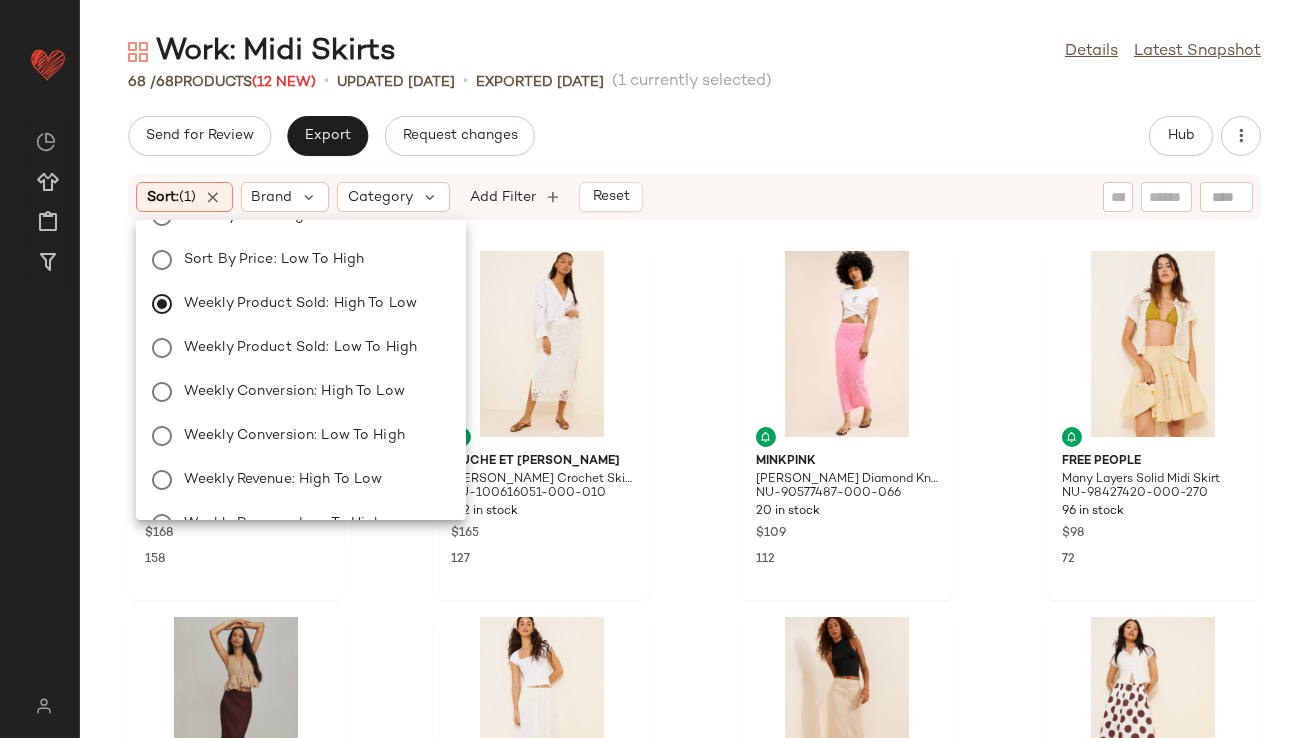 scroll, scrollTop: 5733, scrollLeft: 0, axis: vertical 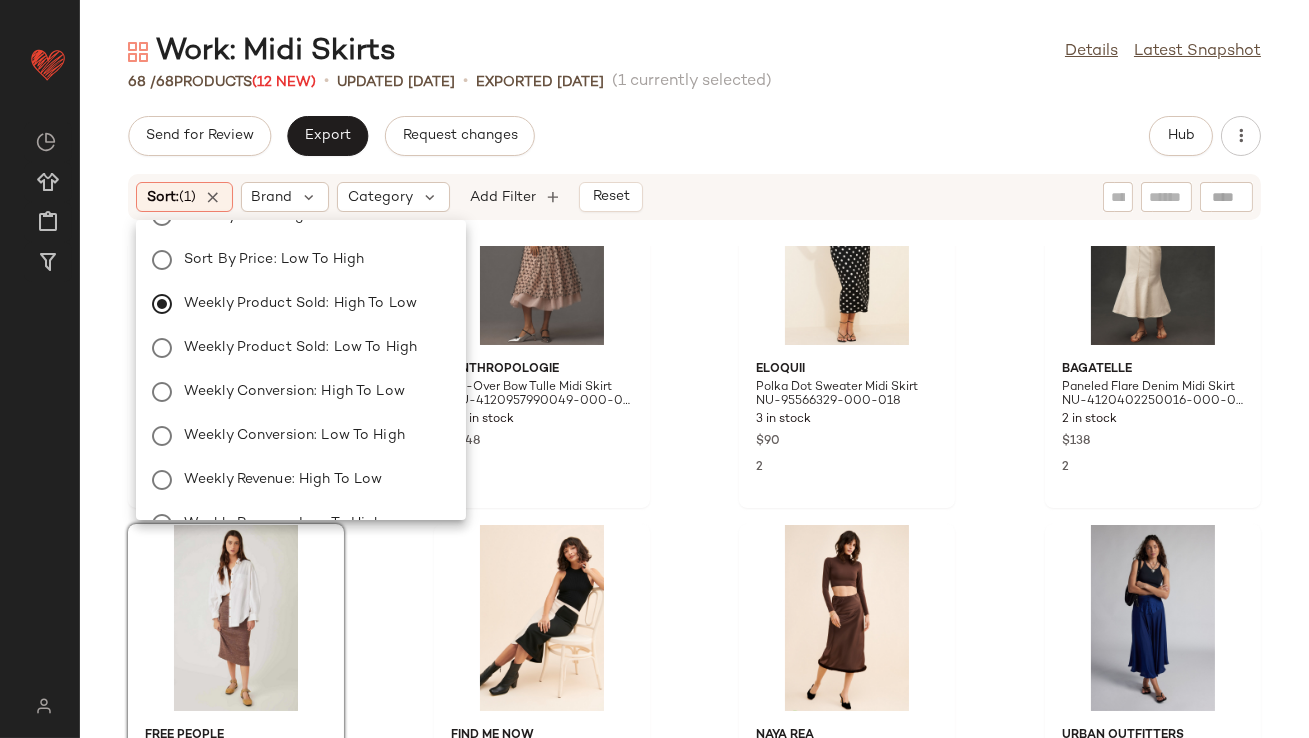 click on "Work: Midi Skirts  Details   Latest Snapshot  68 /  68   Products  (12 New)  •   updated [DATE]  •  Exported [DATE]   (1 currently selected)   Send for Review   Export   Request changes   Hub  Sort:   (1) Brand  Category  Add Filter   Reset  Allina [PERSON_NAME] Midi Skirt NU-95686622-000-001 32 in stock $185 2 Anthropologie All-Over Bow Tulle Midi Skirt NU-4120957990049-000-015 28 in stock $148 2 Eloquii Polka Dot Sweater Midi Skirt NU-95566329-000-018 3 in stock $90 2 Bagatelle Paneled Flare Denim Midi Skirt NU-4120402250016-000-012 2 in stock $138 2 Free People Golden Hour Midi Skirt NU-80254121-000-024 42 in stock $60 1 Find Me Now Opposites Attract Skirt NU-87291274-000-018 53 in stock $115 1 Naya [PERSON_NAME] Midi Skirt NU-92444942-000-020 13 in stock $300 1 Urban Outfitters [PERSON_NAME] Drop Waist Midi Skirt NU-92786318-000-040 38 in stock $89 1 Free People Peyton Pintuck Midi Skirt NU-95999983-000-001 17 in stock $128 1 Laagam Pinot Linen Midi Skirt NU-96616305-000-010 72 in stock $120 1 OhSevenDays" at bounding box center [694, 385] 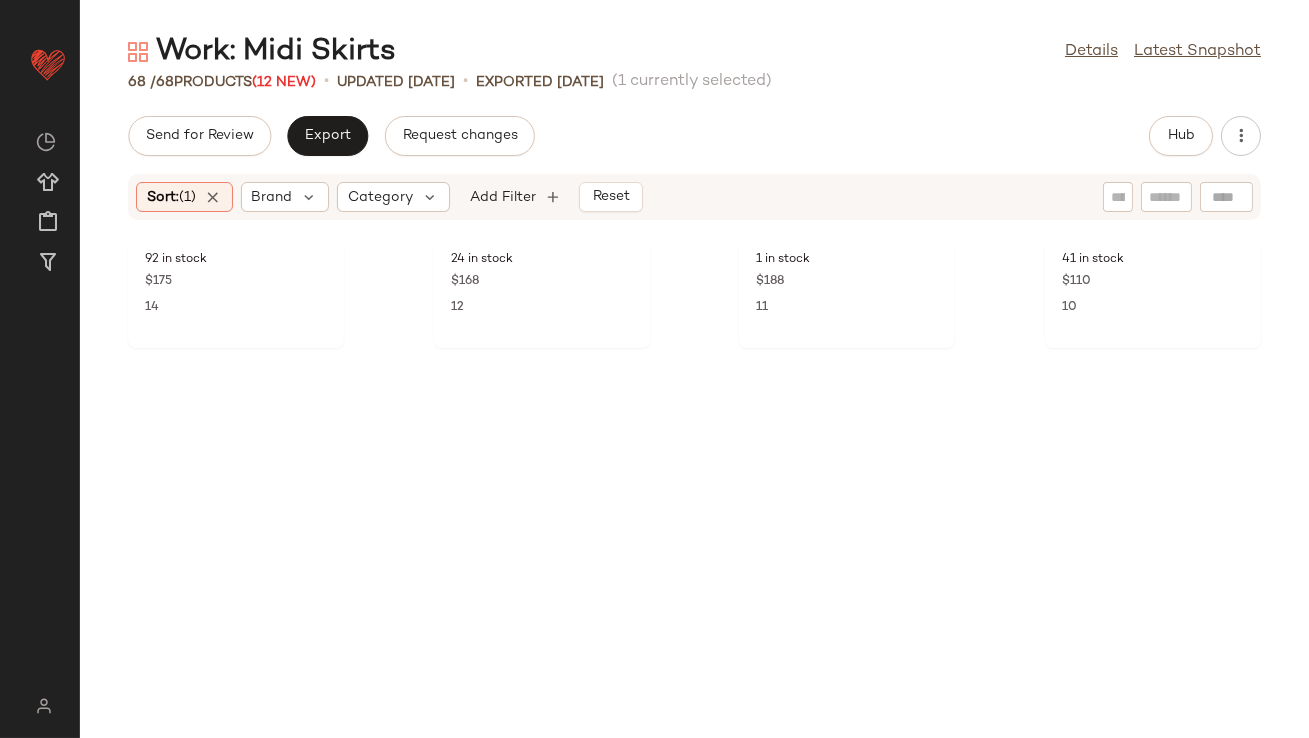 scroll, scrollTop: 0, scrollLeft: 0, axis: both 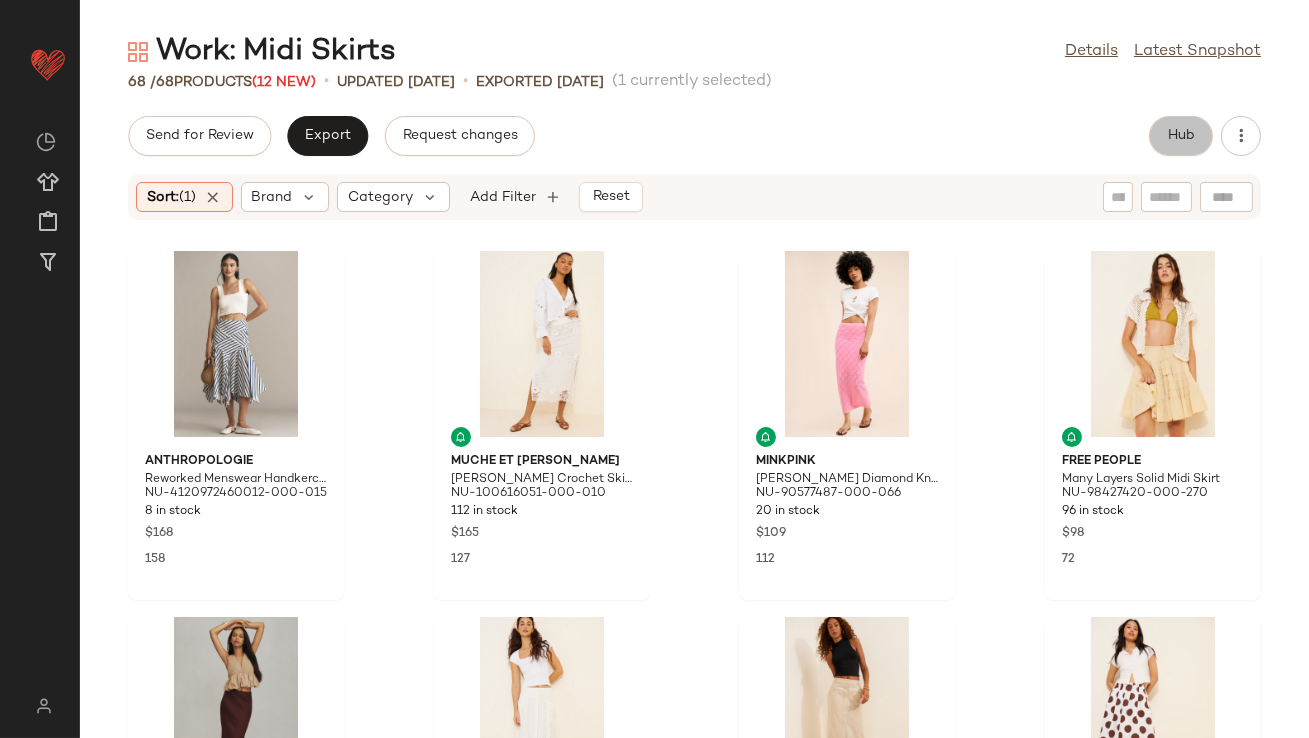 click on "Hub" 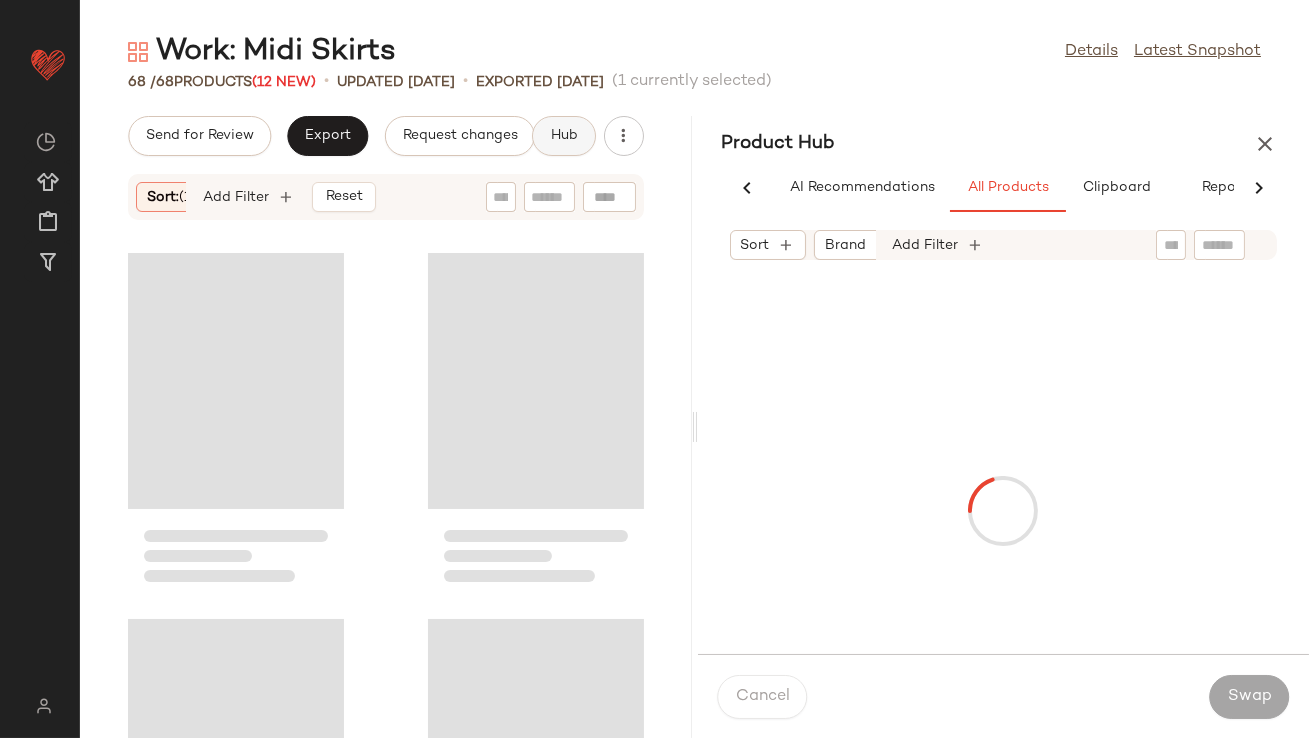 scroll, scrollTop: 0, scrollLeft: 48, axis: horizontal 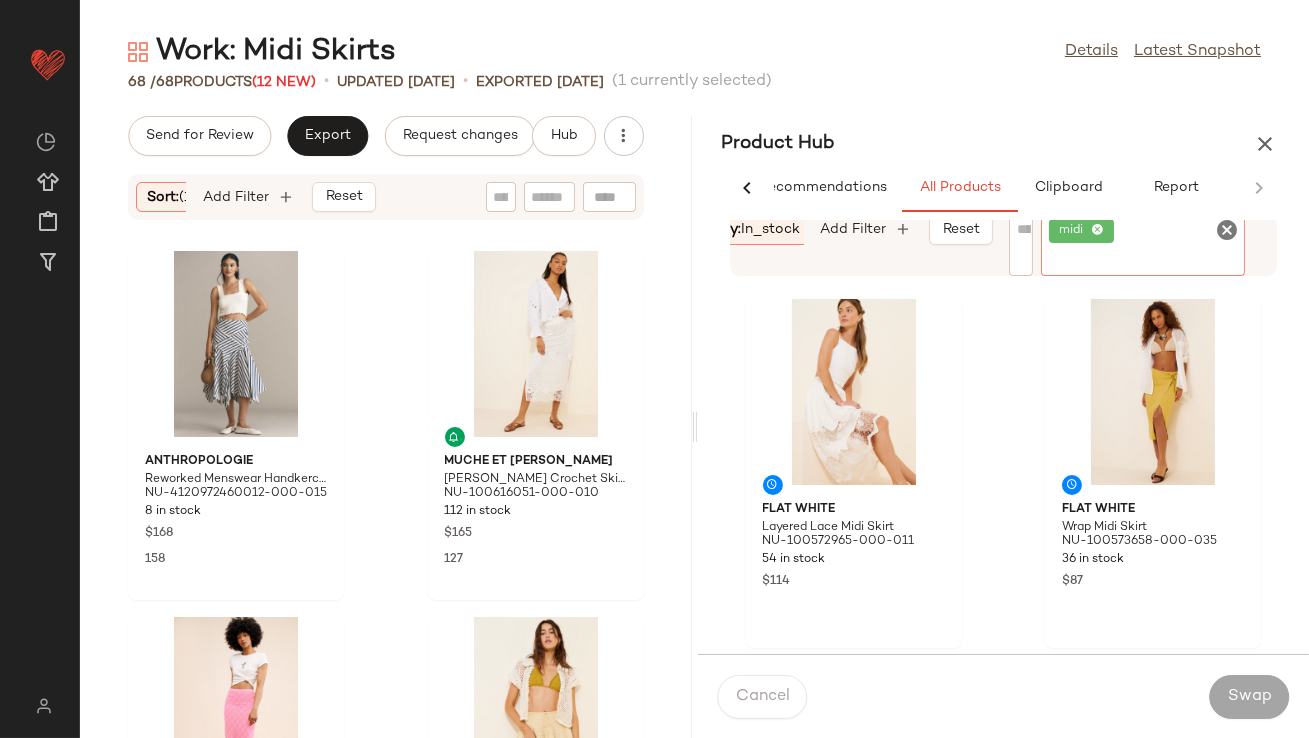 click on "midi" 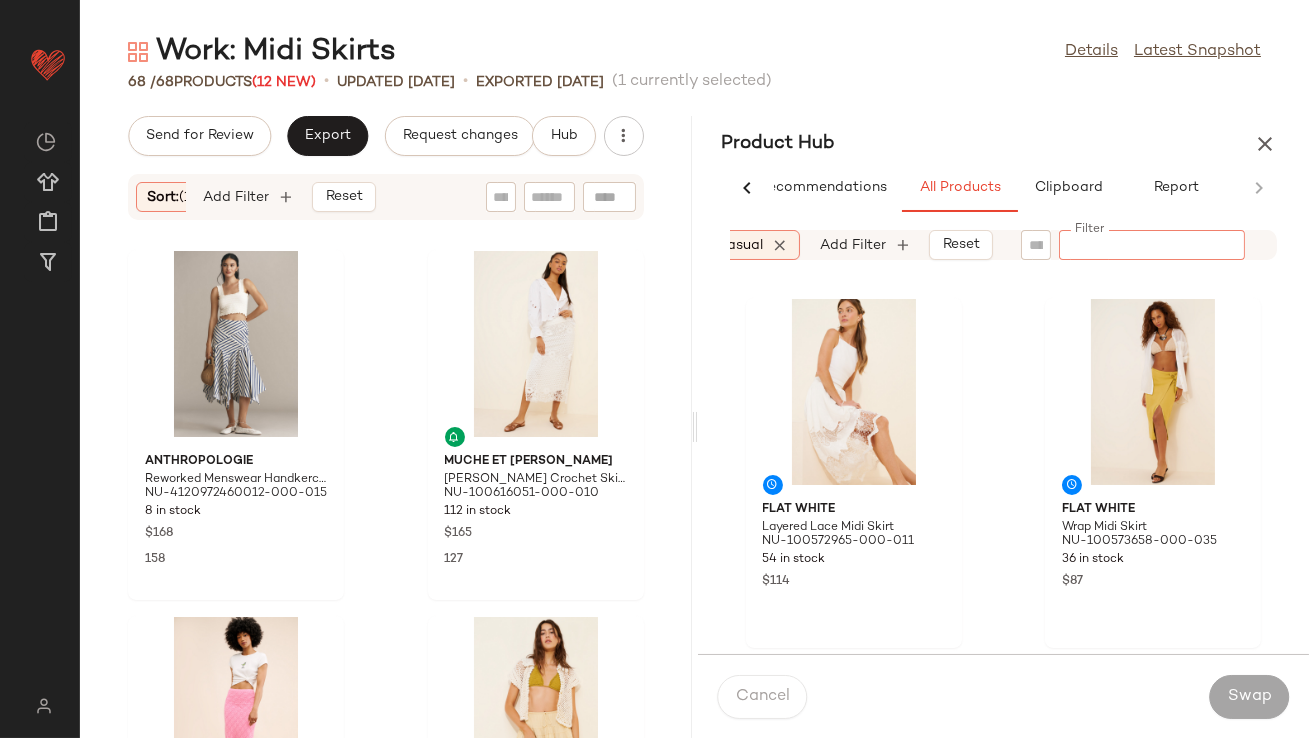 scroll, scrollTop: 0, scrollLeft: 836, axis: horizontal 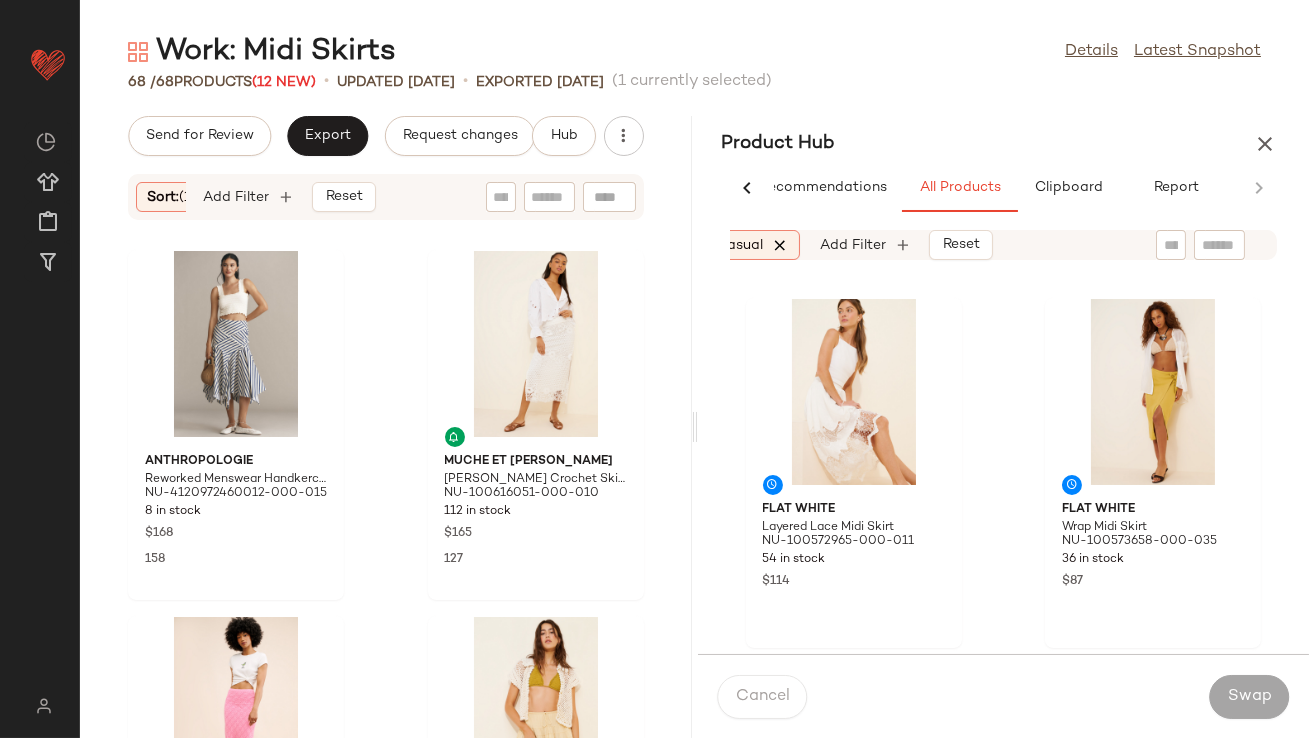 click at bounding box center [780, 245] 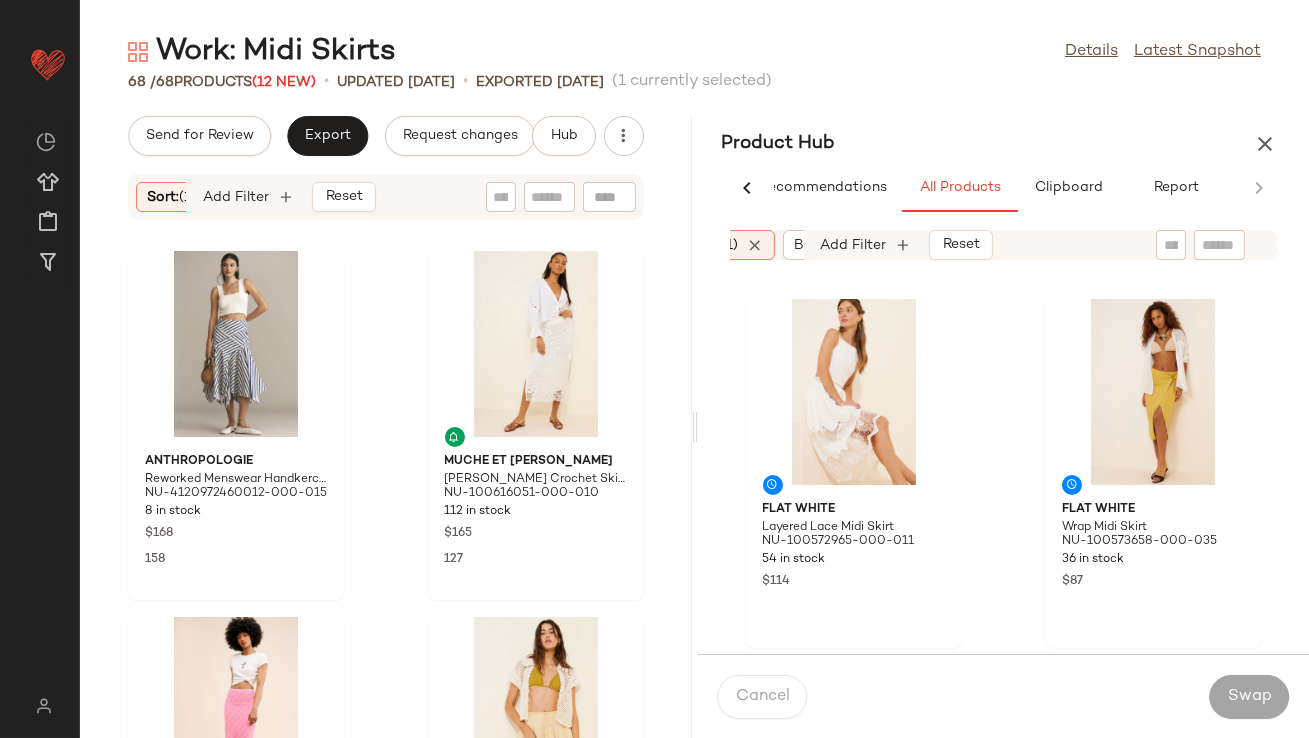 scroll, scrollTop: 0, scrollLeft: 0, axis: both 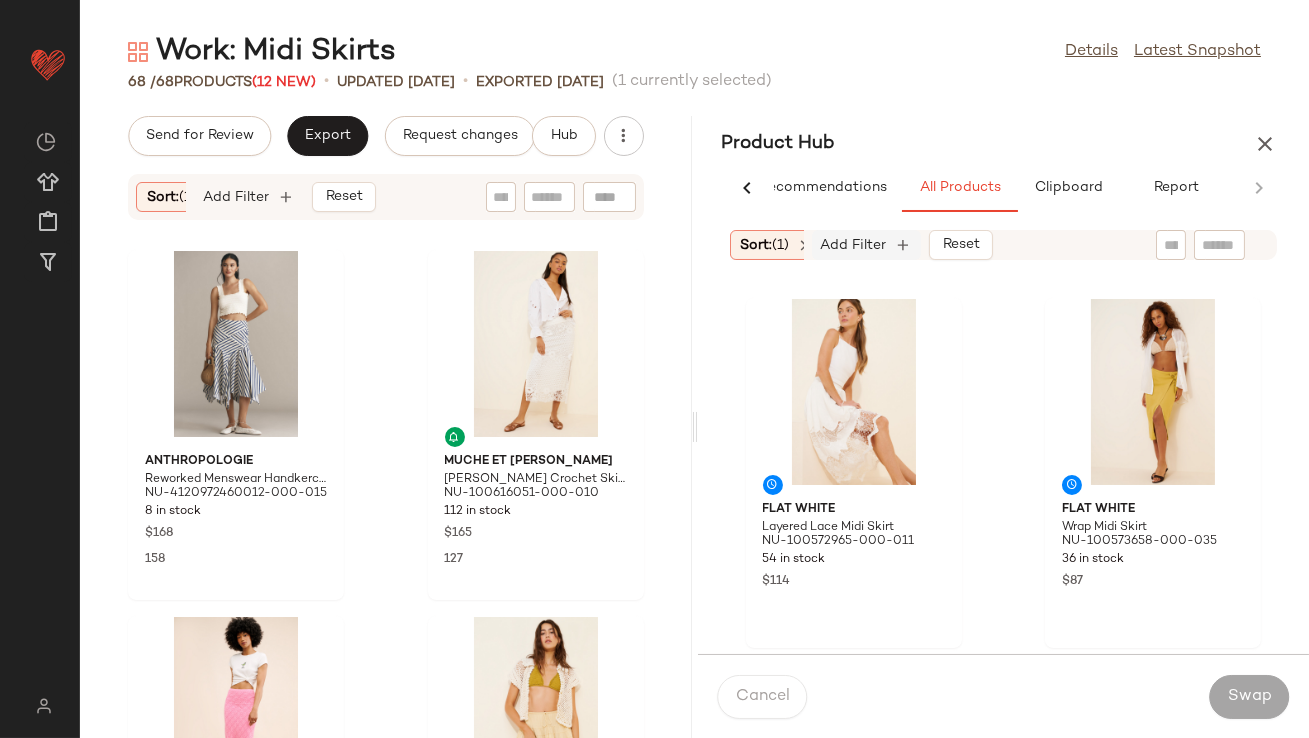 click on "Add Filter" at bounding box center (854, 245) 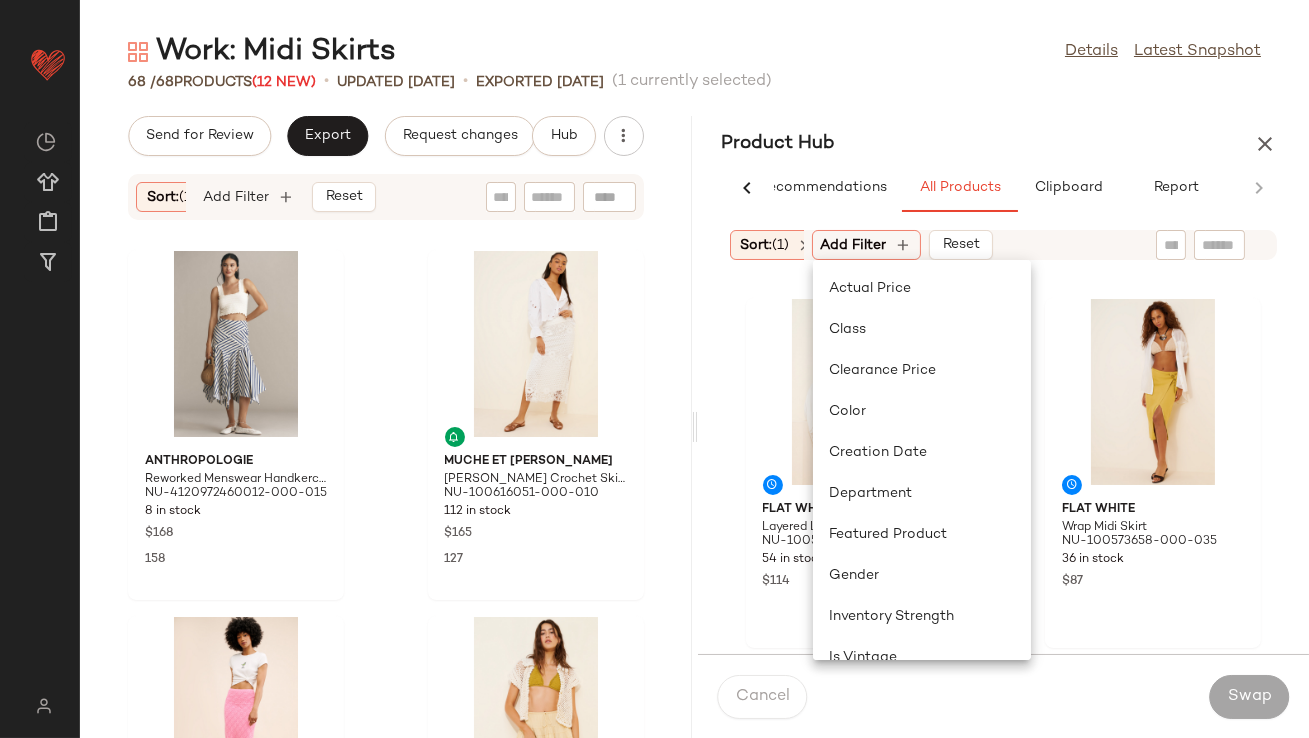 click on "Sort:   (1)" at bounding box center [765, 245] 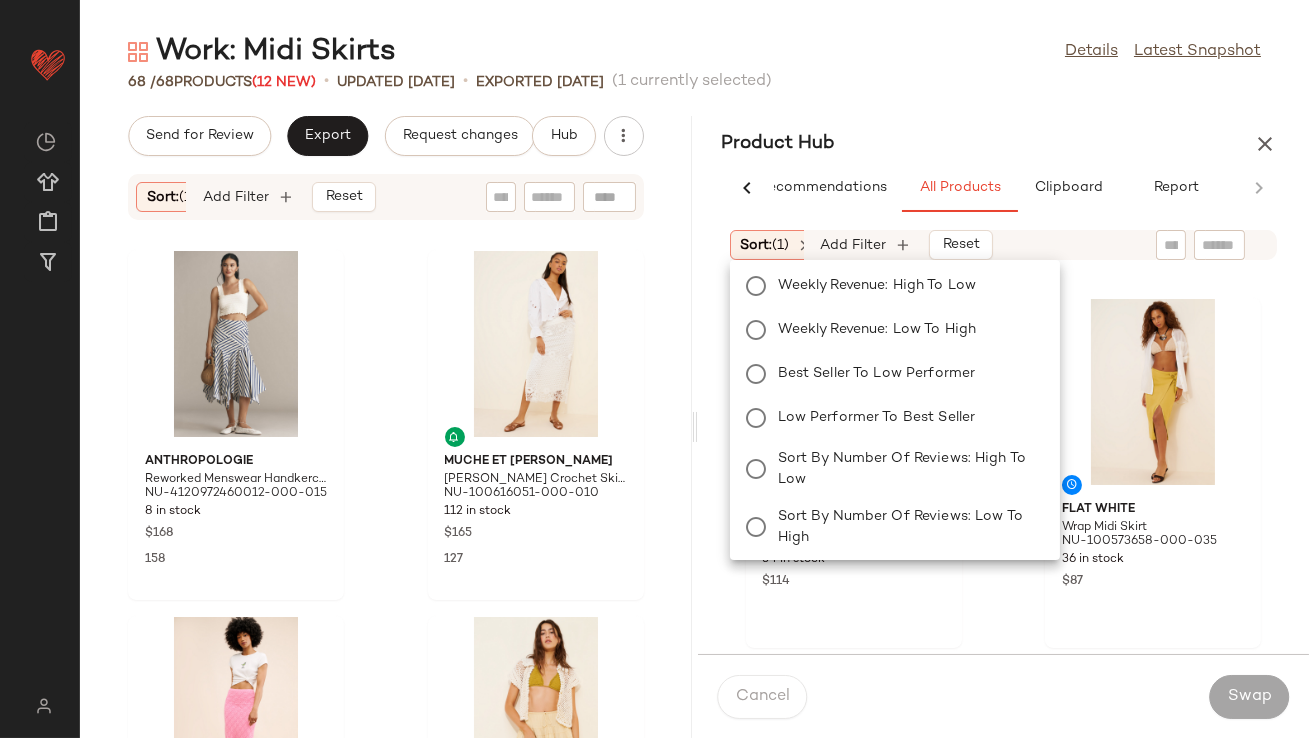 scroll, scrollTop: 398, scrollLeft: 0, axis: vertical 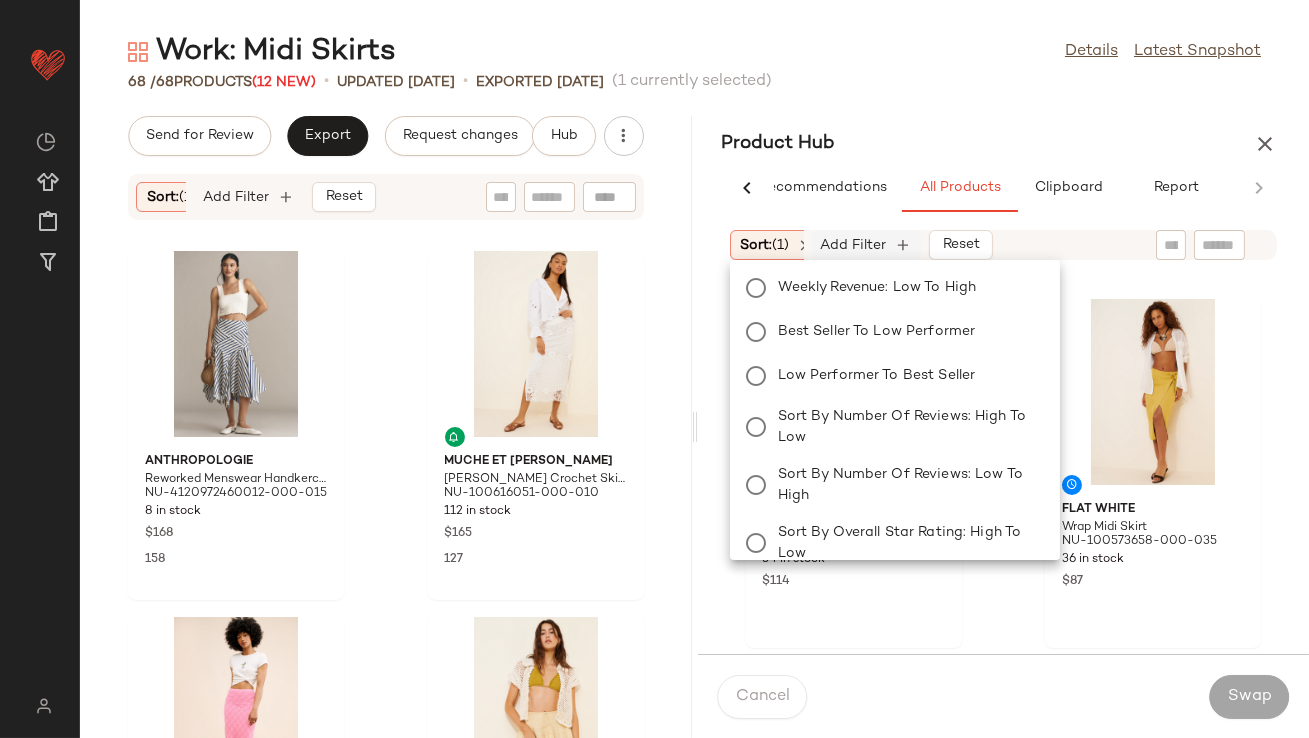 click on "Add Filter" at bounding box center [854, 245] 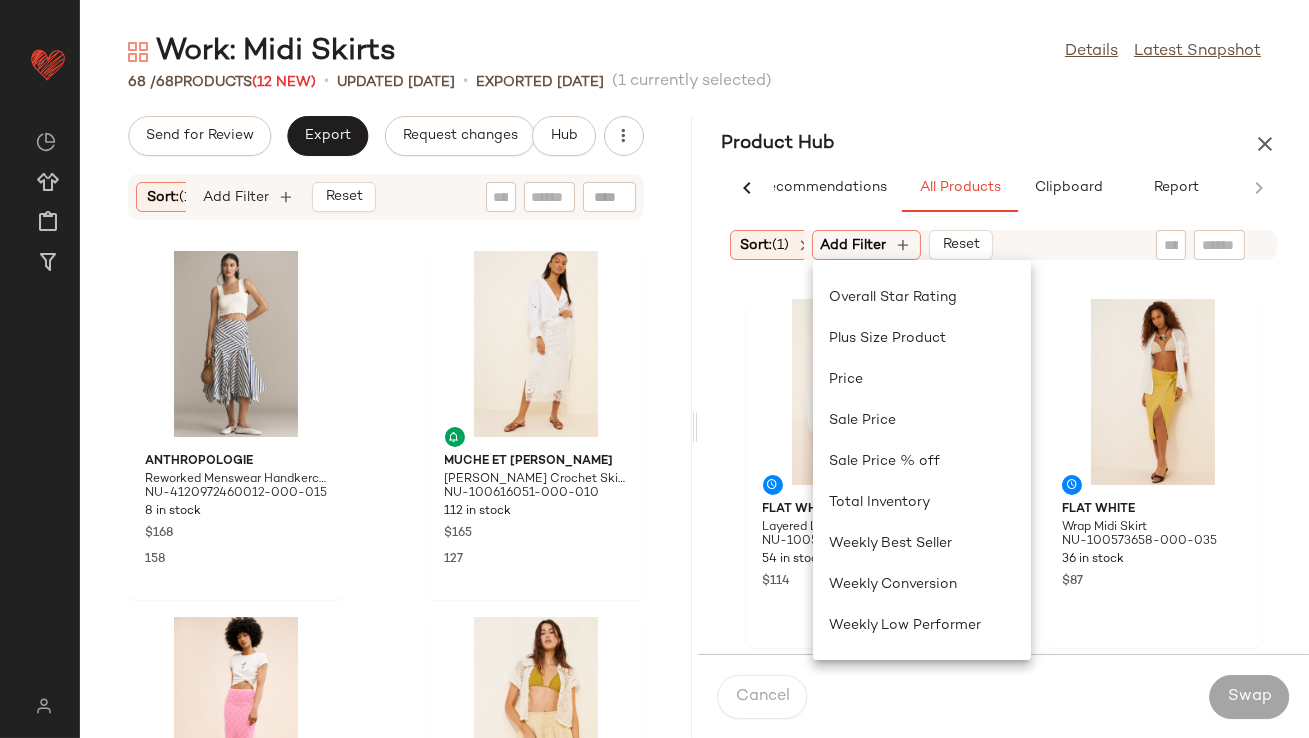 scroll, scrollTop: 640, scrollLeft: 0, axis: vertical 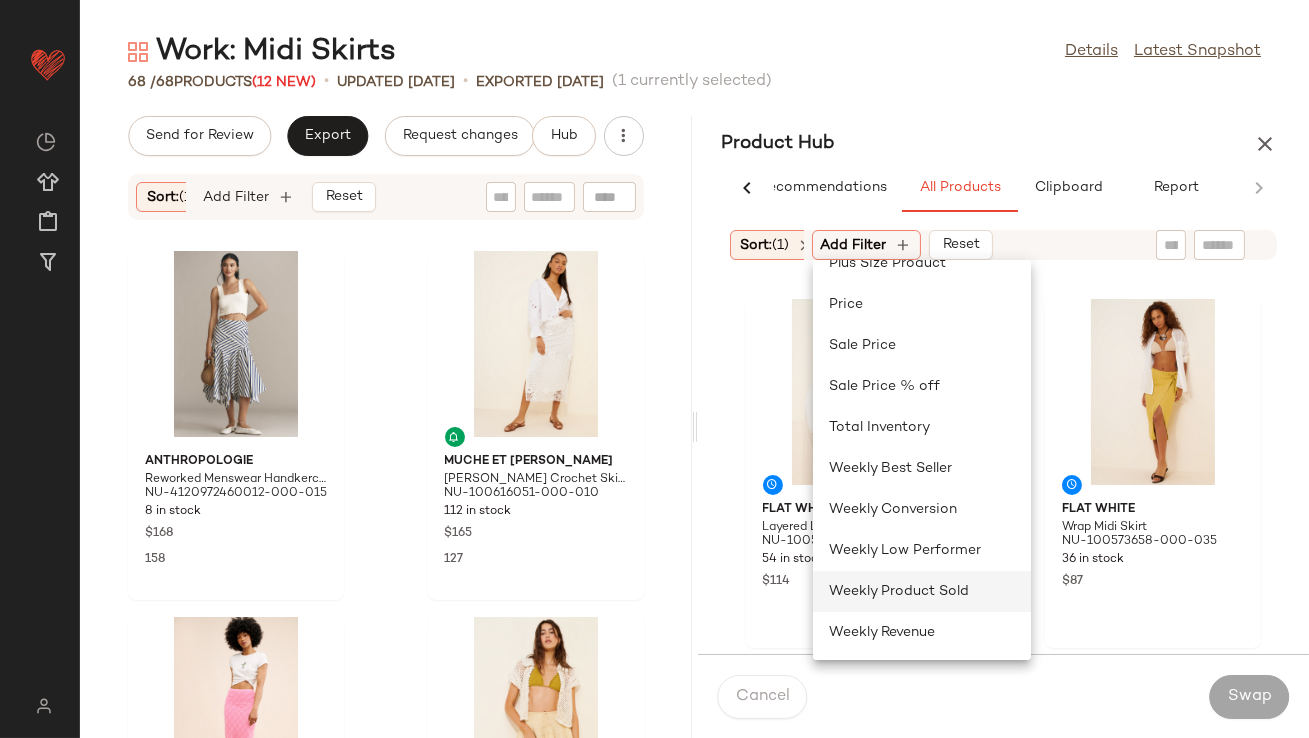 click on "Weekly Product Sold" 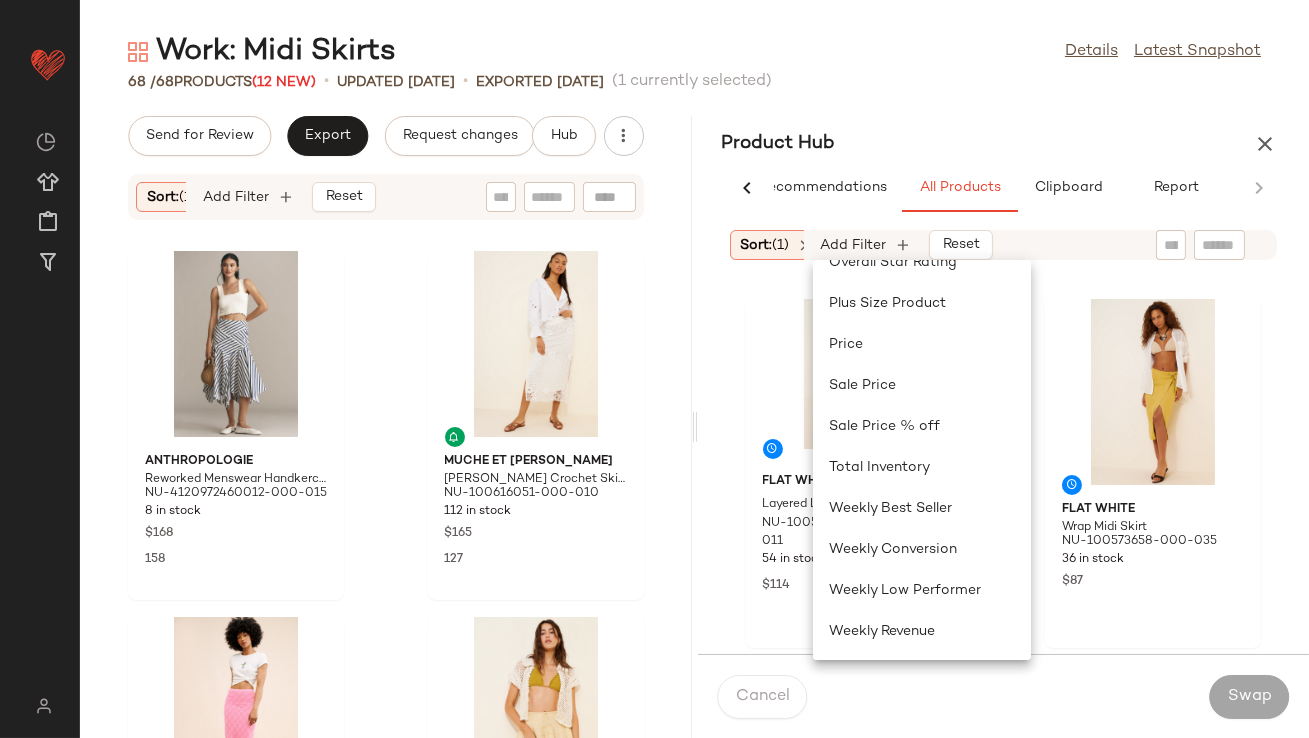 scroll, scrollTop: 600, scrollLeft: 0, axis: vertical 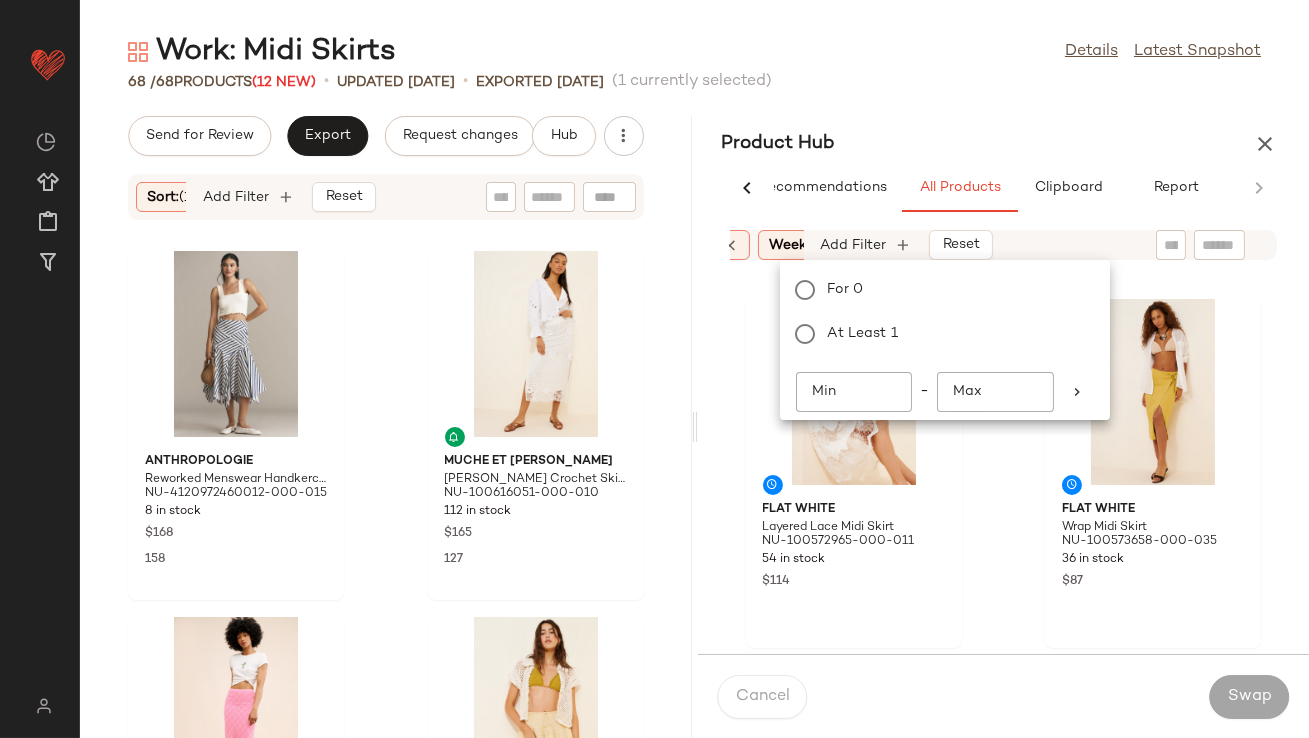 click on "Min" 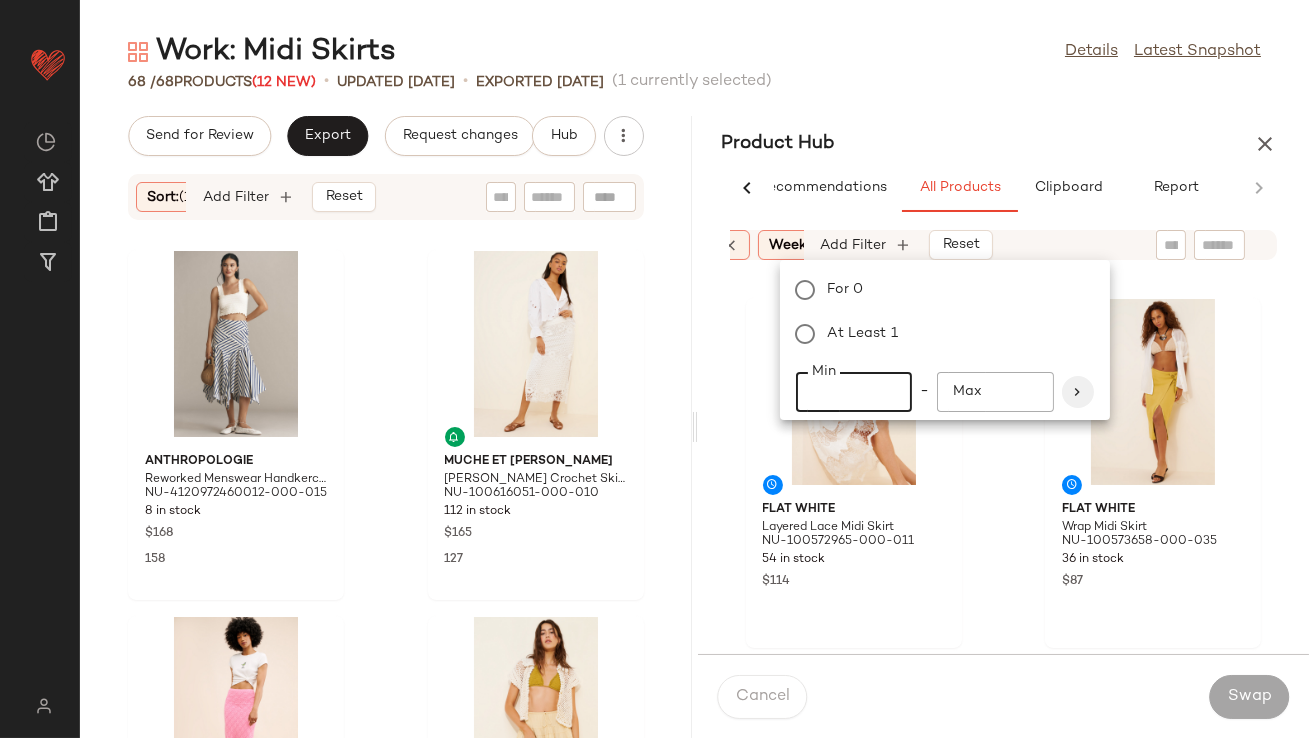 type on "**" 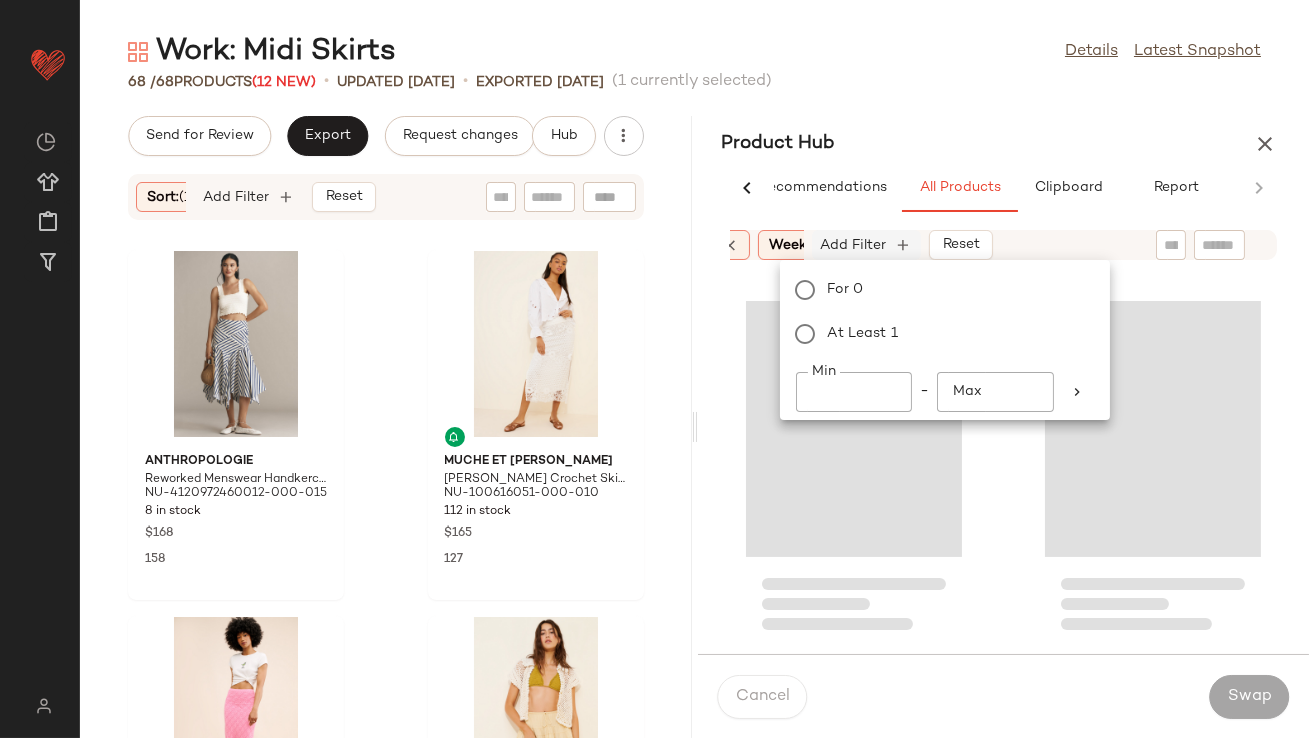 click on "Add Filter" 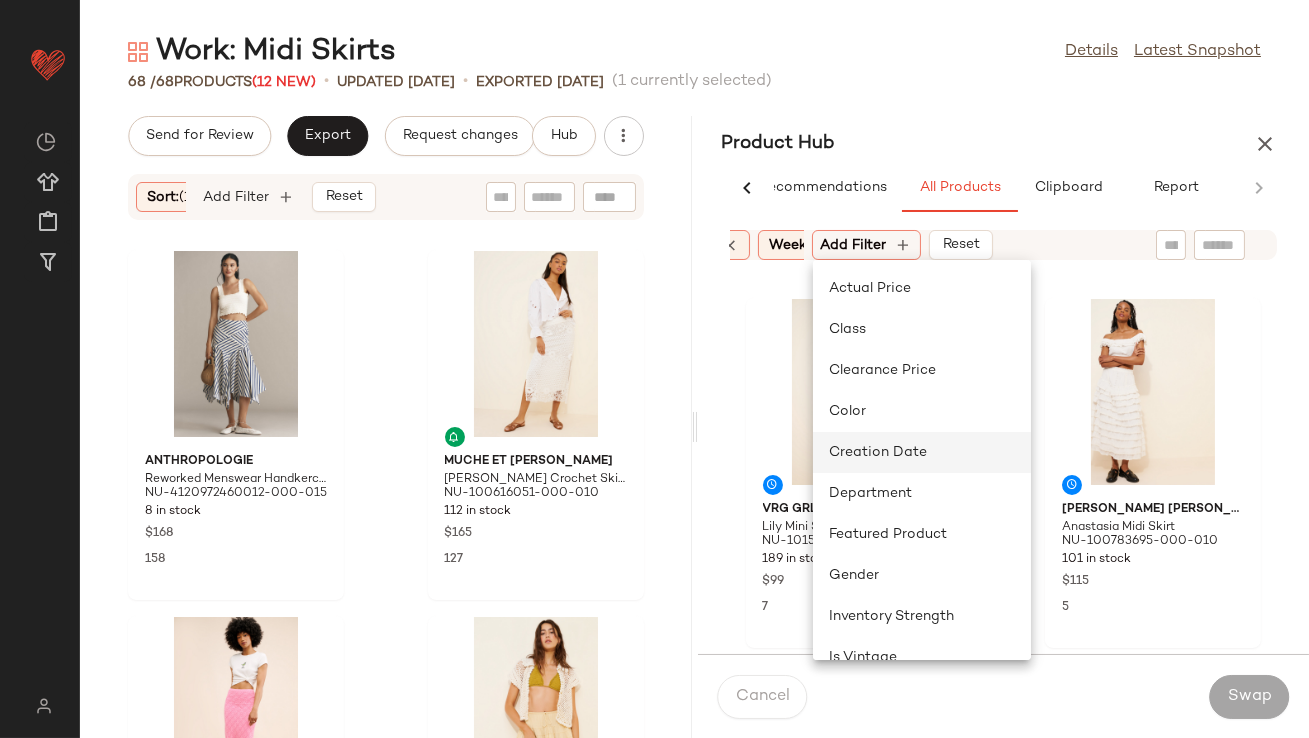 click on "Creation Date" 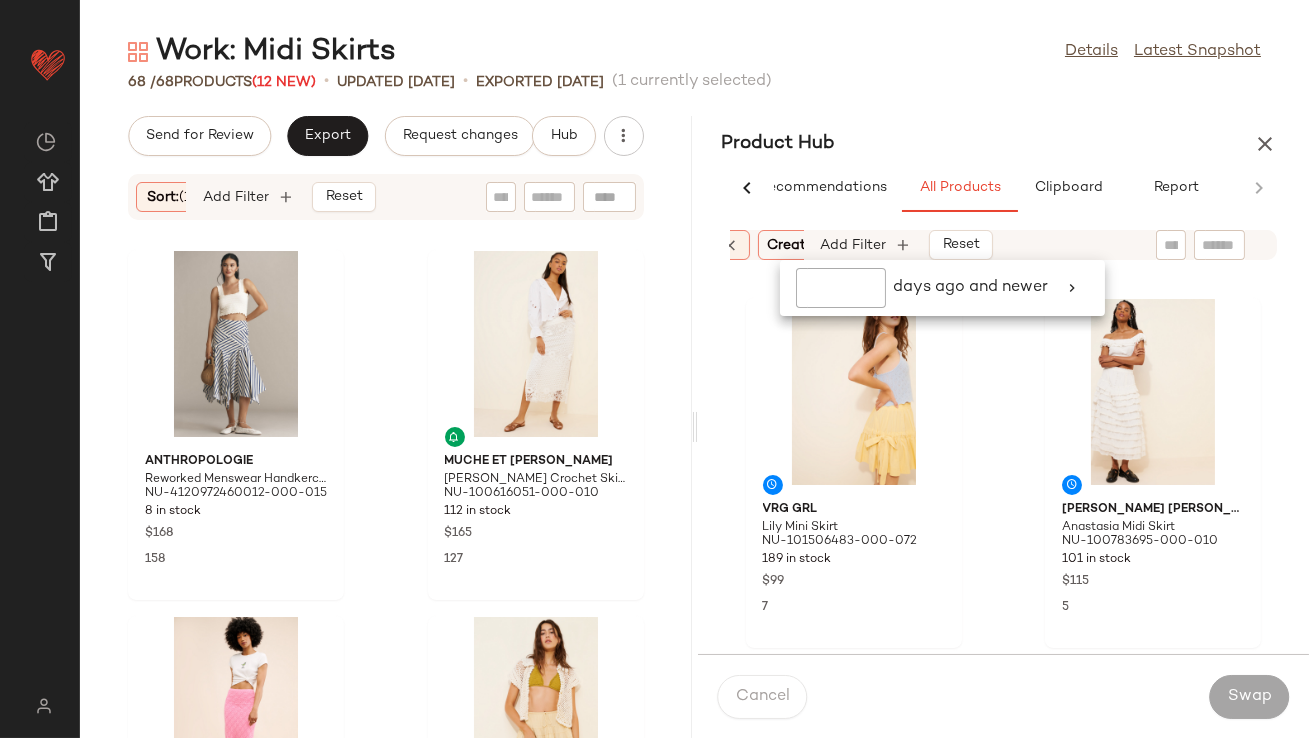 click 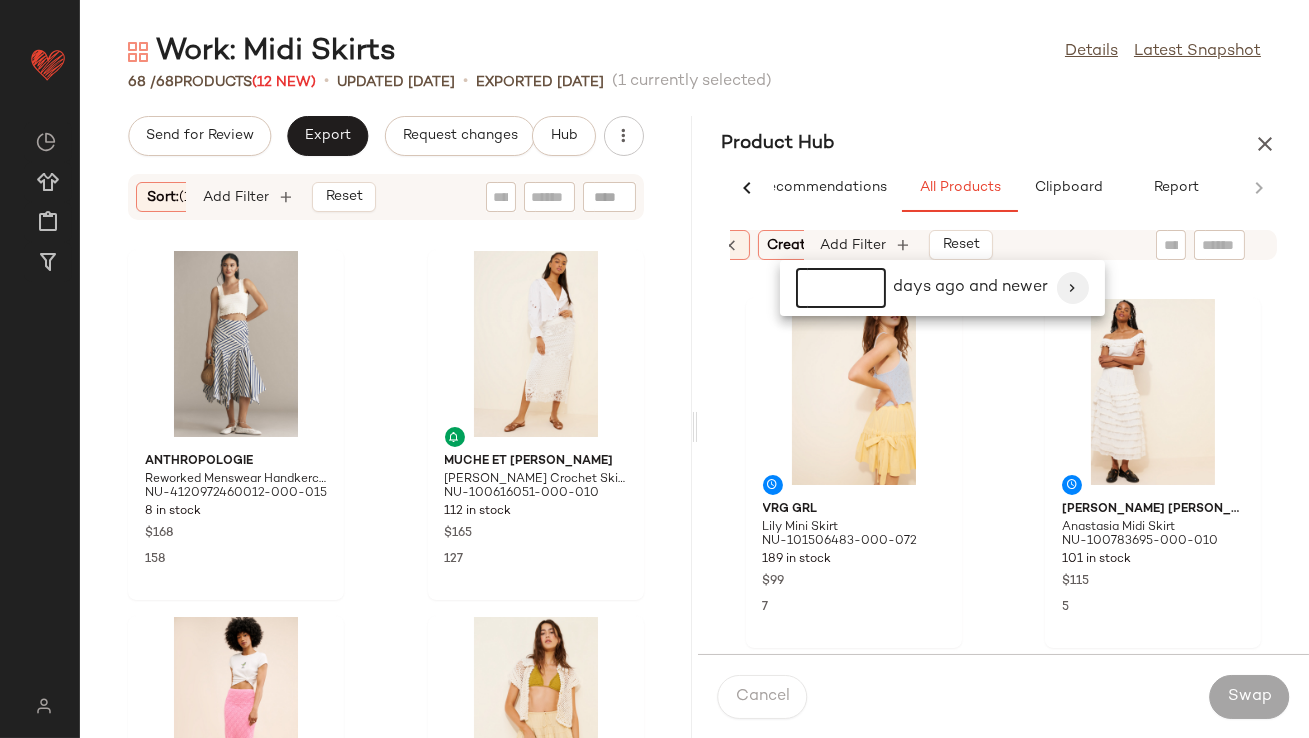 type on "*" 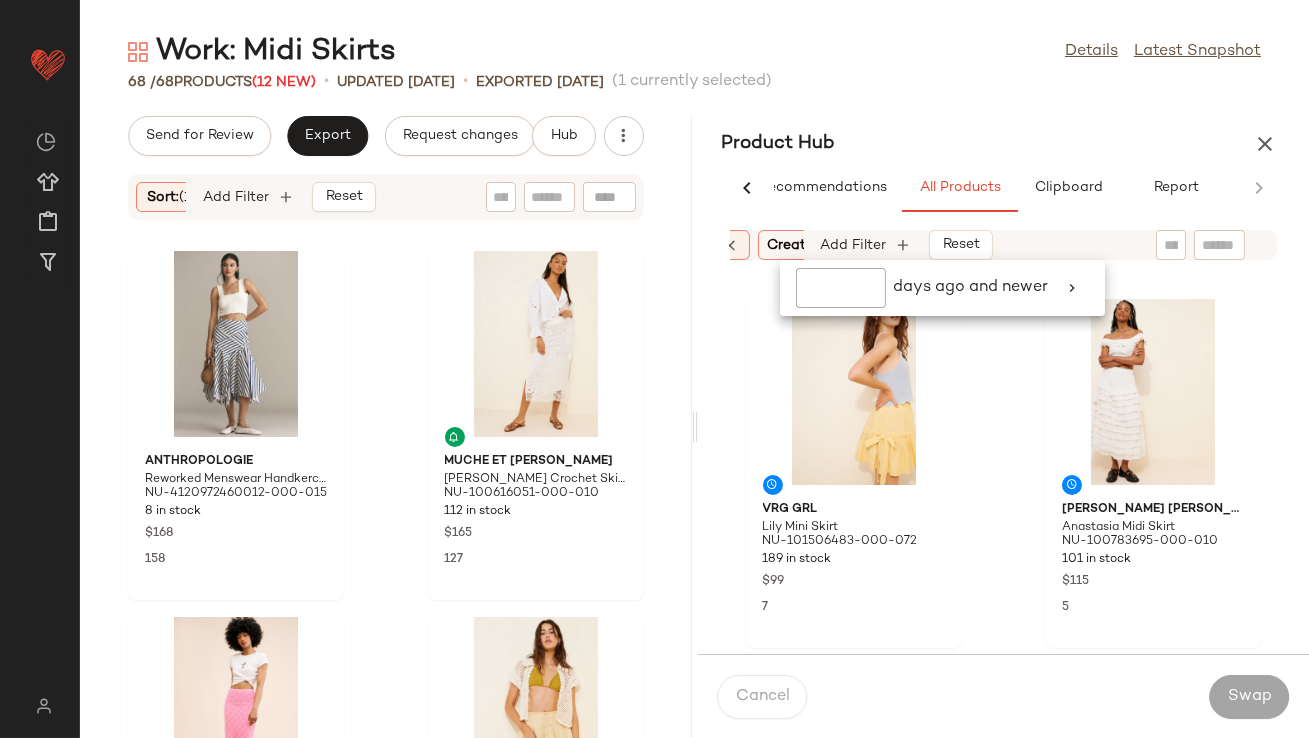 click on "Work: Midi Skirts  Details   Latest Snapshot  68 /  68   Products  (12 New)  •   updated [DATE]  •  Exported [DATE]   (1 currently selected)   Send for Review   Export   Request changes   Hub  Sort:   (1) Brand  Category  Add Filter   Reset  Anthropologie Reworked Menswear Handkerchief Midi Skirt NU-4120972460012-000-015 8 in stock $168 158 Muche et Muchette [PERSON_NAME] Crochet Skirt NU-100616051-000-010 112 in stock $165 127 MINKPINK [PERSON_NAME] Diamond Knit Midi Skirt NU-90577487-000-066 20 in stock $109 112 Free People Many Layers Solid Midi Skirt NU-98427420-000-270 96 in stock $98 72 Anthropologie The Tilda Slip Skirt: Linen Edition NU-4120957990009-000-021 117 in stock $138 51 Free People Whitney Midi Skirt NU-96154802-000-010 1 in stock $128 44 Moon River Button Front Midi Skirt NU-102074044-000-024 66 in stock $90 37 Anthropologie Cotton Poplin Pleated Midi Skirt NU-4120647160049-000-029 20 in stock $148 35 Product Hub  AI Recommendations   All Products   Clipboard   Report  Sort:   (1) Brand  skirts" at bounding box center (694, 385) 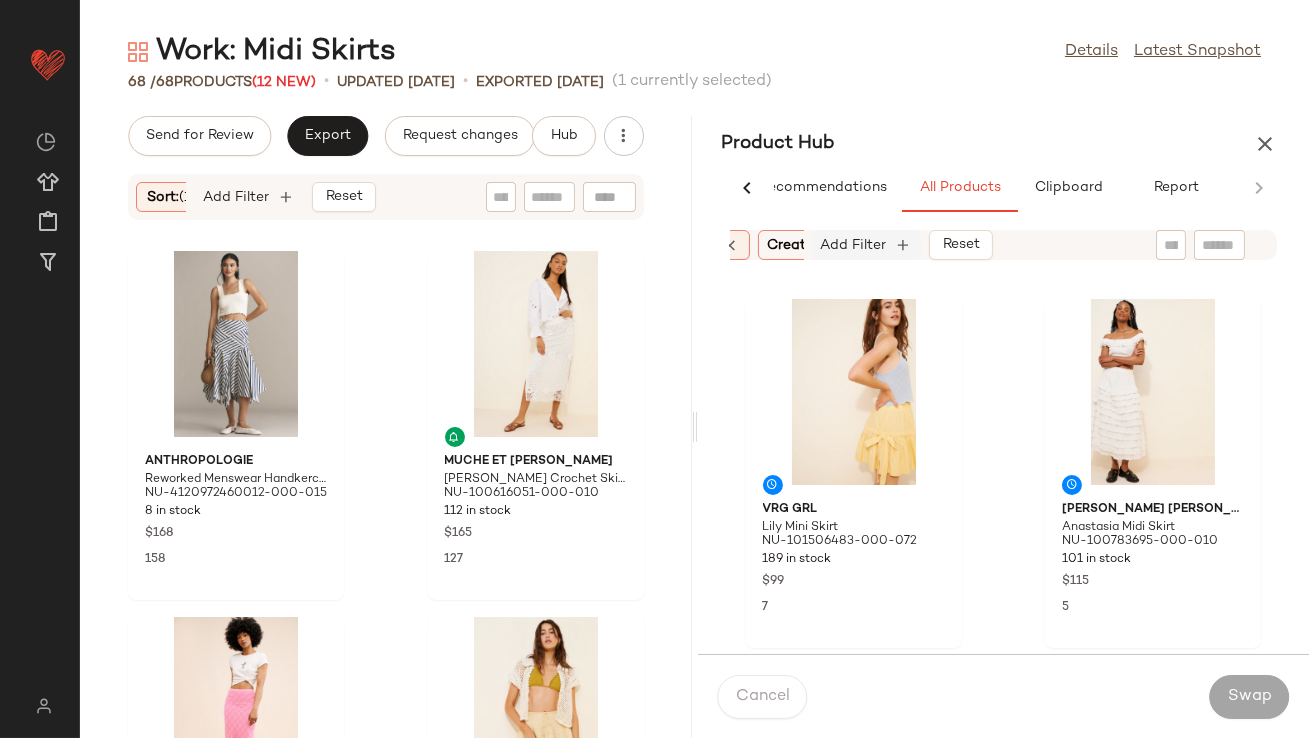 click on "Add Filter" 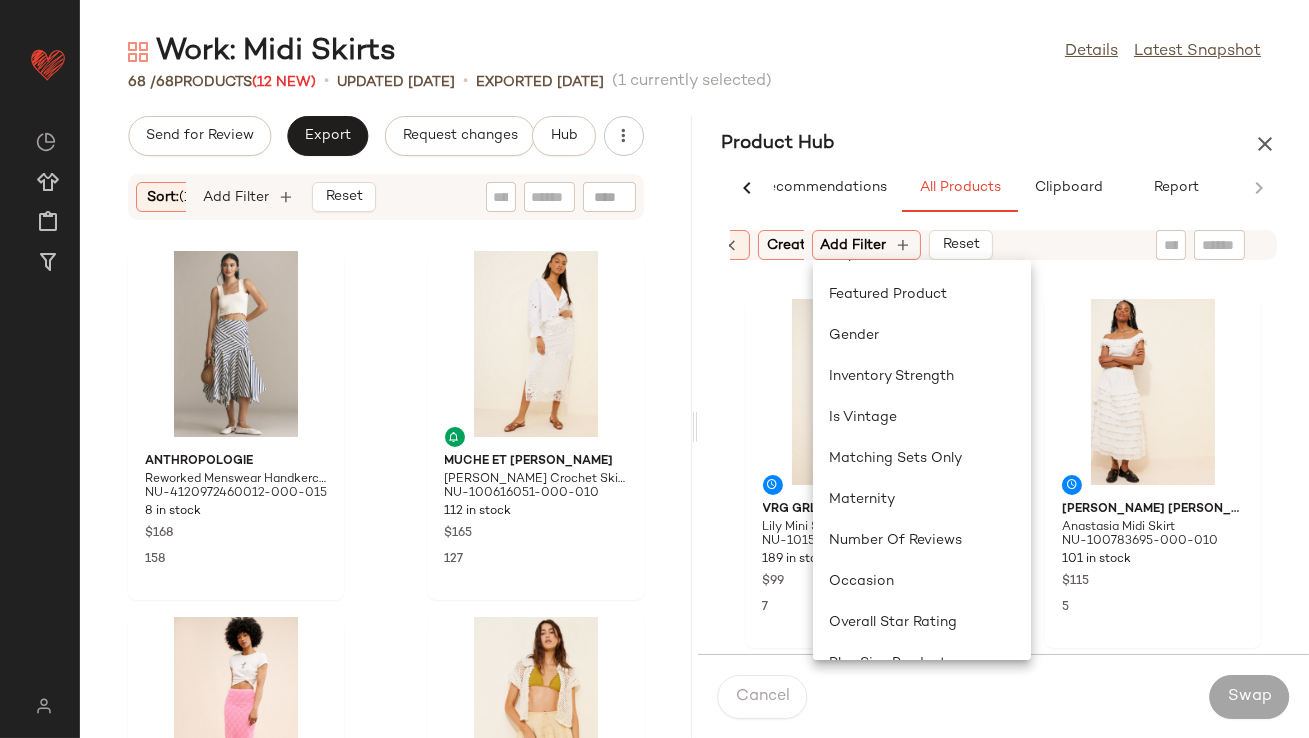 scroll, scrollTop: 558, scrollLeft: 0, axis: vertical 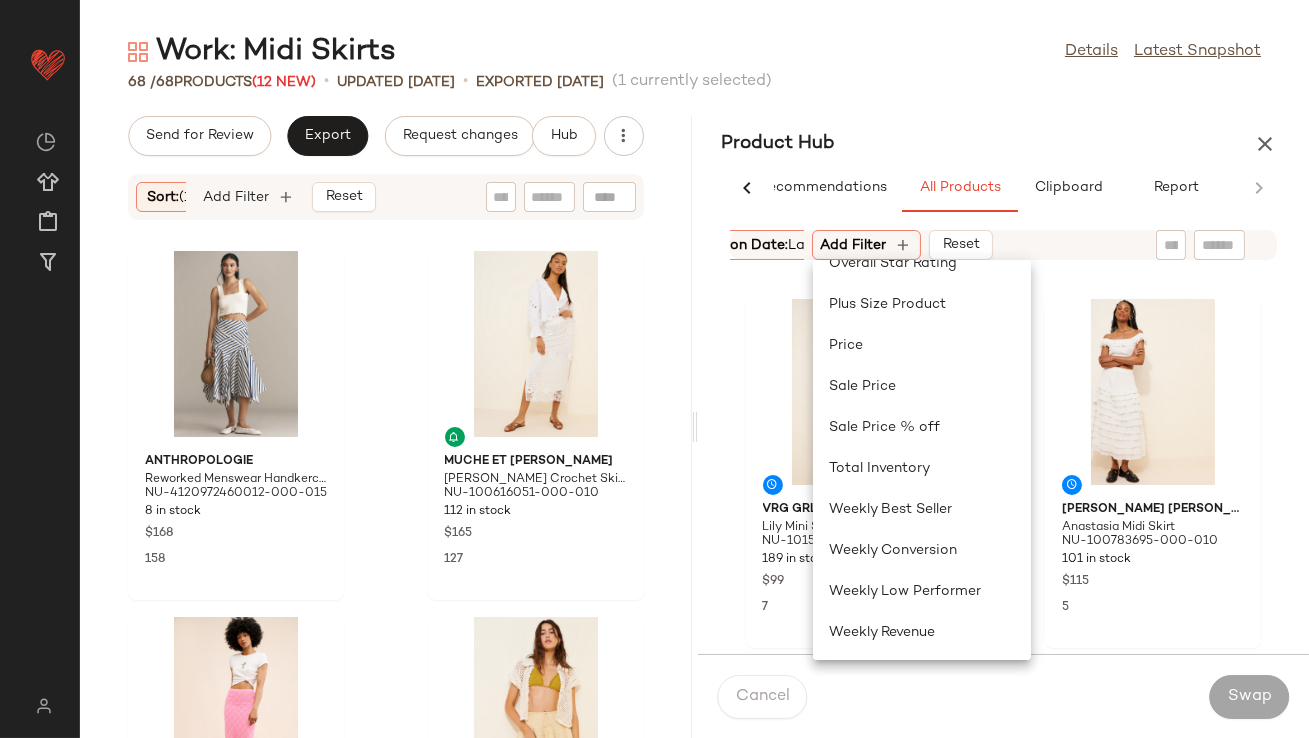 click on "Product Hub  AI Recommendations   All Products   Clipboard   Report  Sort:   (1) Brand  Category:   skirts In Curation?:   No Availability:   in_stock Creation Date:   Last 7 days Weekly Product Sold:   10-Max Add Filter   Reset  VRG GRL Lily Mini Skirt NU-101506483-000-072 189 in stock $99 7 [PERSON_NAME] [PERSON_NAME] London Anastasia Midi Skirt NU-100783695-000-010 101 in stock $115 5  Cancel   Swap" 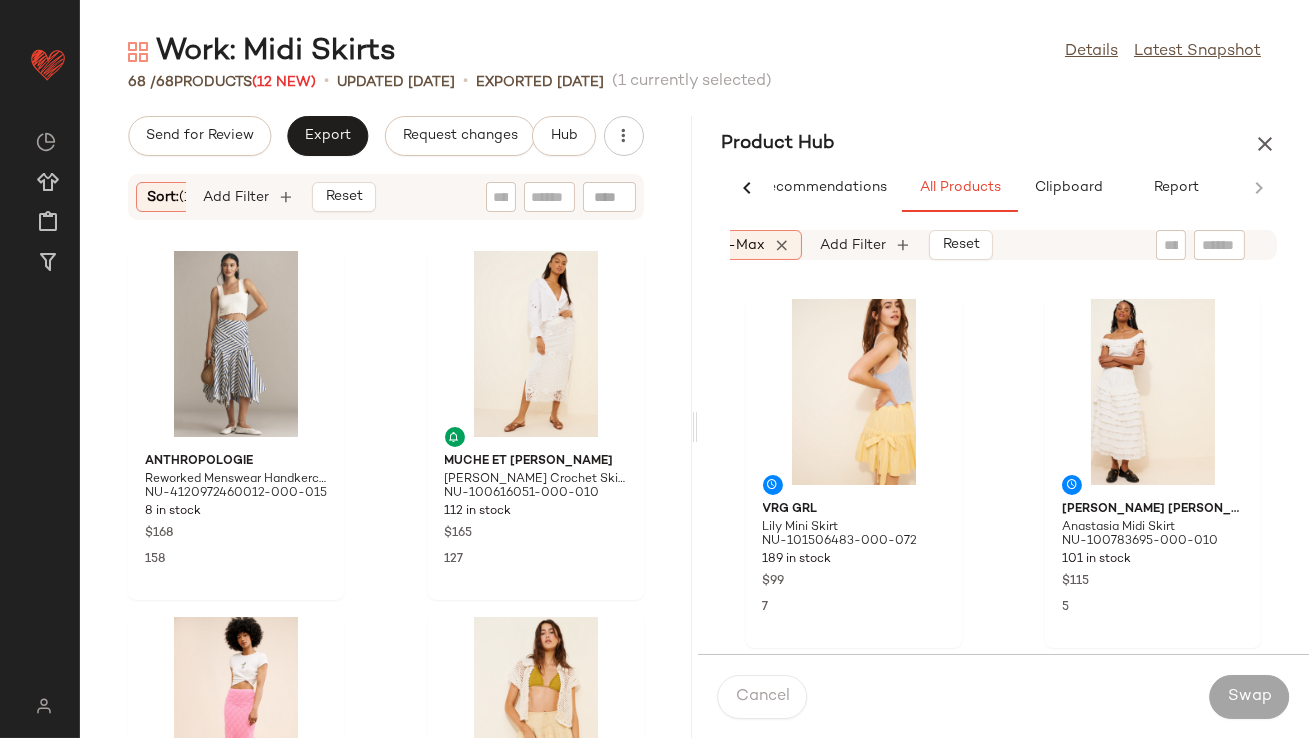 scroll, scrollTop: 0, scrollLeft: 1151, axis: horizontal 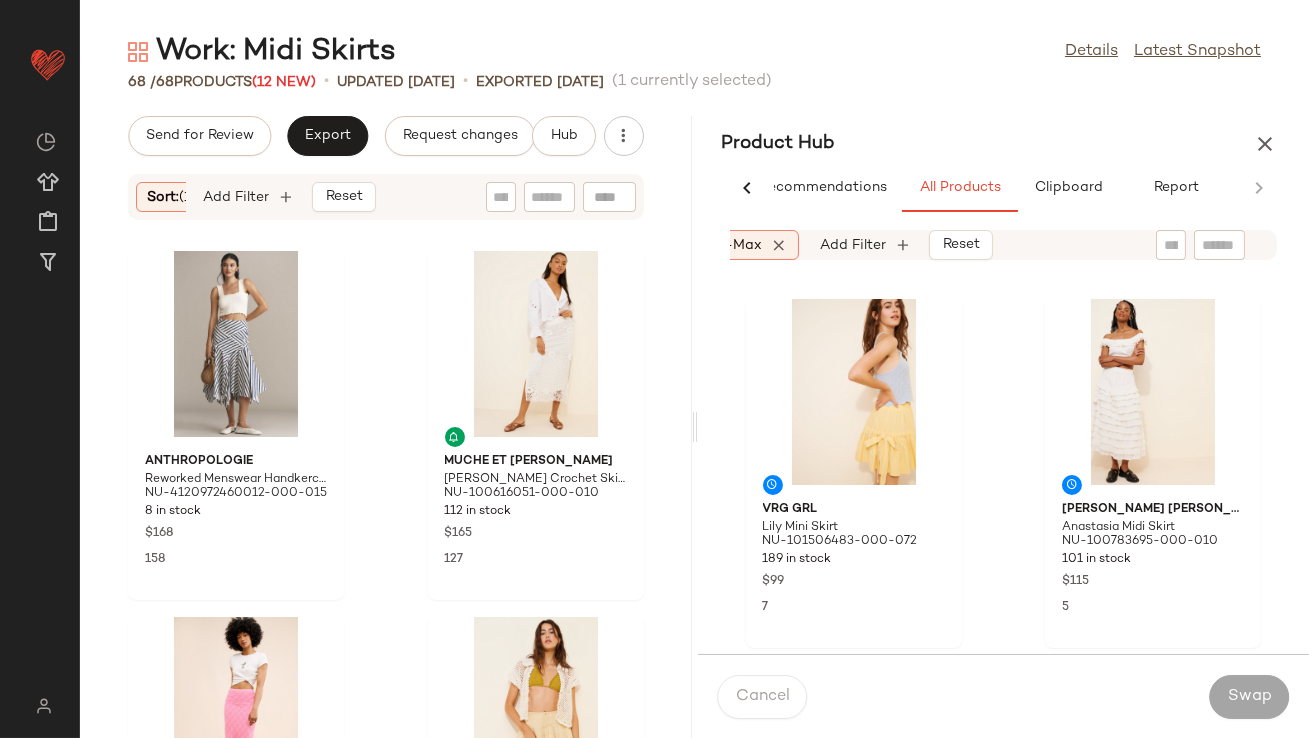 click on "10-Max" at bounding box center [736, 245] 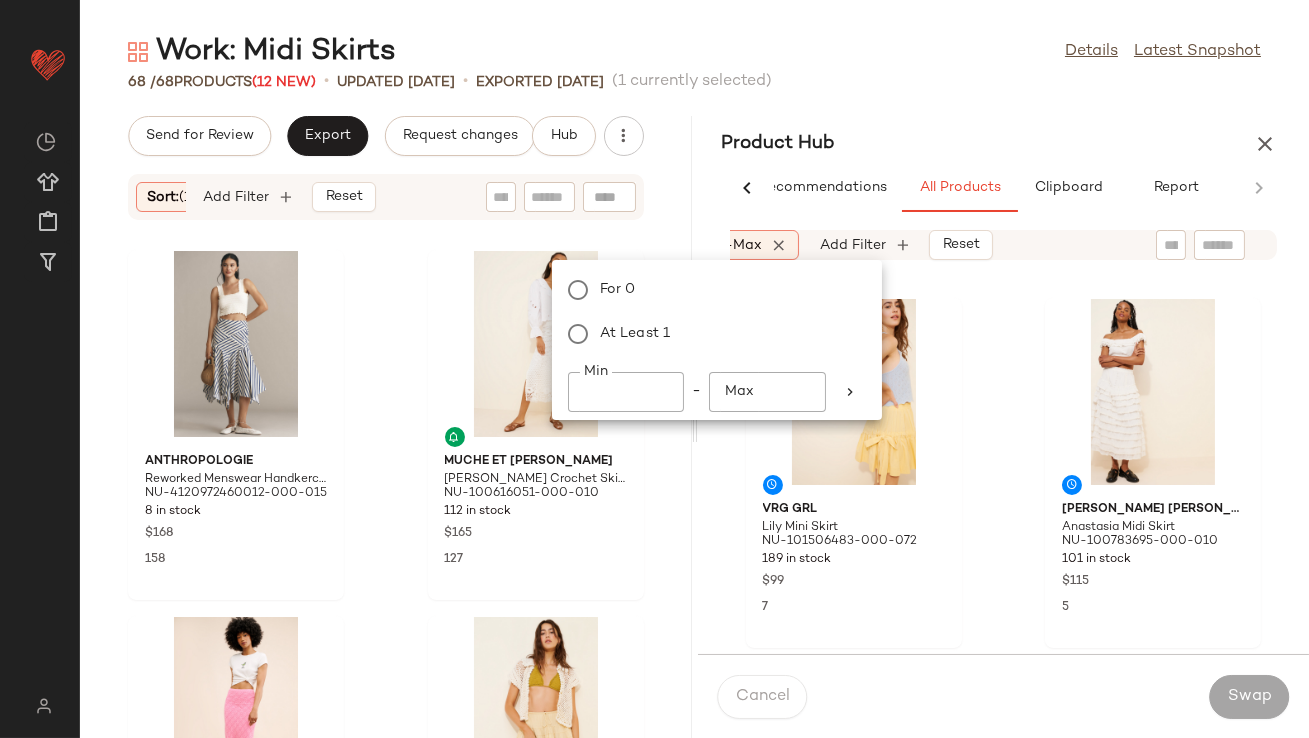 click on "Product Hub" at bounding box center (1004, 144) 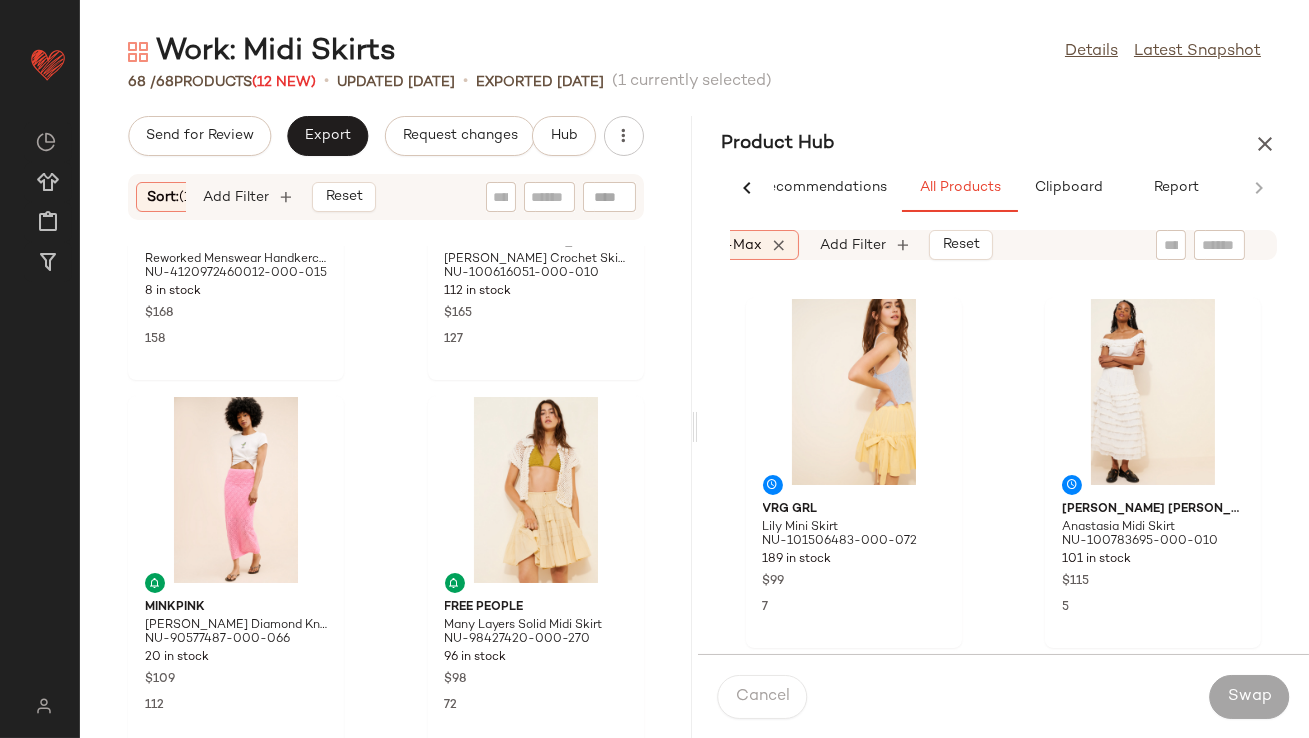 scroll, scrollTop: 255, scrollLeft: 0, axis: vertical 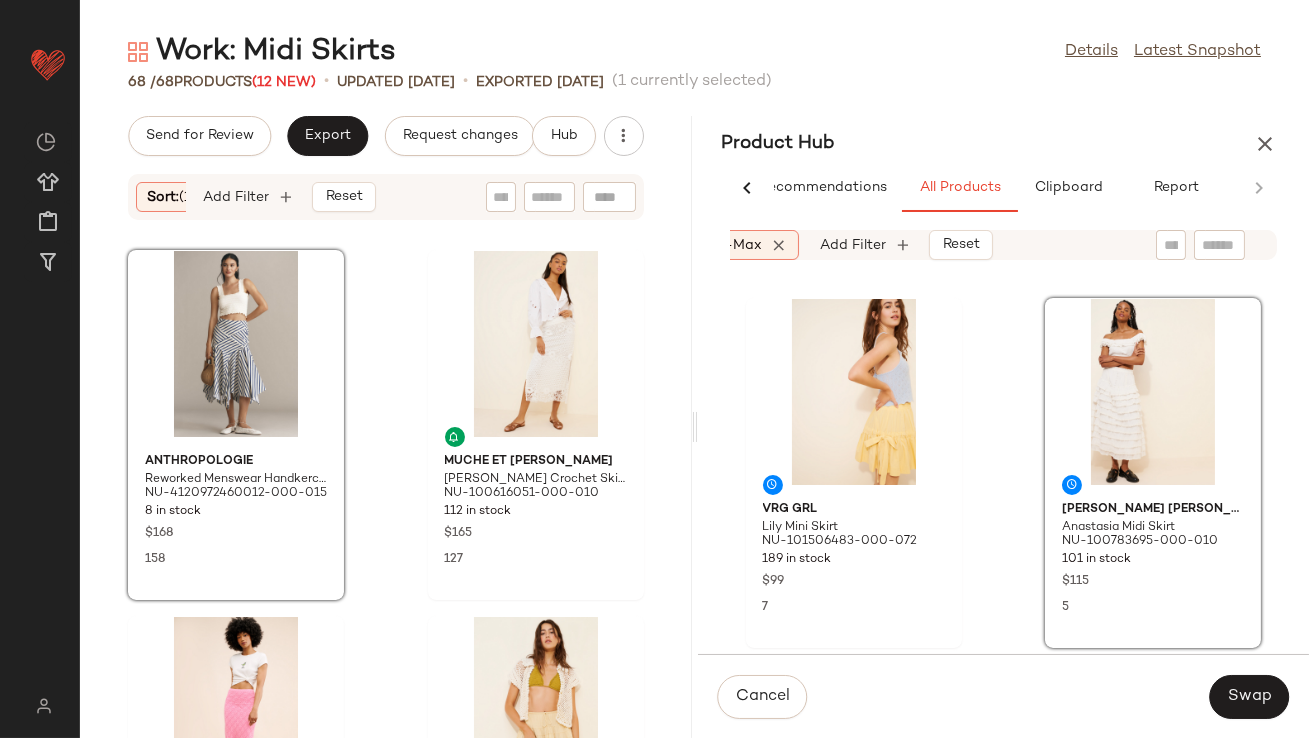 click at bounding box center [1265, 144] 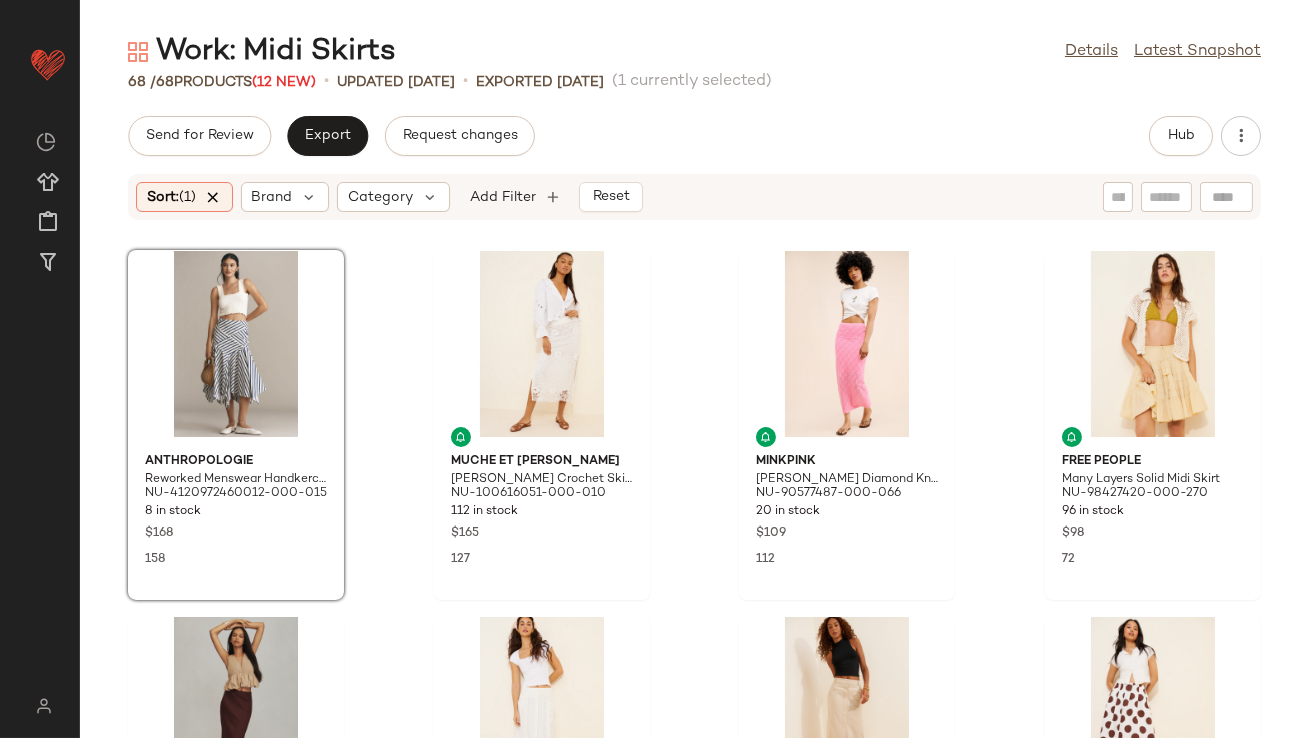 click at bounding box center (213, 197) 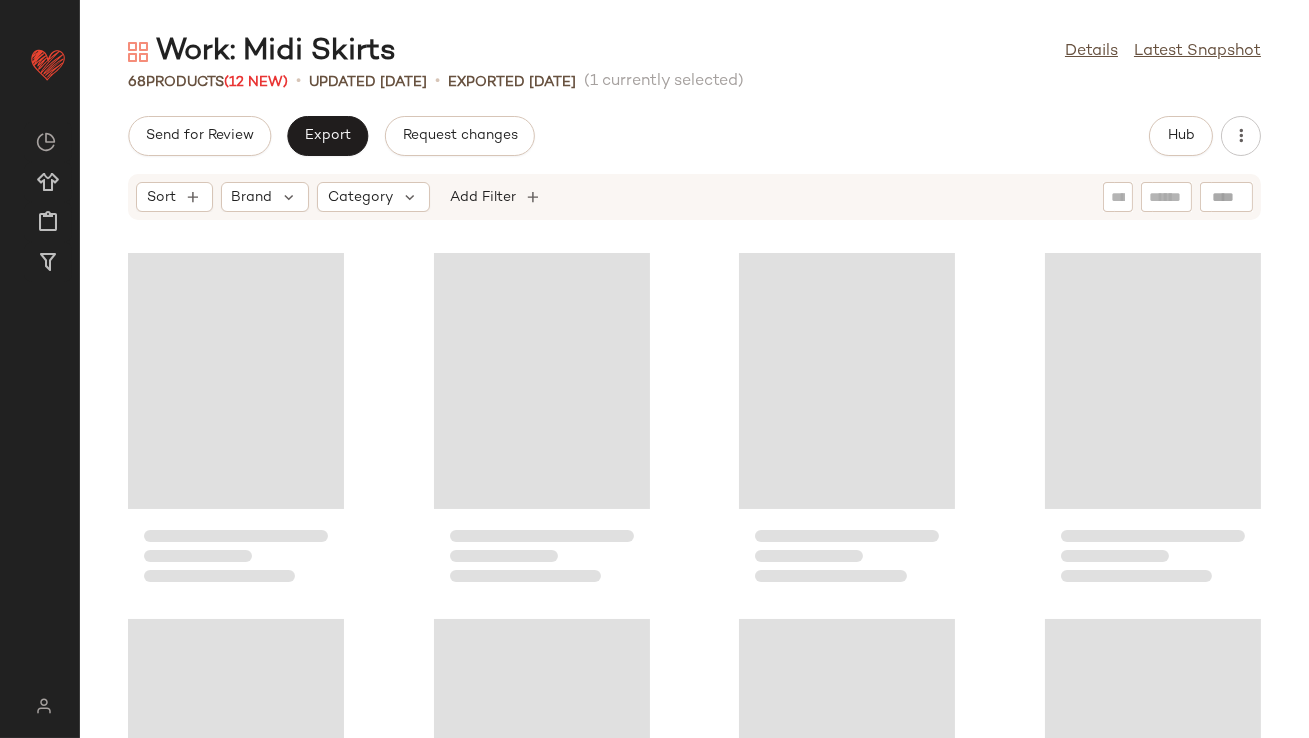 scroll, scrollTop: 4025, scrollLeft: 0, axis: vertical 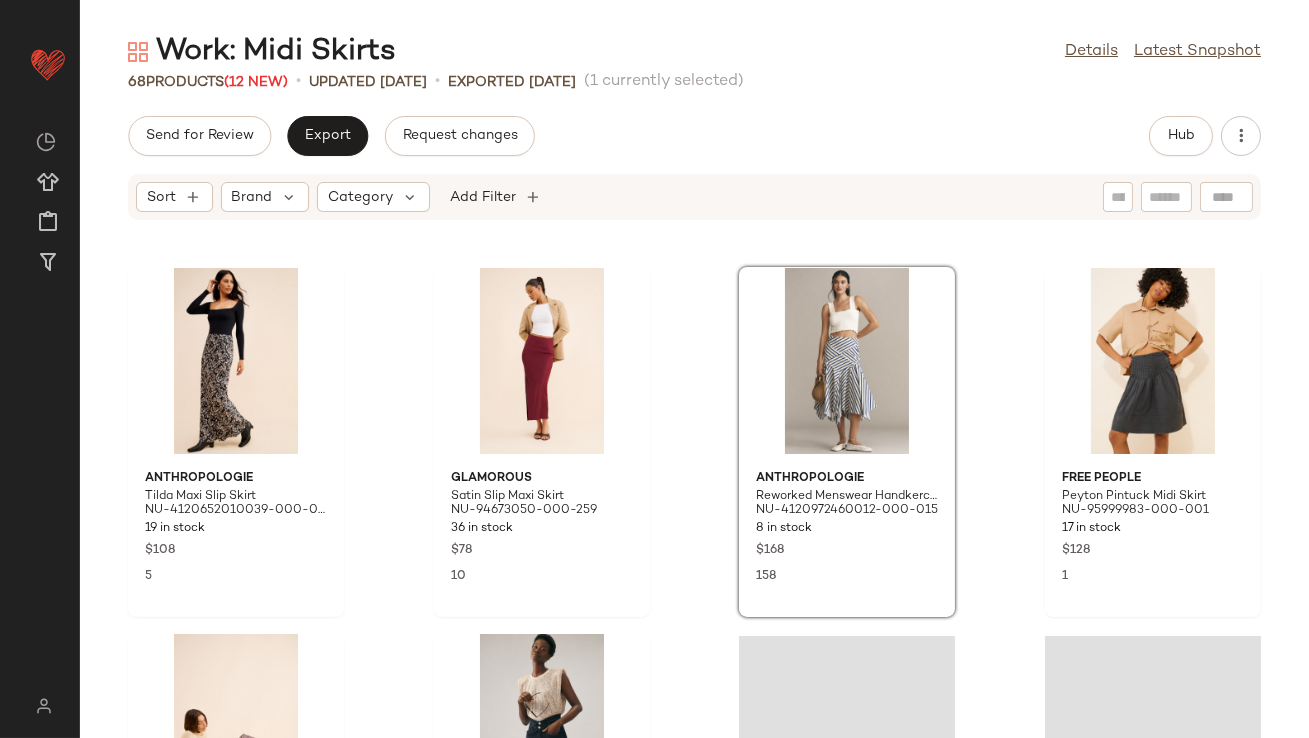 click on "Work: Midi Skirts  Details   Latest Snapshot  68   Products  (12 New)  •   updated [DATE]  •  Exported [DATE]   (1 currently selected)   Send for Review   Export   Request changes   Hub  Sort  Brand  Category  Add Filter  Anthropologie Tilda Maxi Slip Skirt NU-4120652010039-000-009 19 in stock $108 5 Glamorous Satin Slip Maxi Skirt NU-94673050-000-259 36 in stock $78 10 Anthropologie Reworked Menswear Handkerchief Midi Skirt NU-4120972460012-000-015 8 in stock $168 158 Free People Peyton Pintuck Midi Skirt NU-95999983-000-001 17 in stock $128 1 Dizzy Lizzy Check Print Slip Skirt NU-84901982-000-020 13 in stock $68 4 Anthropologie Double-Waist Denim Midi Skirt NU-4120095140021-000-042 3 in stock $138 14" at bounding box center (694, 385) 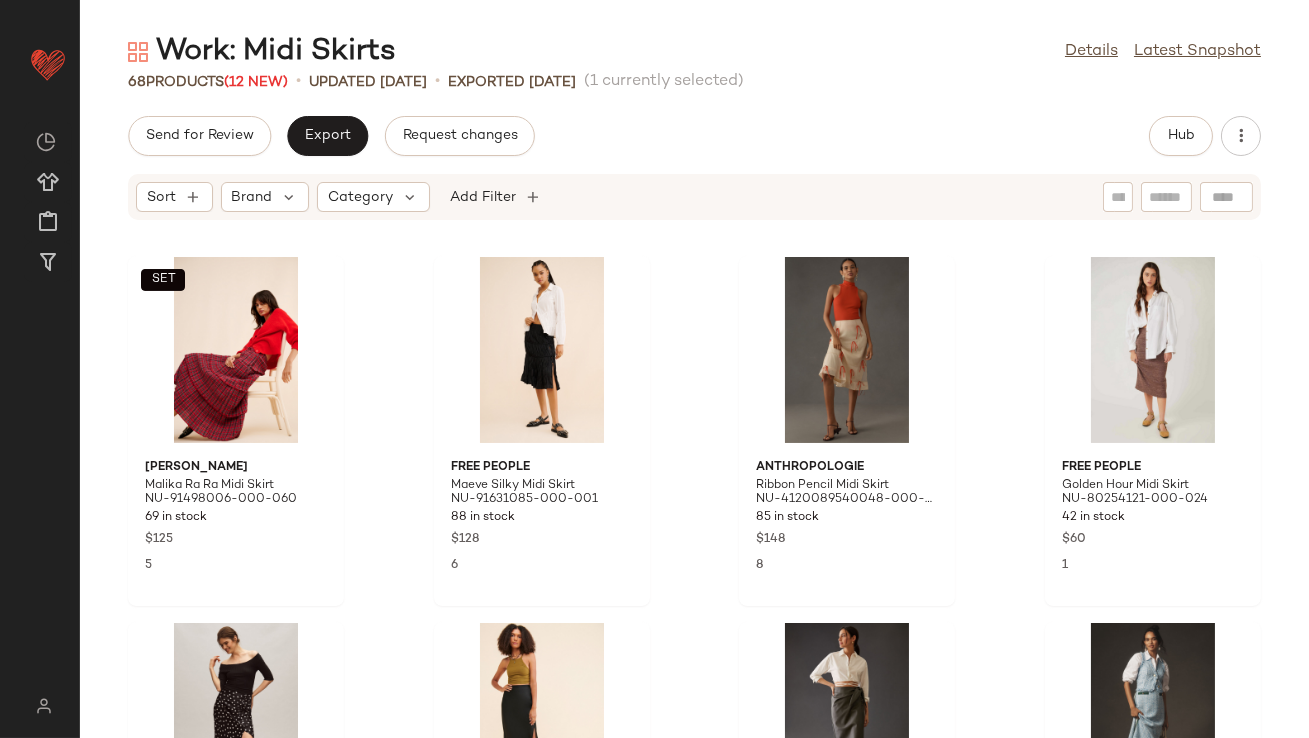 scroll, scrollTop: 0, scrollLeft: 0, axis: both 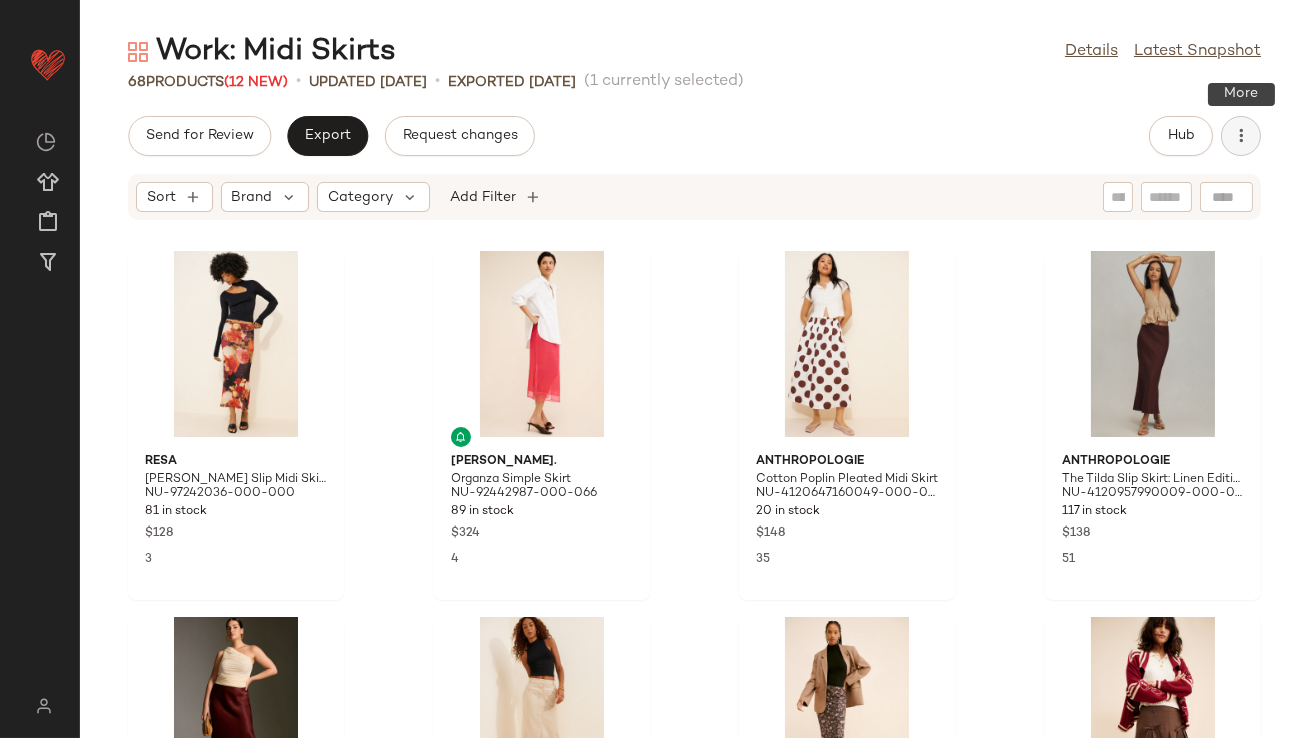 click 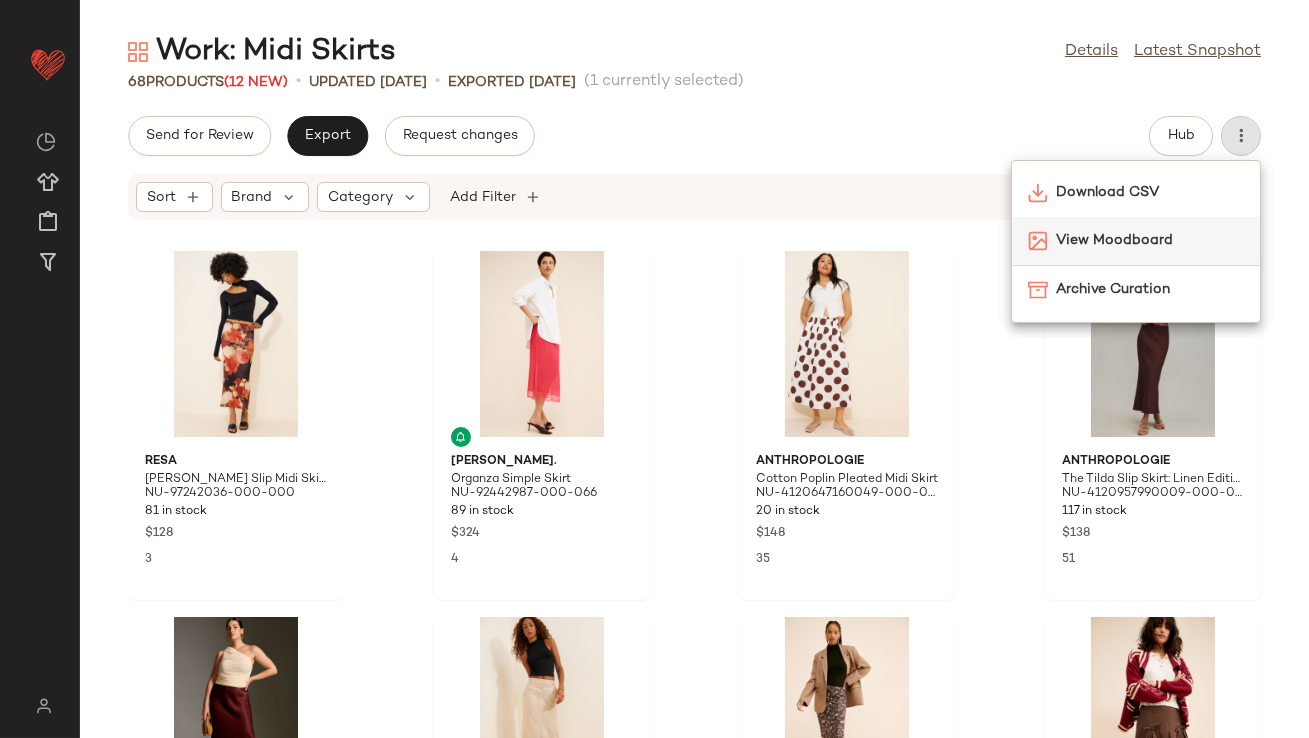 click on "View Moodboard" at bounding box center [1150, 240] 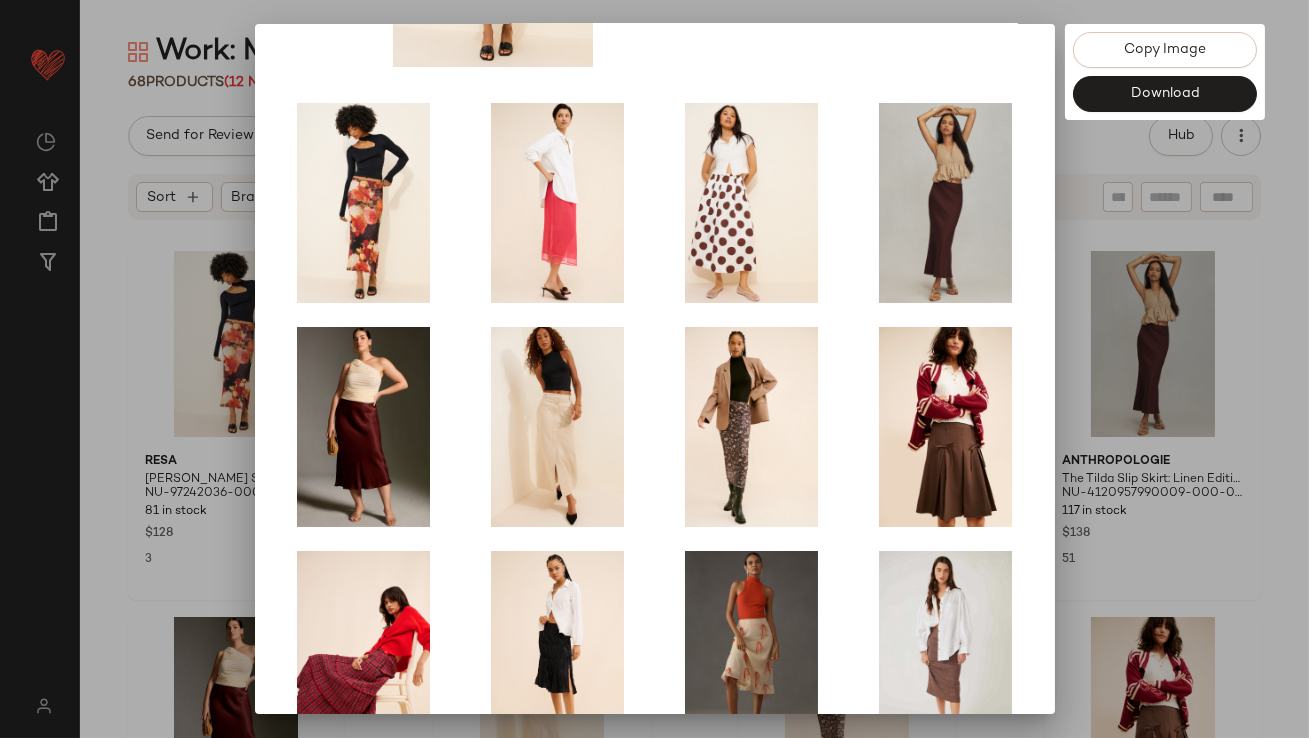 scroll, scrollTop: 341, scrollLeft: 0, axis: vertical 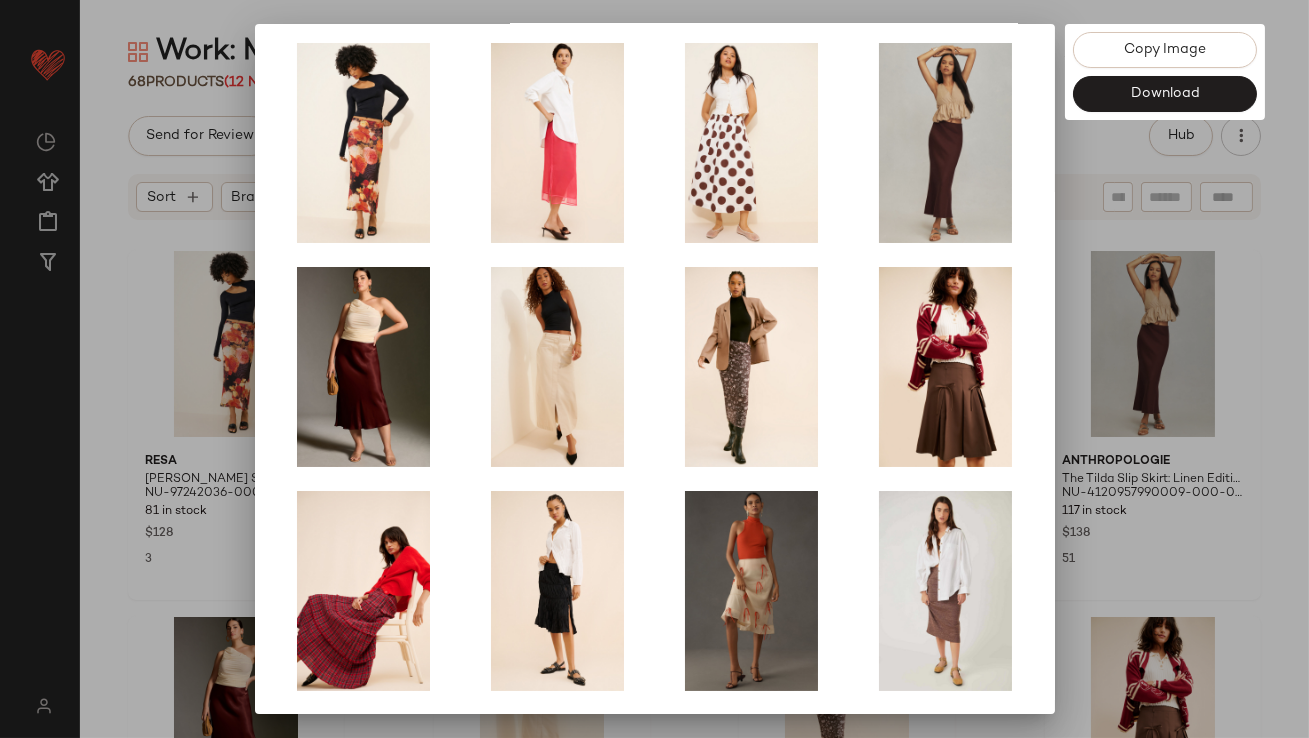 click at bounding box center (654, 369) 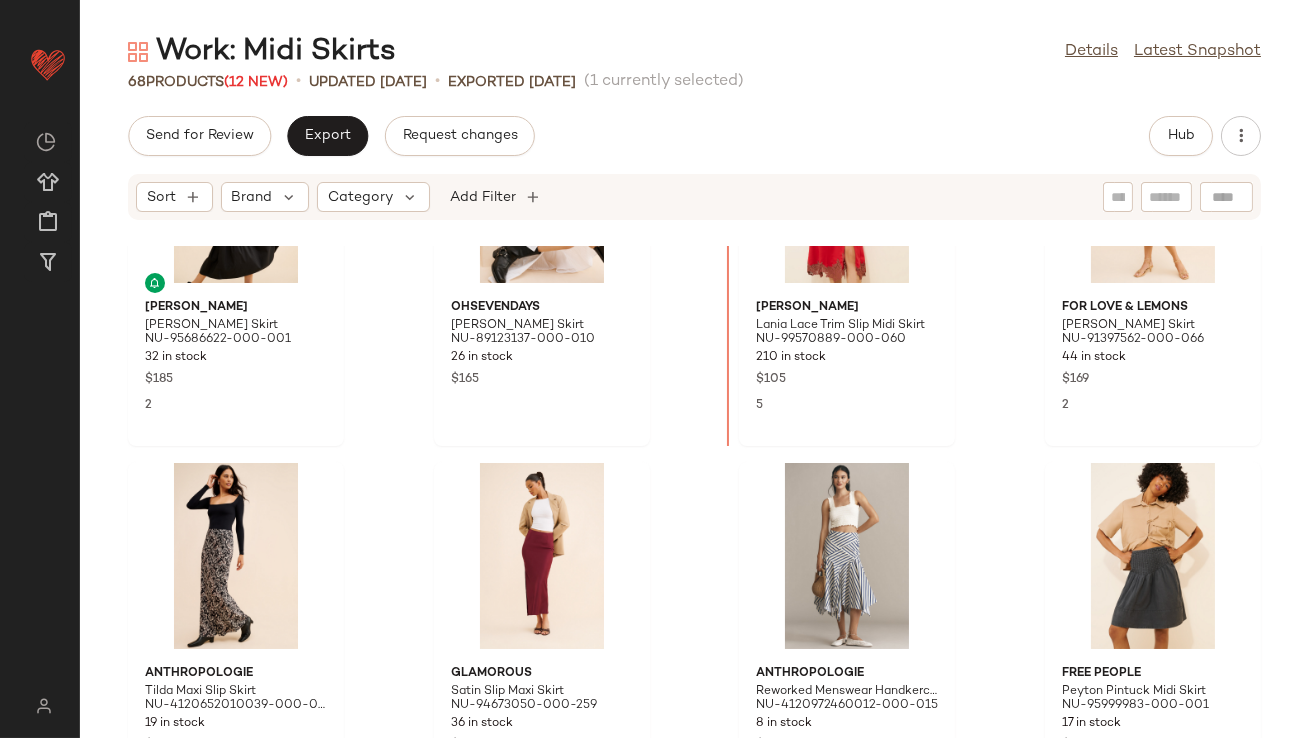 scroll, scrollTop: 3880, scrollLeft: 0, axis: vertical 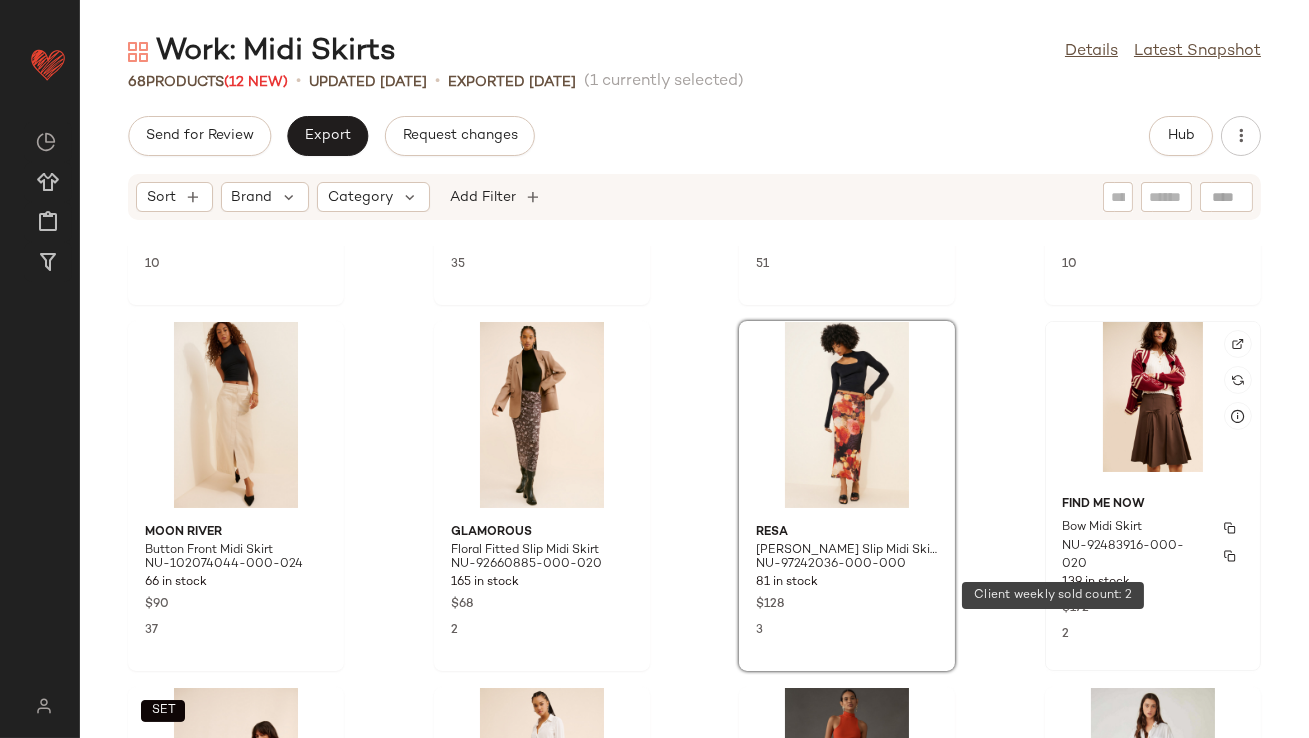click on "2" 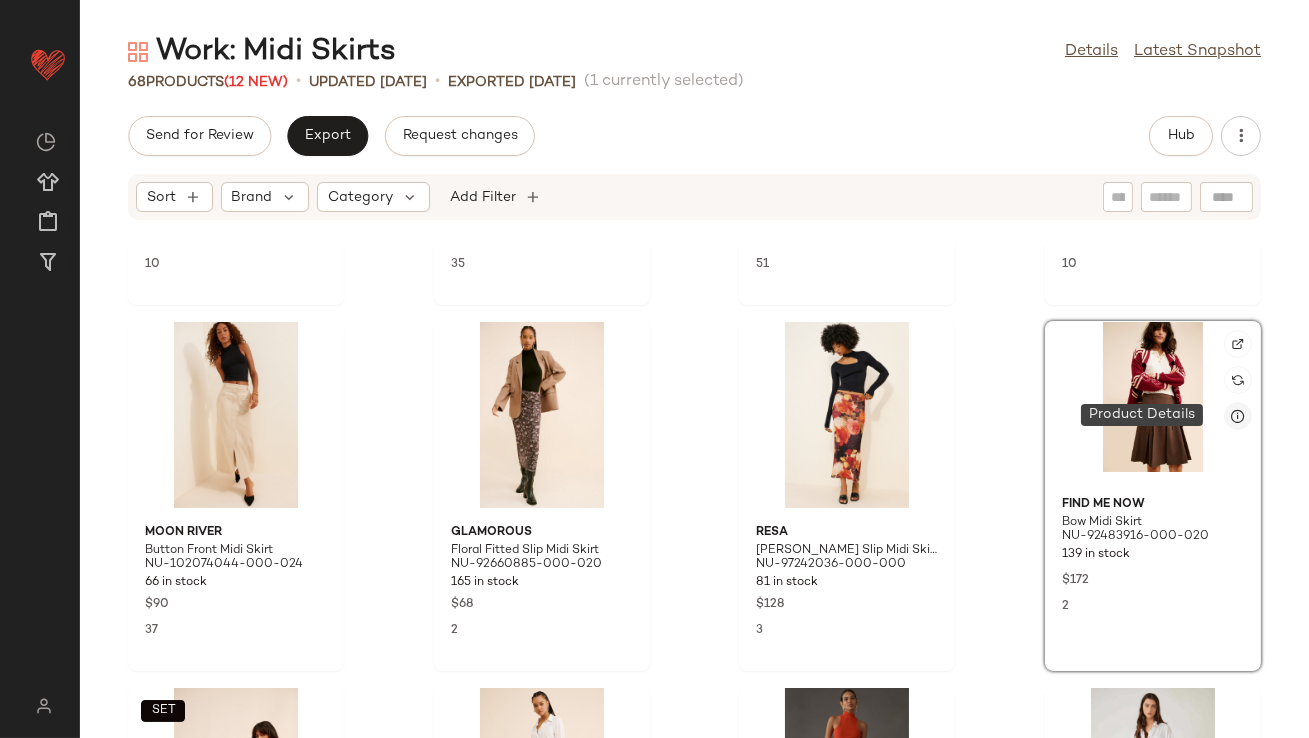 click 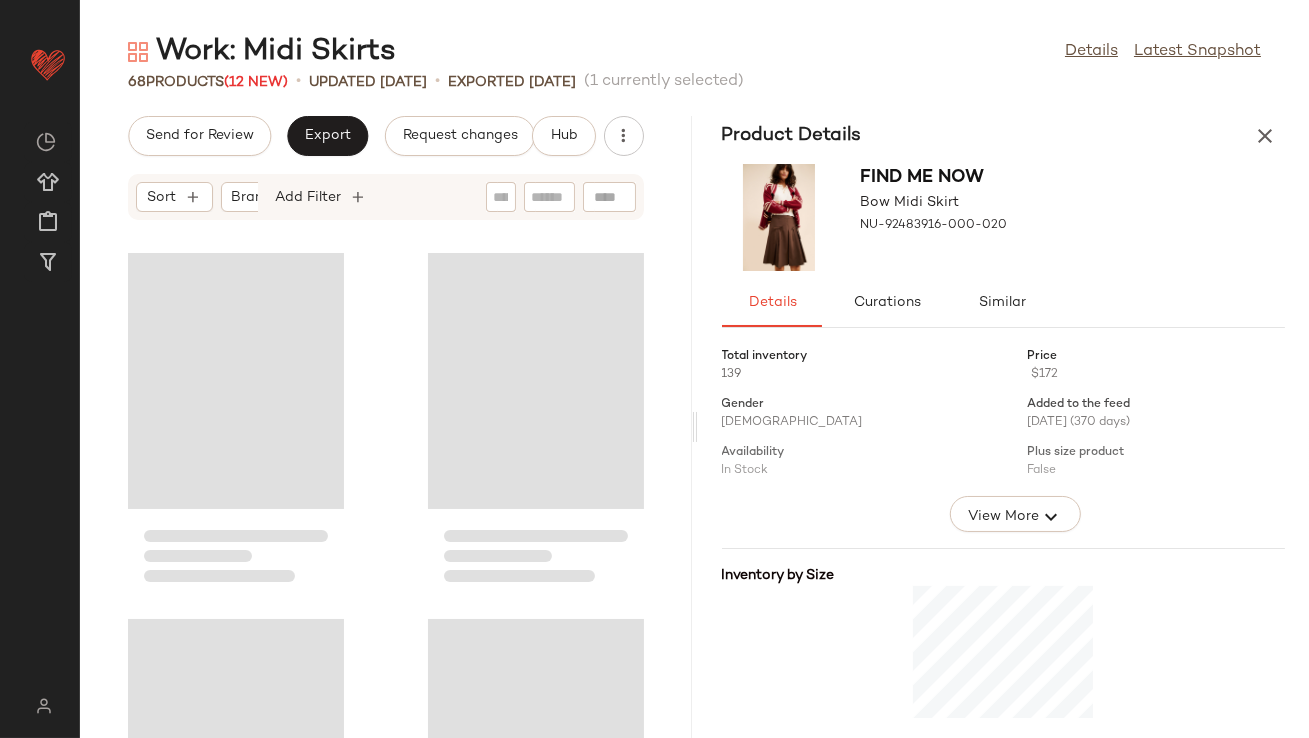 scroll, scrollTop: 1114, scrollLeft: 0, axis: vertical 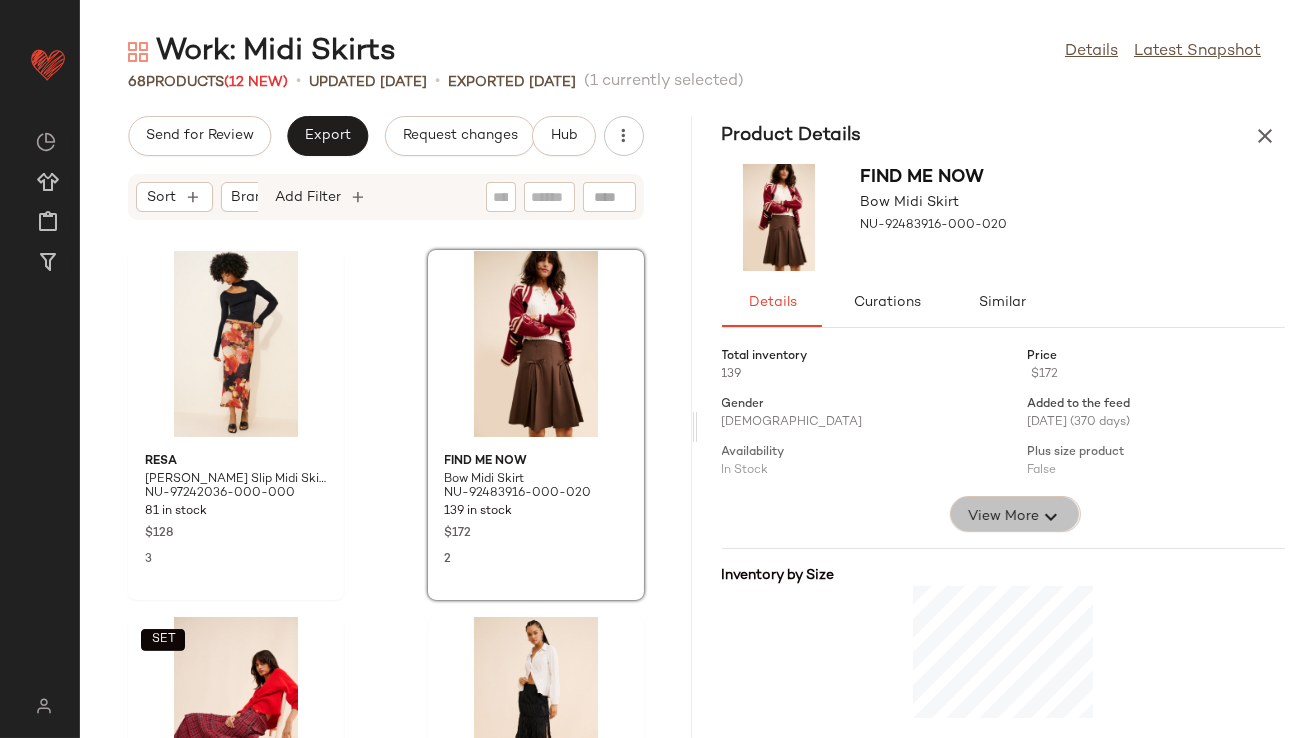 click on "View More" 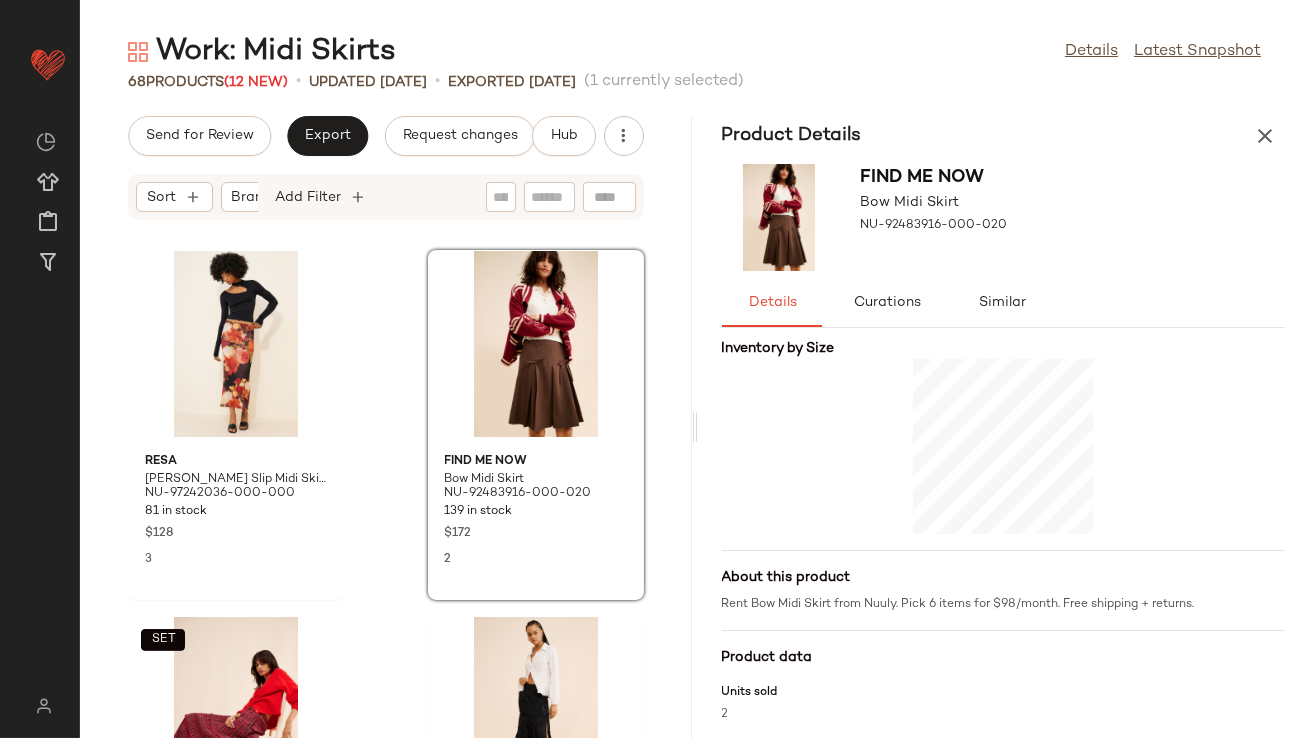 scroll, scrollTop: 522, scrollLeft: 0, axis: vertical 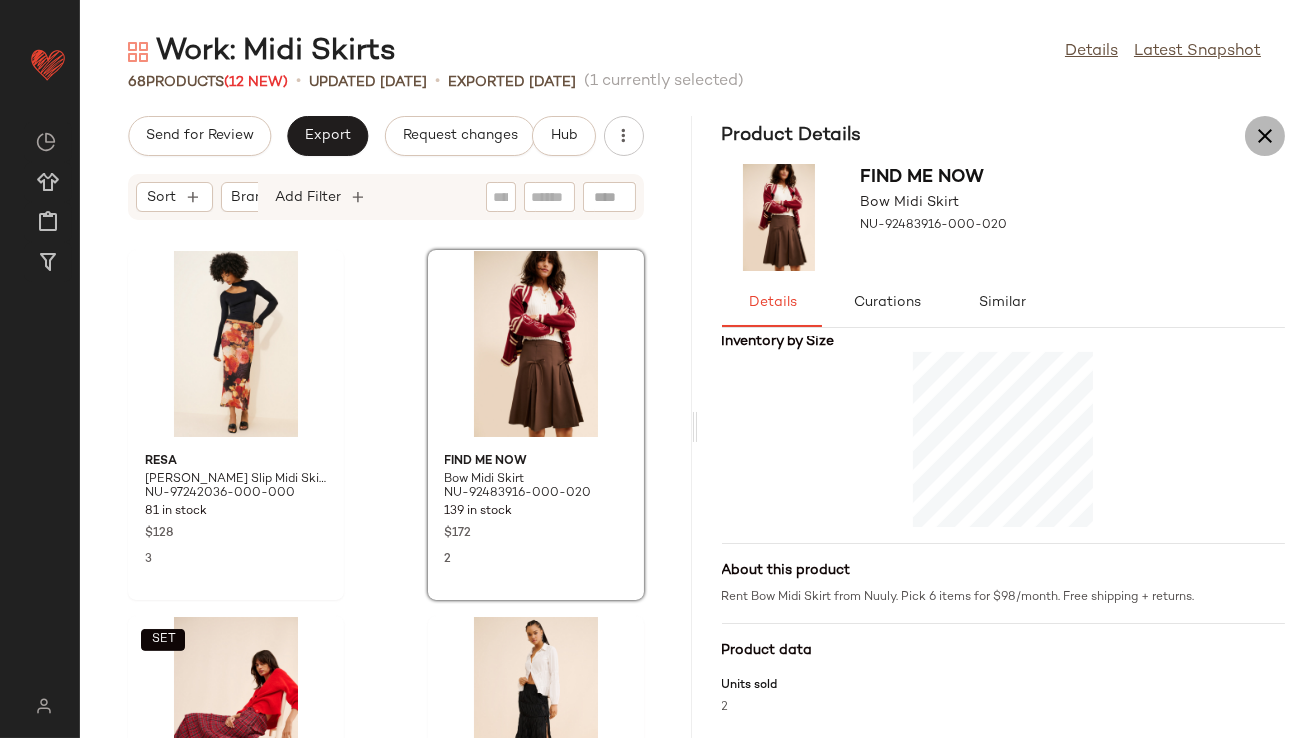 click at bounding box center [1265, 136] 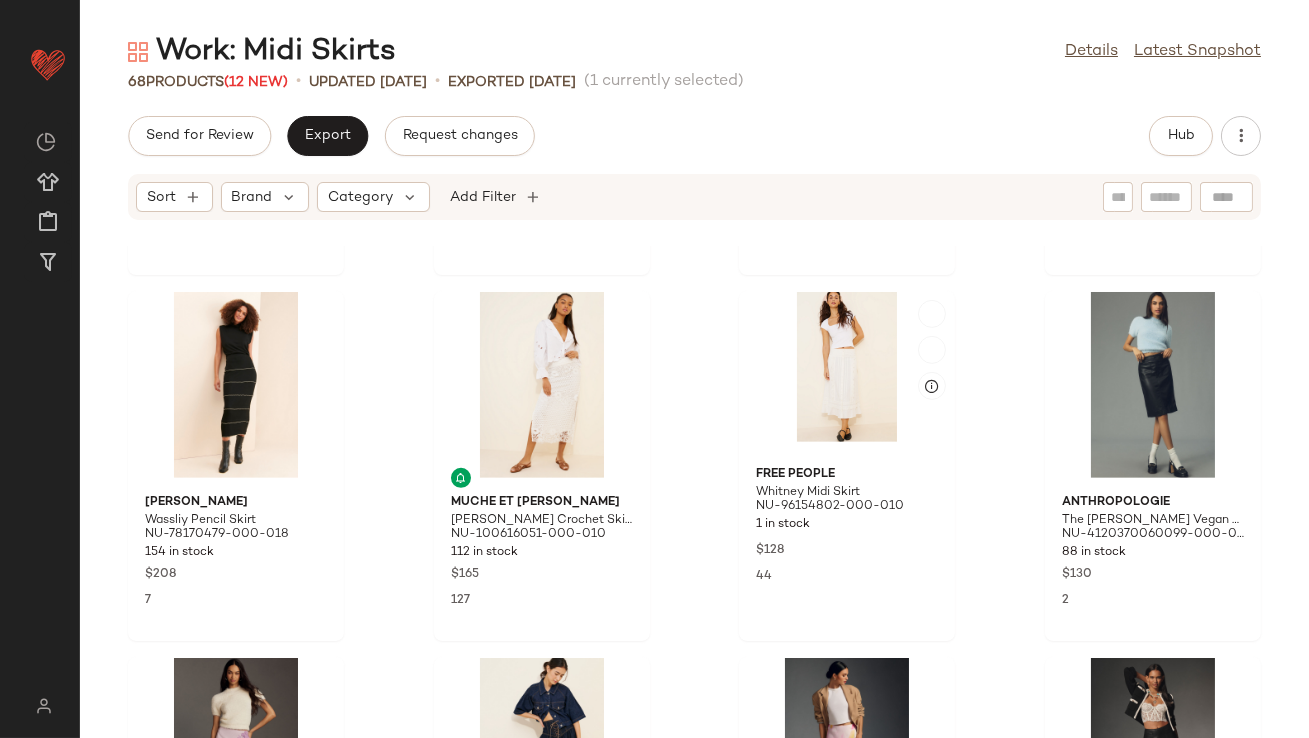 scroll, scrollTop: 1806, scrollLeft: 0, axis: vertical 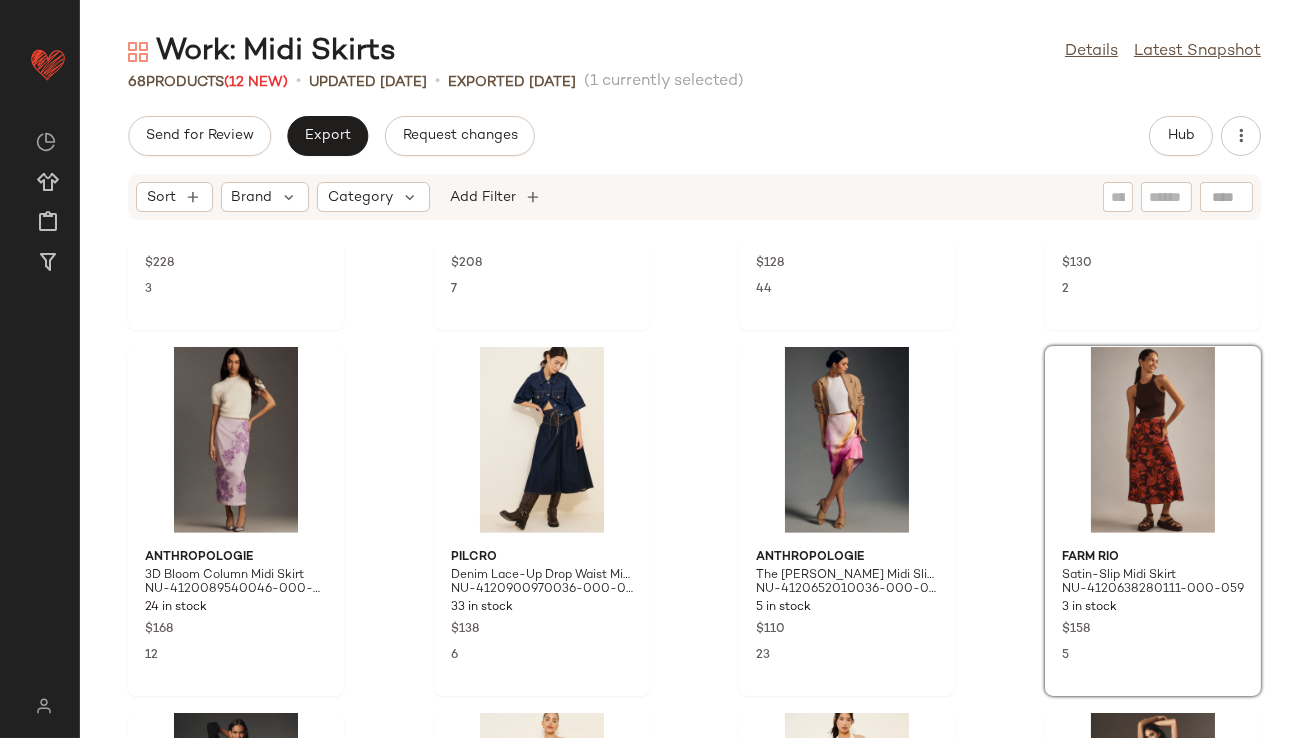 click on "SET  Laude The Label Embroidered Floral Skirt NU-100208750-000-060 27 in stock $228 3 [PERSON_NAME] Row Wassliy Pencil Skirt NU-78170479-000-018 154 in stock $208 7 Free People Whitney Midi Skirt NU-96154802-000-010 1 in stock $128 44 Anthropologie The [PERSON_NAME] Vegan Leather Skirt NU-4120370060099-000-001 88 in stock $130 2 Anthropologie 3D Bloom Column Midi Skirt NU-4120089540046-000-053 24 in stock $168 12 Pilcro Denim Lace-Up Drop Waist Midi Skirt NU-4120900970036-000-094 33 in stock $138 6 Anthropologie The [PERSON_NAME] Midi Slip Skirt NU-4120652010036-000-059 5 in stock $110 23 Farm [GEOGRAPHIC_DATA]-Slip Midi Skirt NU-4120638280111-000-059 3 in stock $158 5 Anthropologie Faux Leather Pleated Midi Skirt NU-4120957990019-000-001 3 in stock $158 6 Free People Analise Printed Midi Skirt NU-93765600-000-066 59 in stock $98 6 dRA Ayla Midi Skirt NU-99560120-000-015 31 in stock $98 8 Anthropologie [MEDICAL_DATA] Slip Midi Skirt NU-4120652010059-000-054 193 in stock $108 3 [PERSON_NAME] [PERSON_NAME] Midi Skirt NU-97343388-000-001 29 in stock" 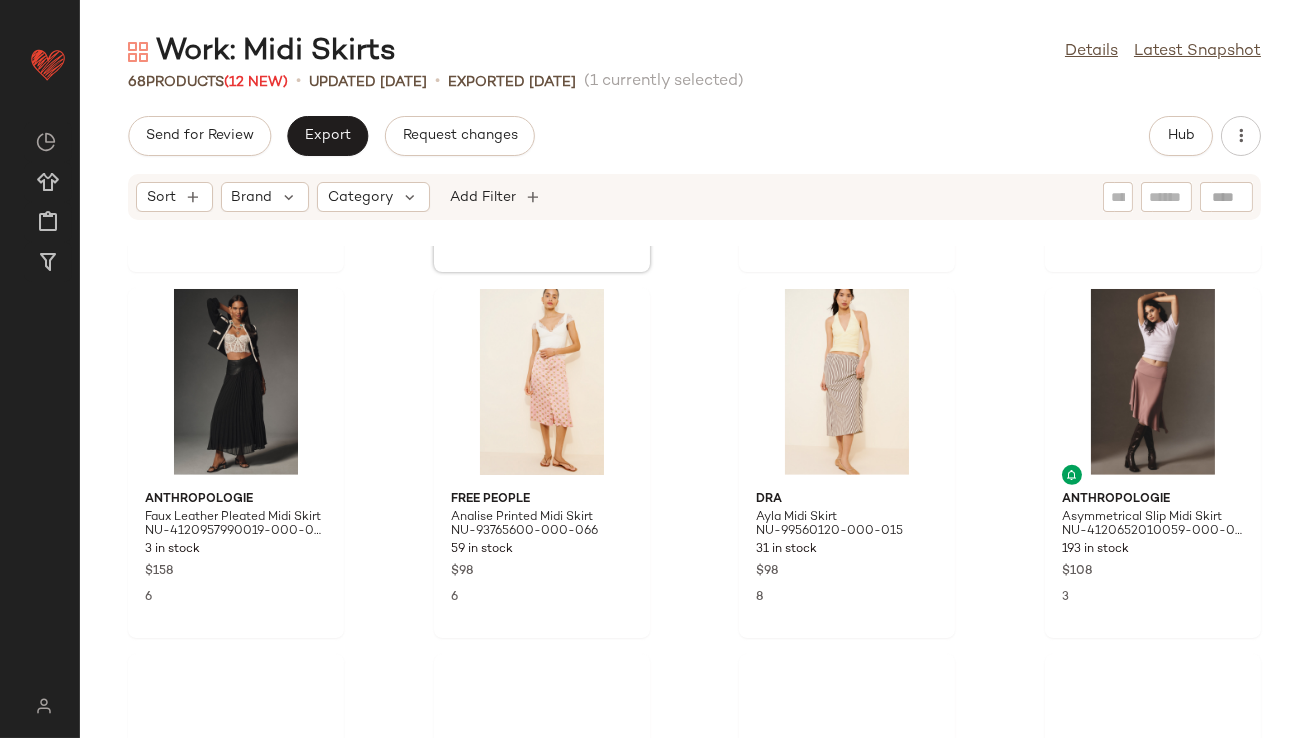 scroll, scrollTop: 2555, scrollLeft: 0, axis: vertical 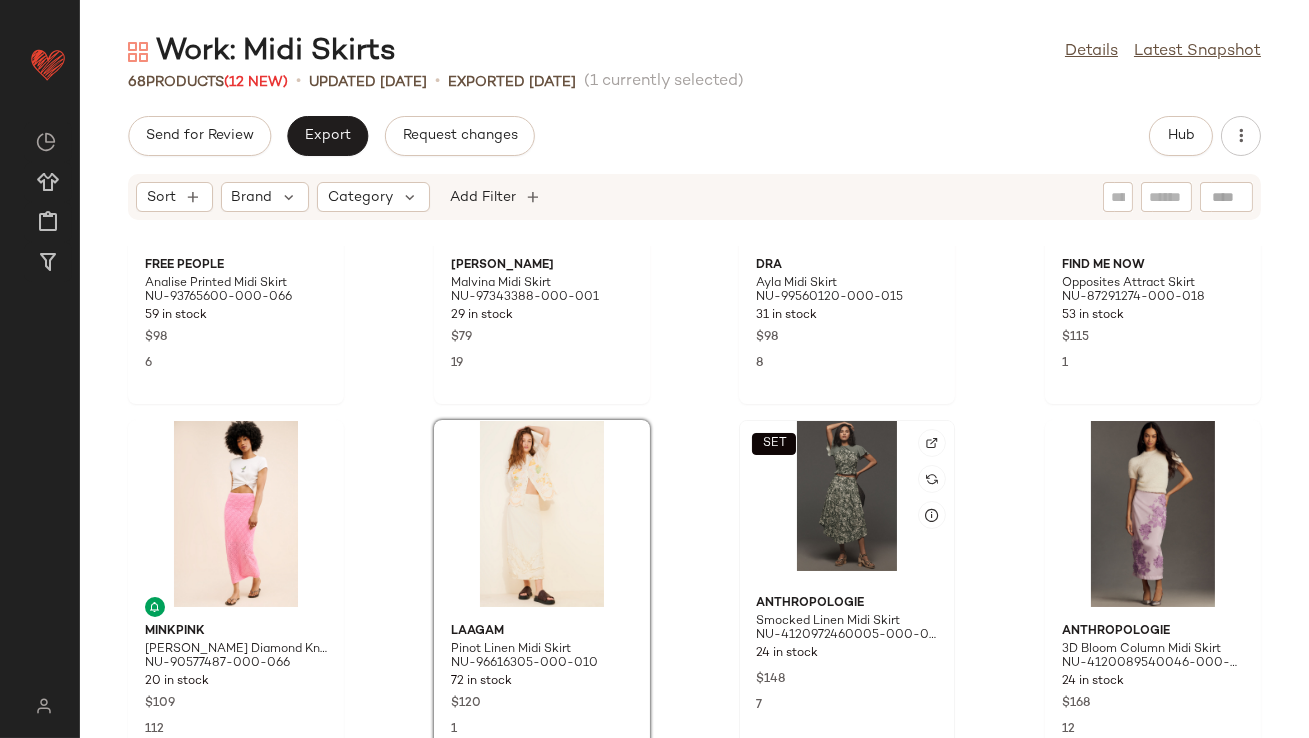 click on "SET" 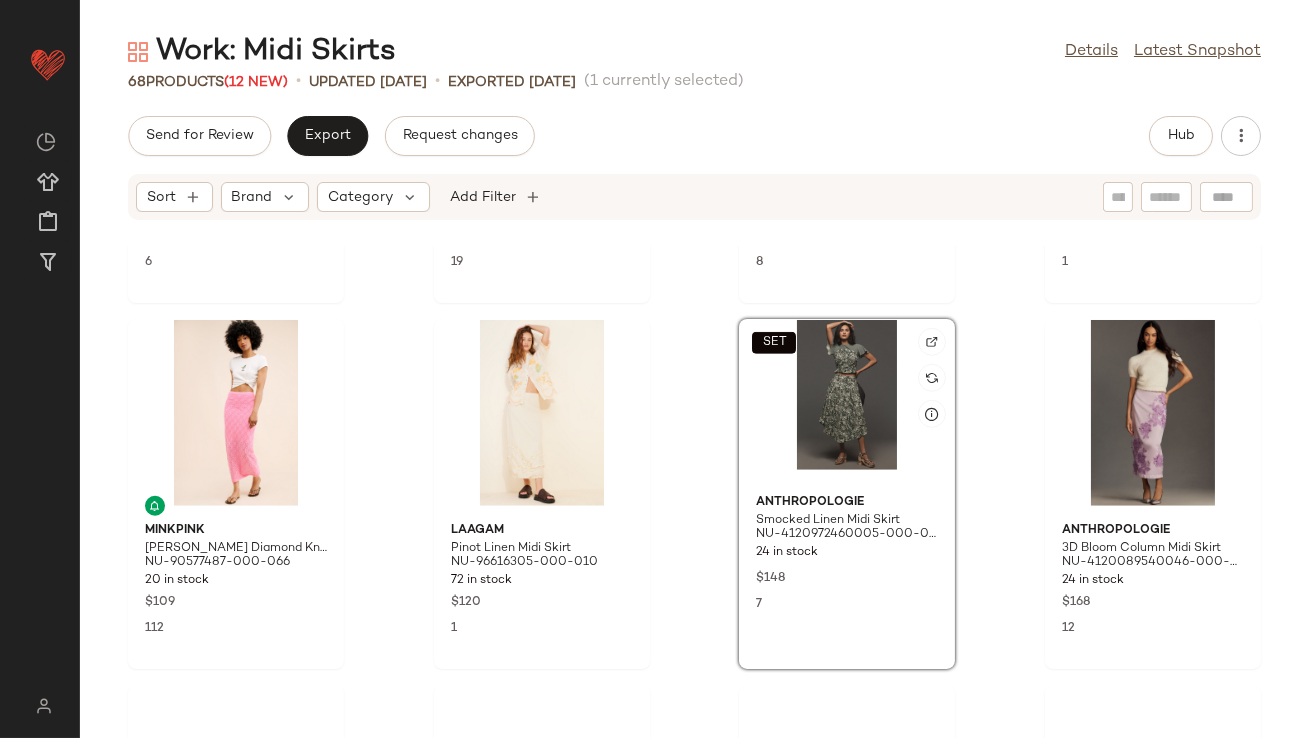 scroll, scrollTop: 3408, scrollLeft: 0, axis: vertical 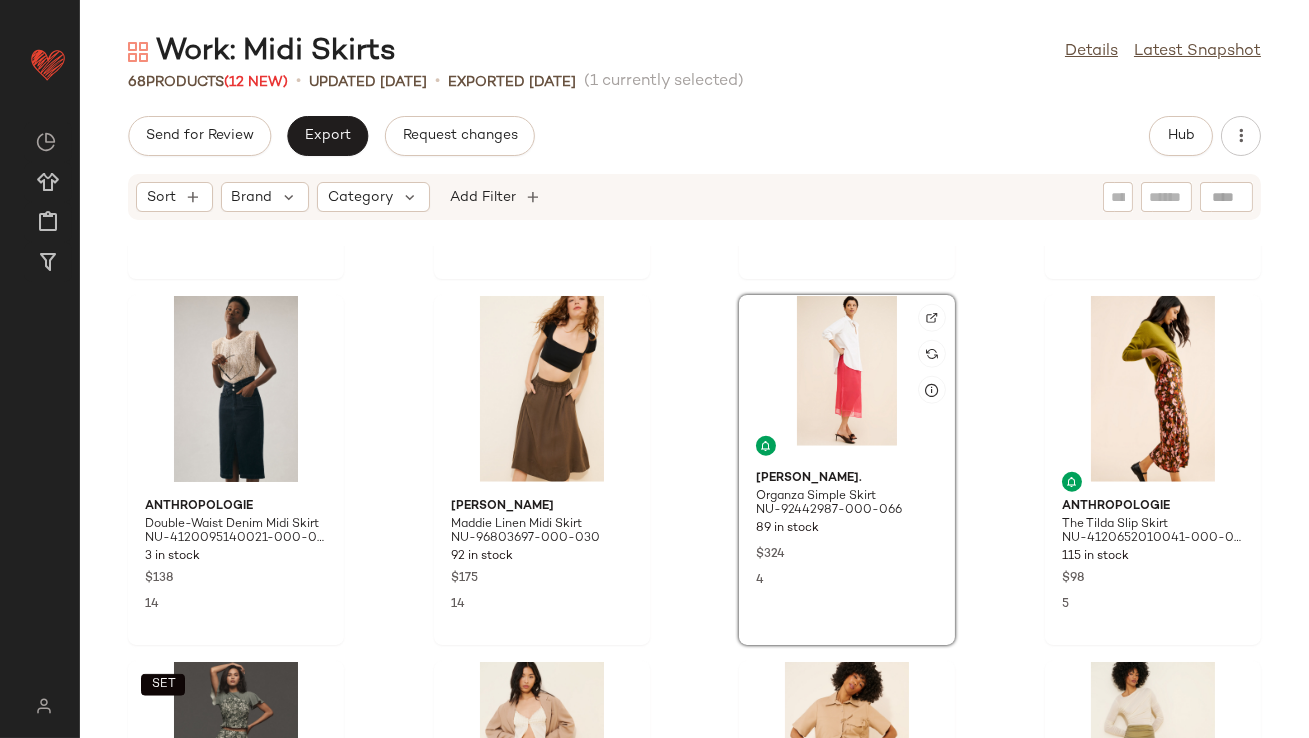 click 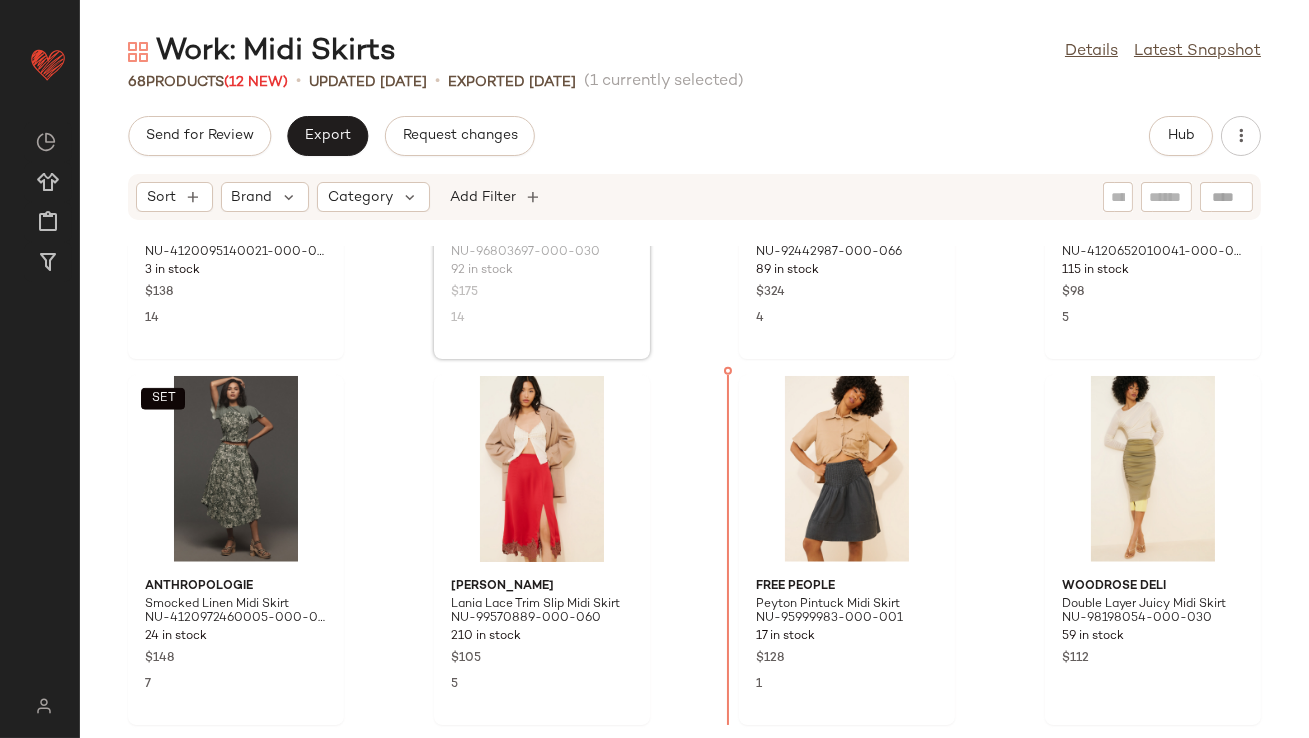 scroll, scrollTop: 4284, scrollLeft: 0, axis: vertical 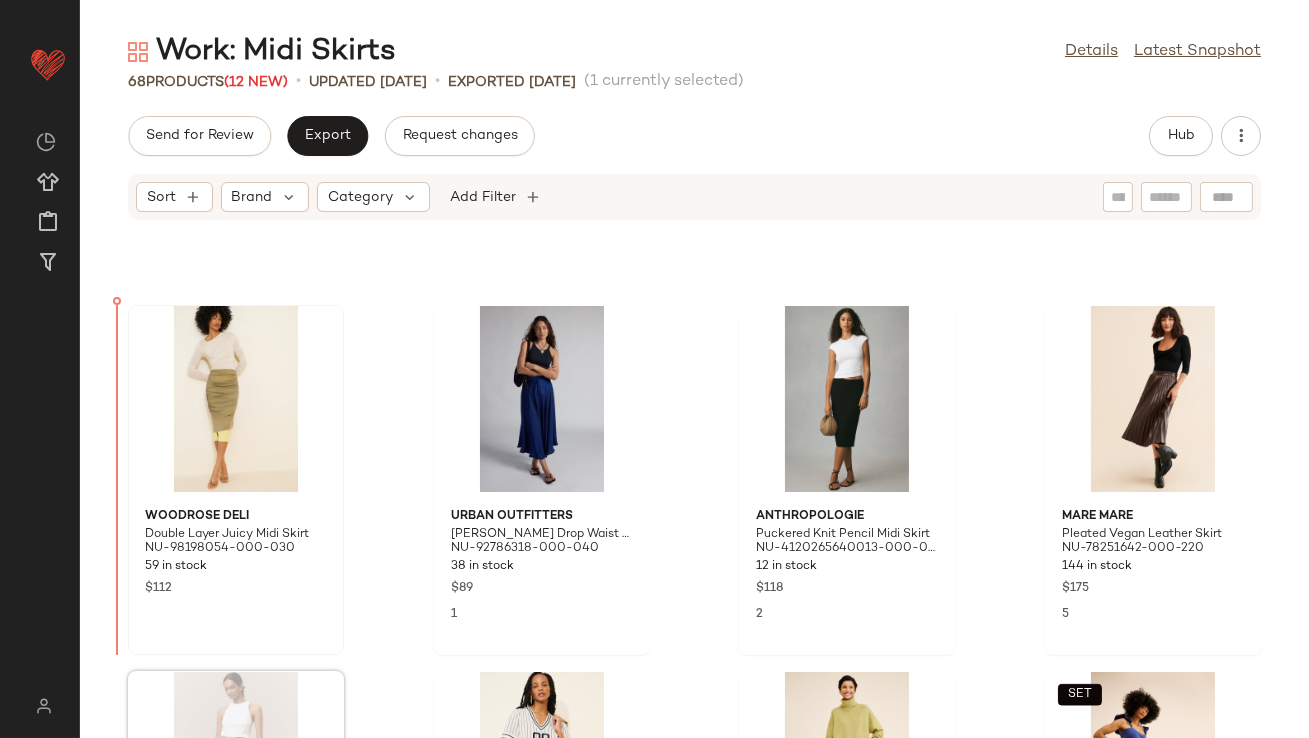 drag, startPoint x: 240, startPoint y: 607, endPoint x: 215, endPoint y: 399, distance: 209.49701 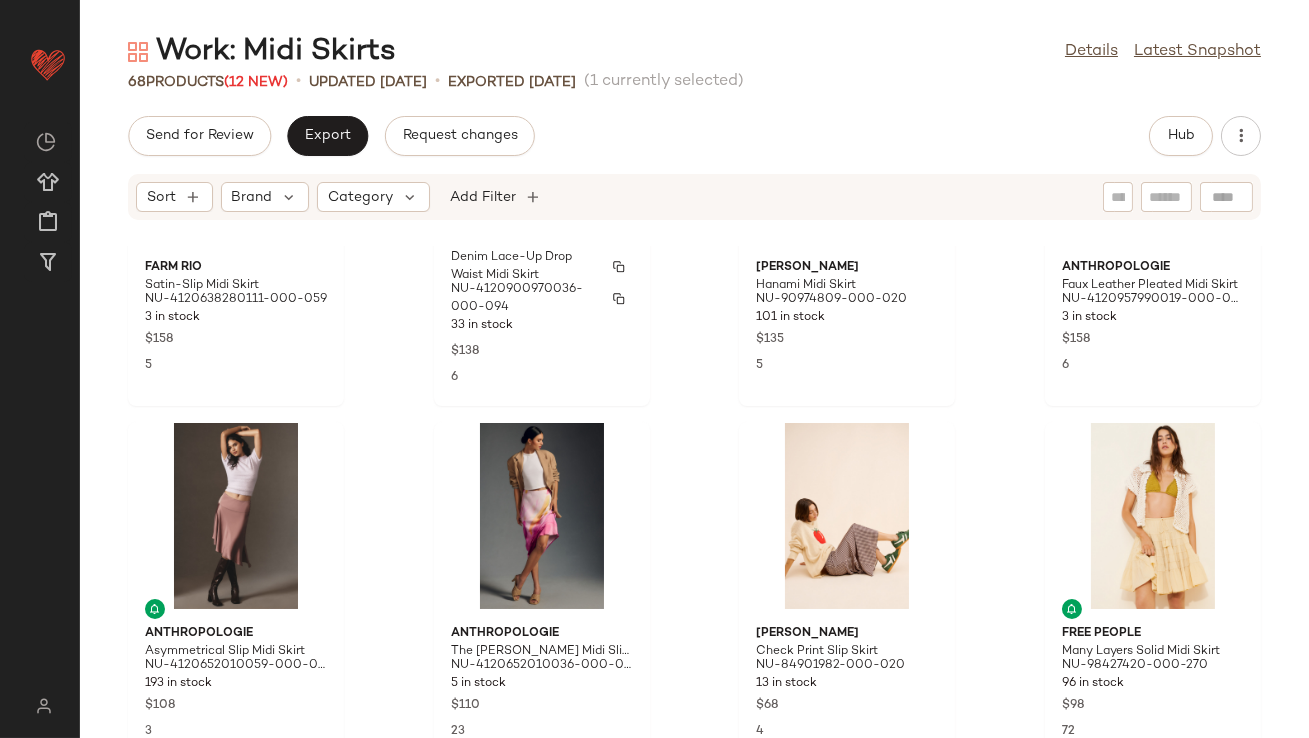 scroll, scrollTop: 2544, scrollLeft: 0, axis: vertical 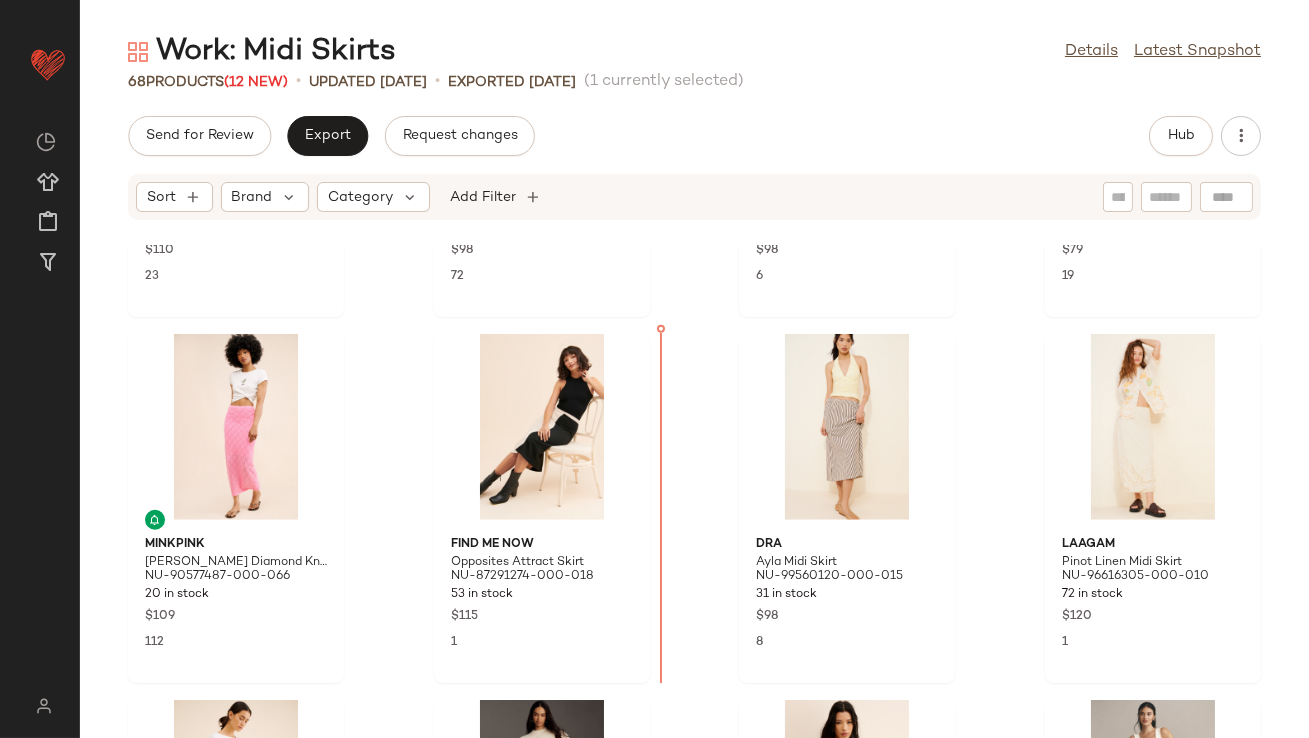 drag, startPoint x: 576, startPoint y: 603, endPoint x: 568, endPoint y: 582, distance: 22.472204 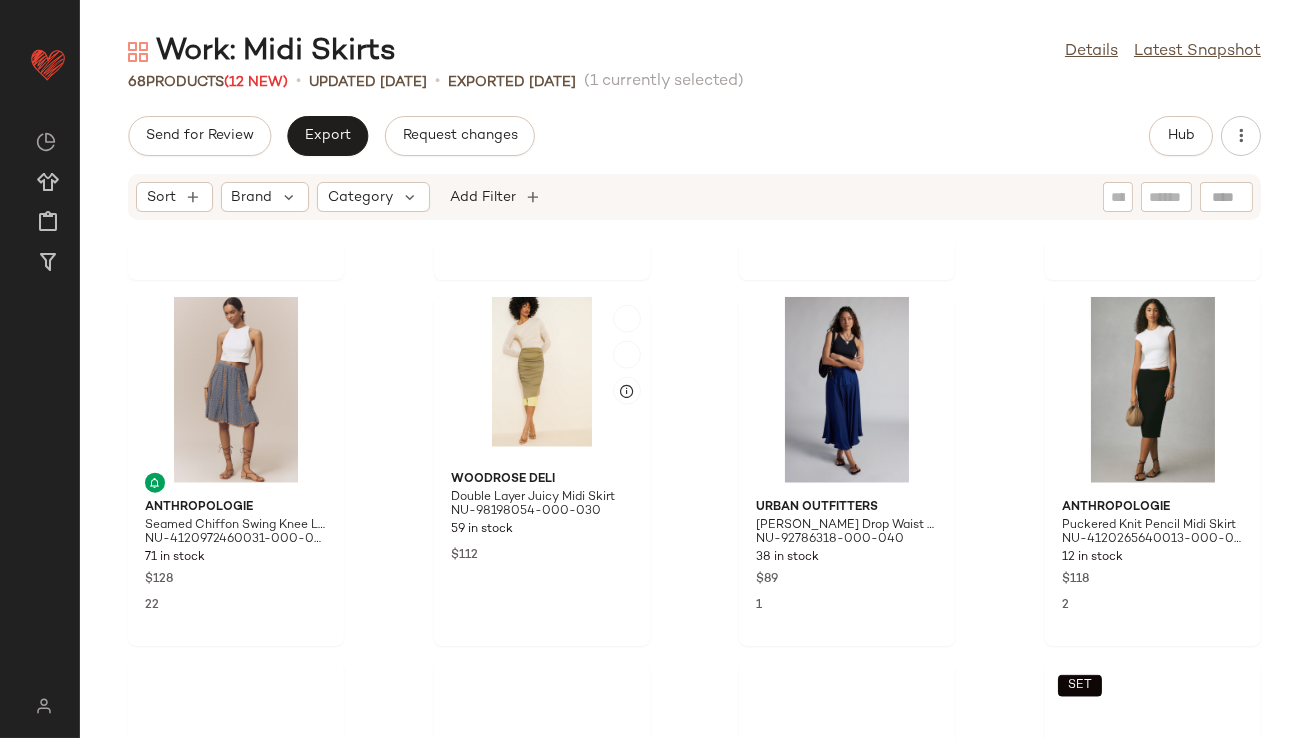 scroll, scrollTop: 4774, scrollLeft: 0, axis: vertical 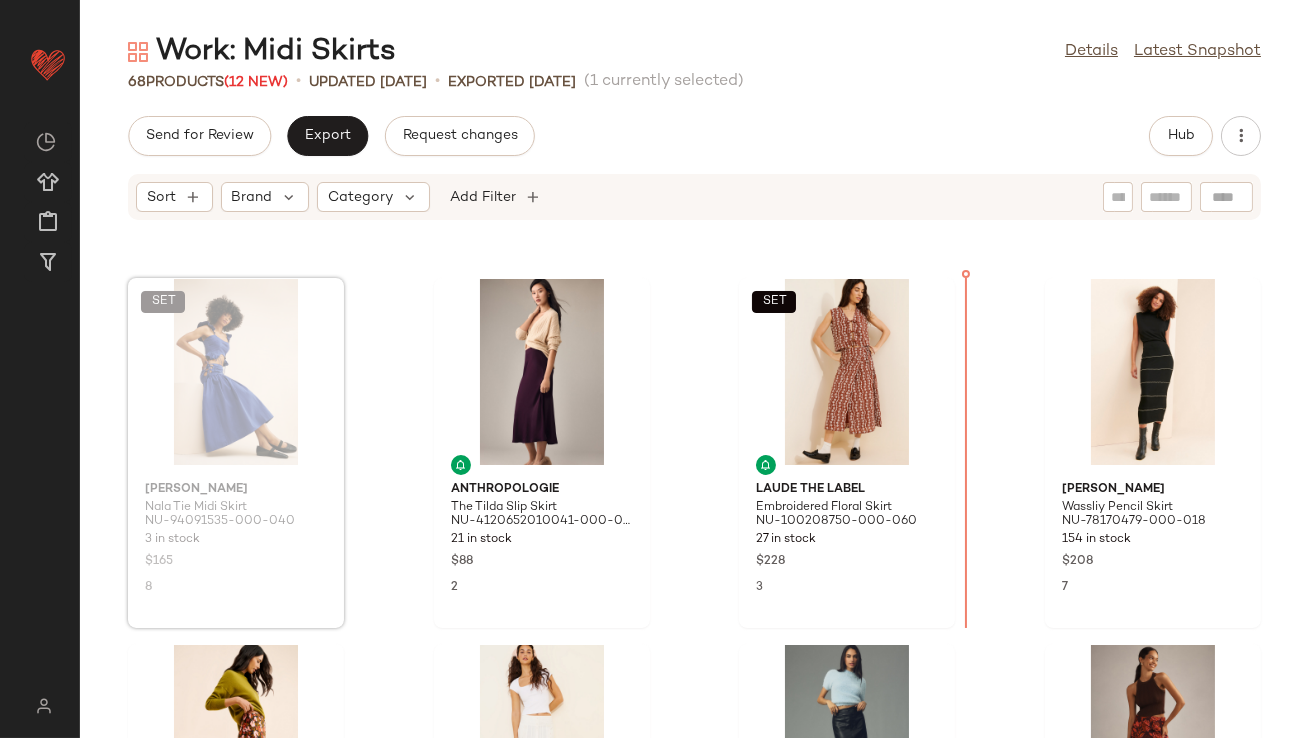 drag, startPoint x: 225, startPoint y: 328, endPoint x: 252, endPoint y: 328, distance: 27 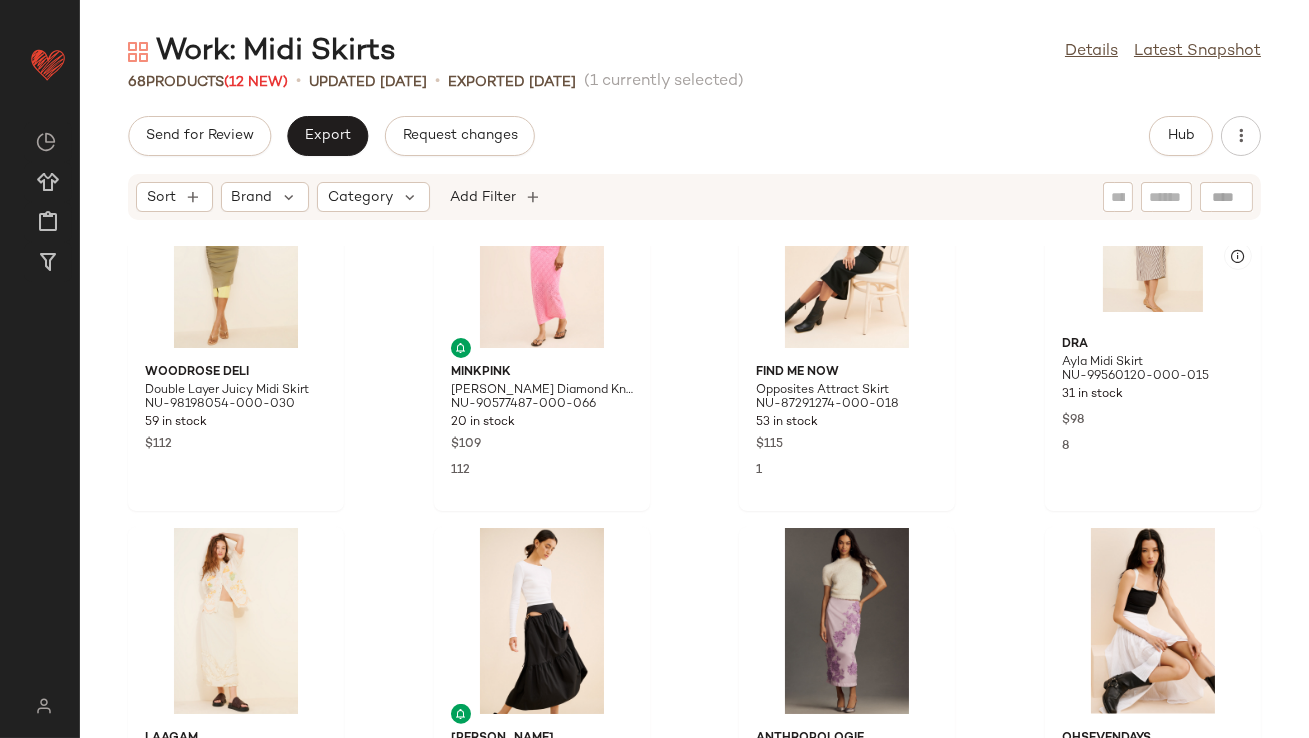 scroll, scrollTop: 3755, scrollLeft: 0, axis: vertical 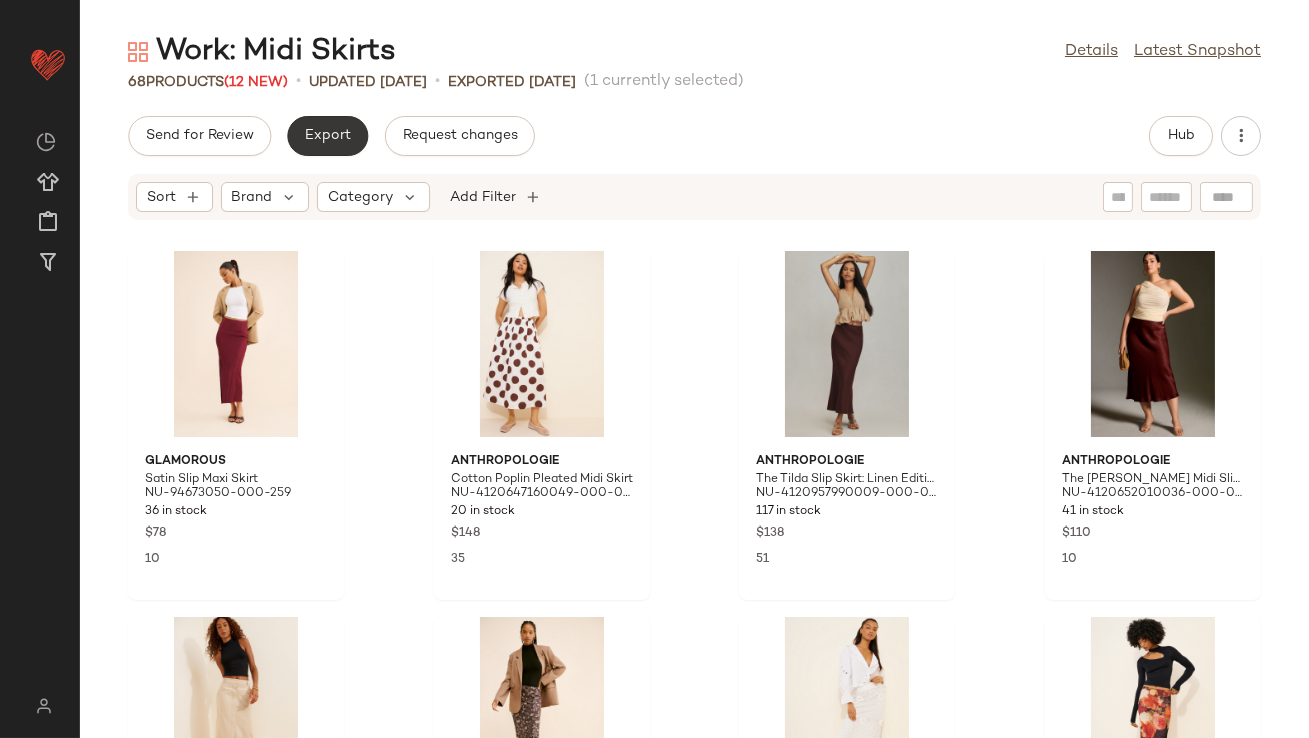 click on "Export" 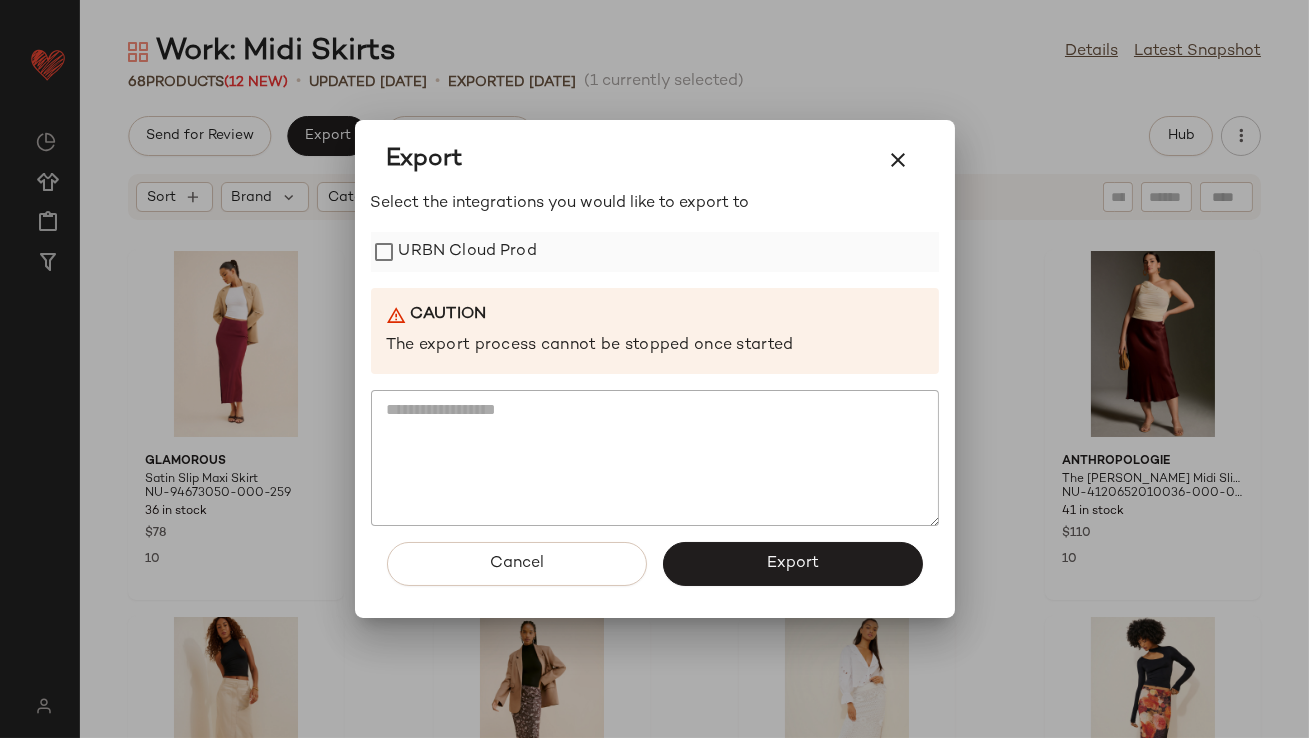 click on "URBN Cloud Prod" at bounding box center (468, 252) 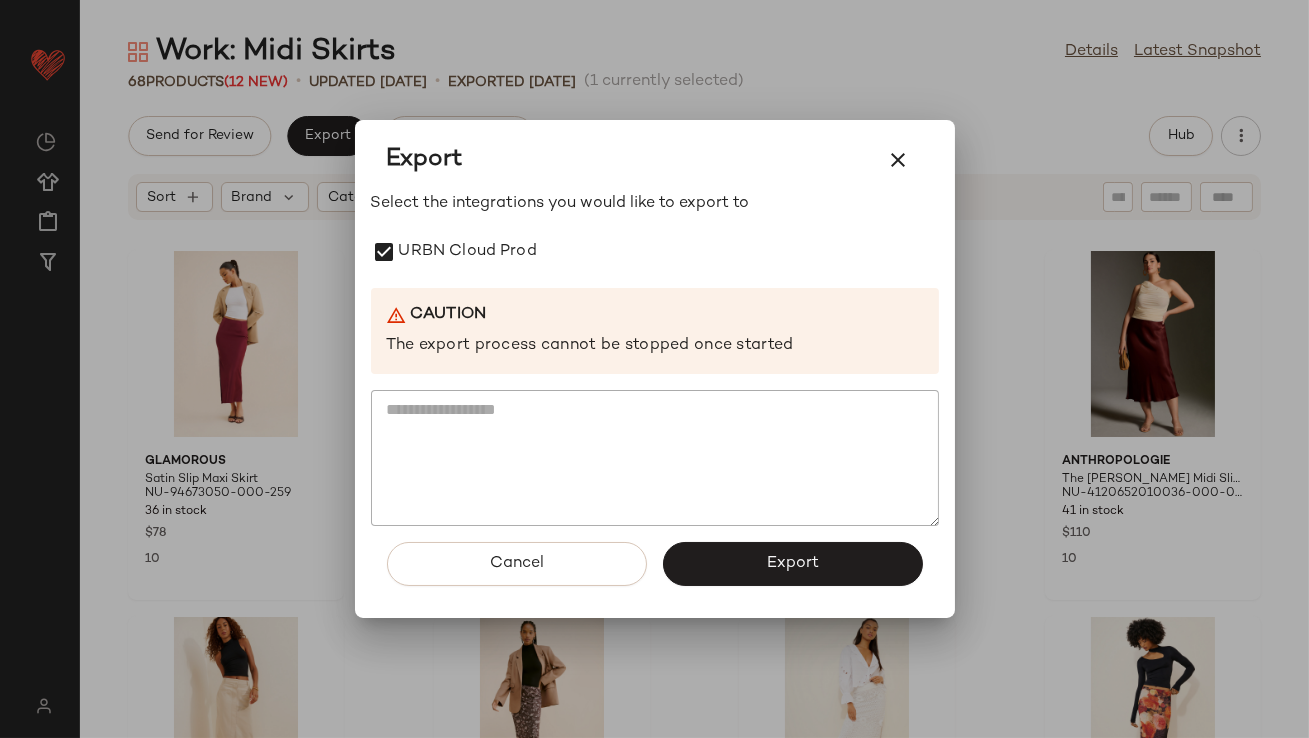 click on "Export" at bounding box center [793, 564] 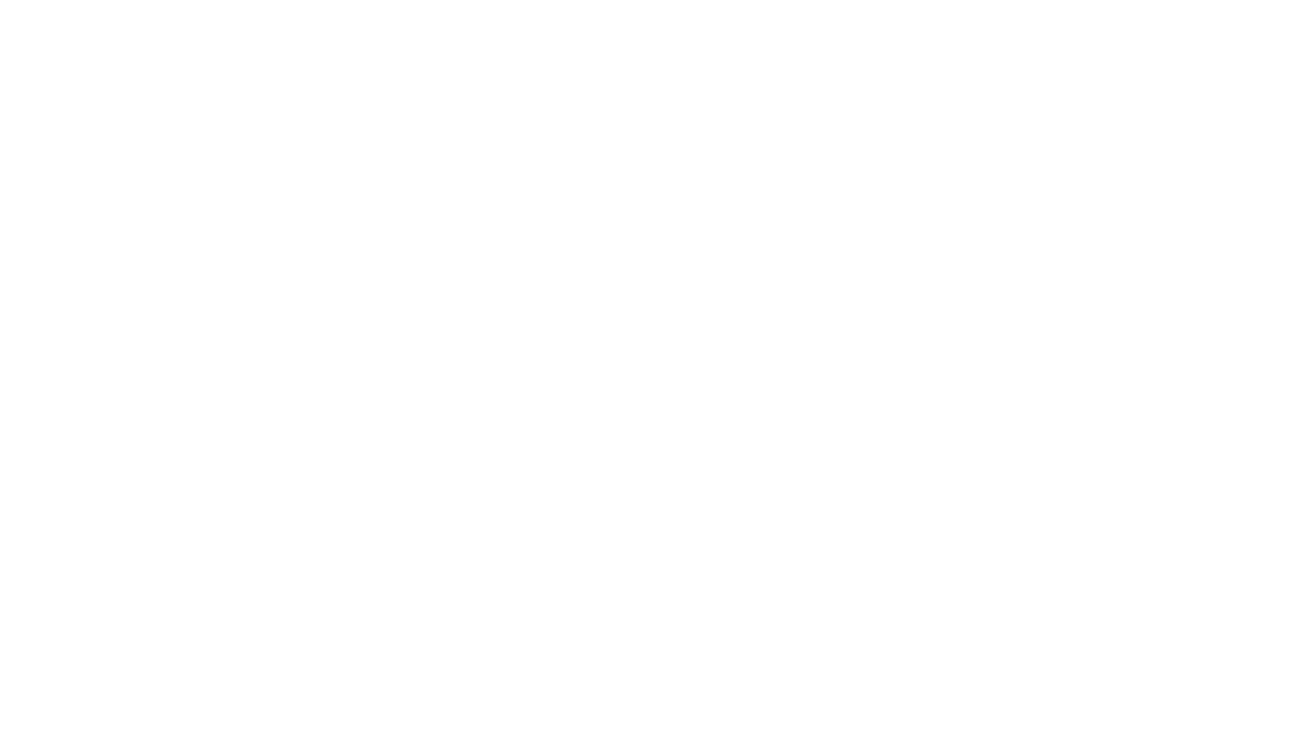 scroll, scrollTop: 0, scrollLeft: 0, axis: both 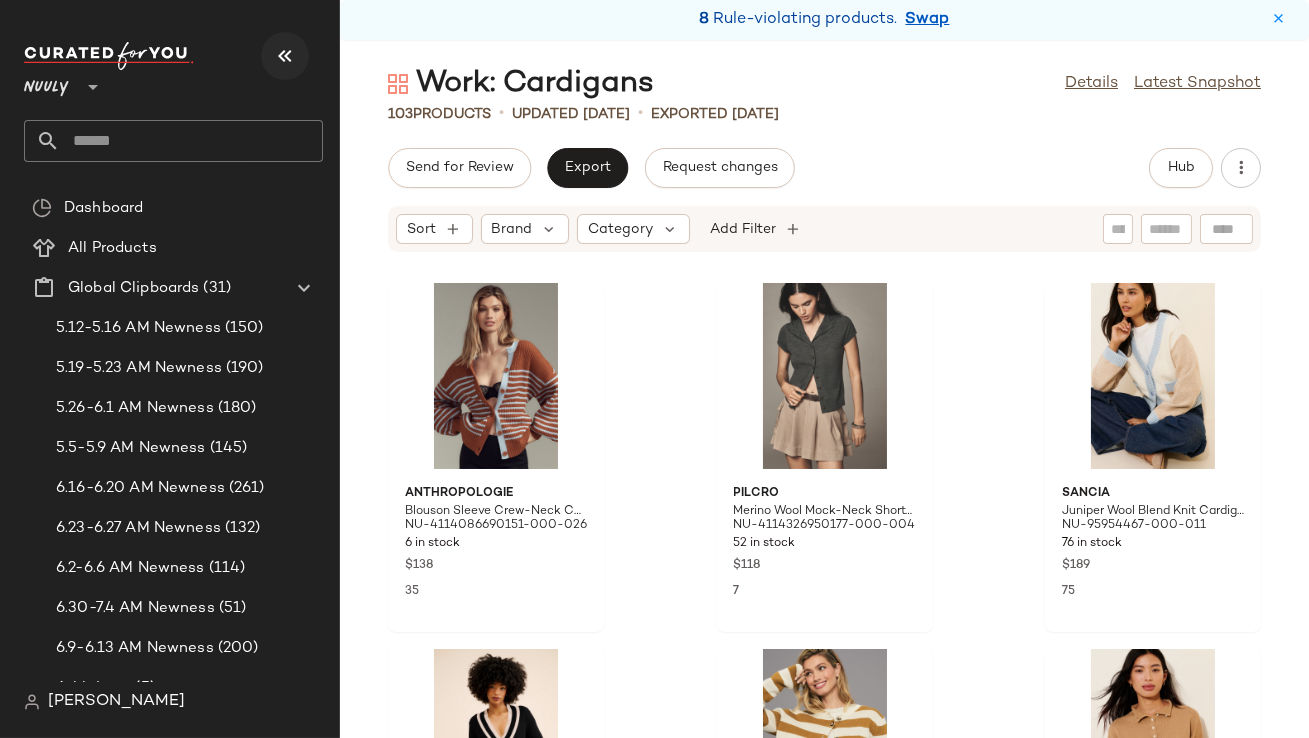 click at bounding box center [285, 56] 